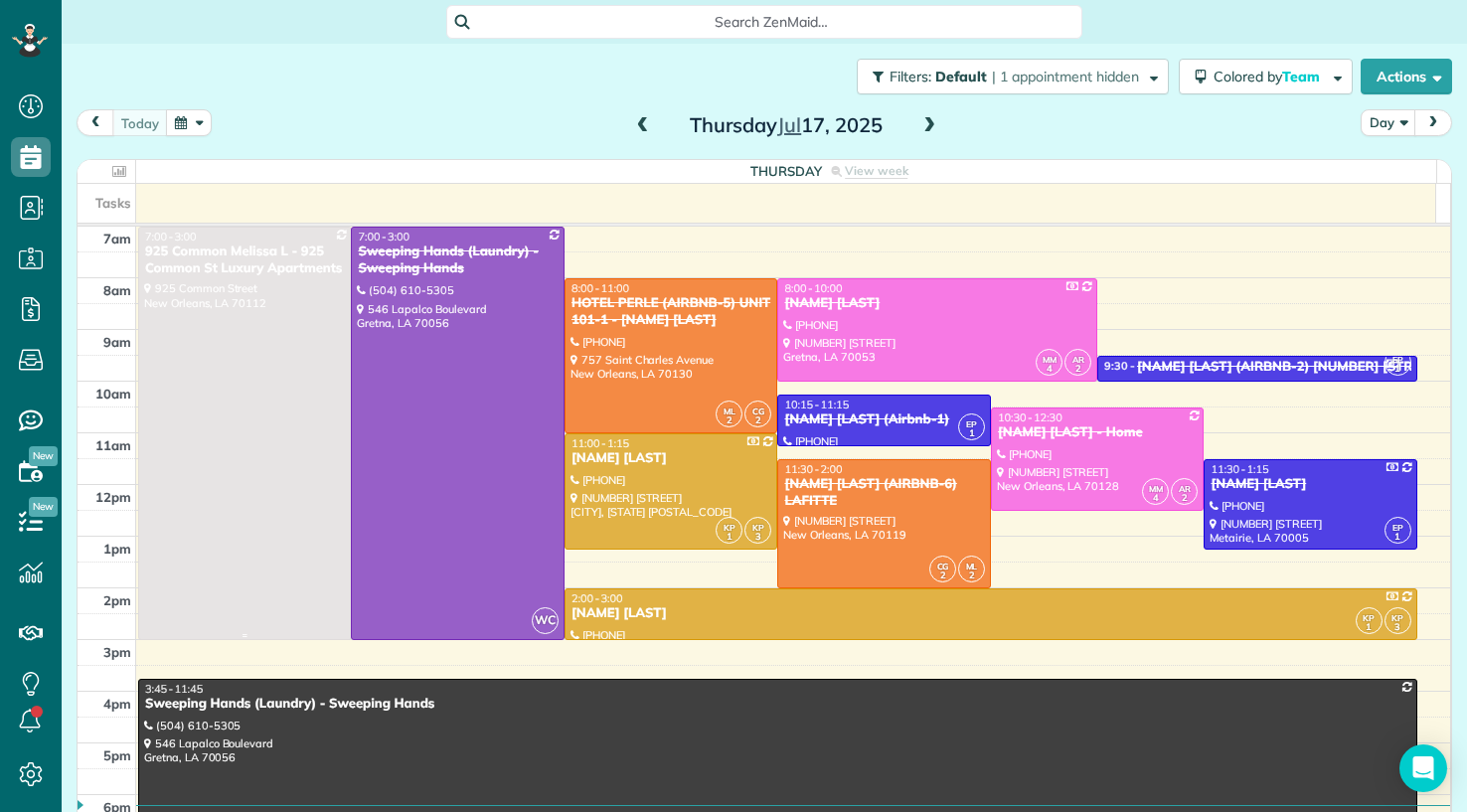 scroll, scrollTop: 0, scrollLeft: 0, axis: both 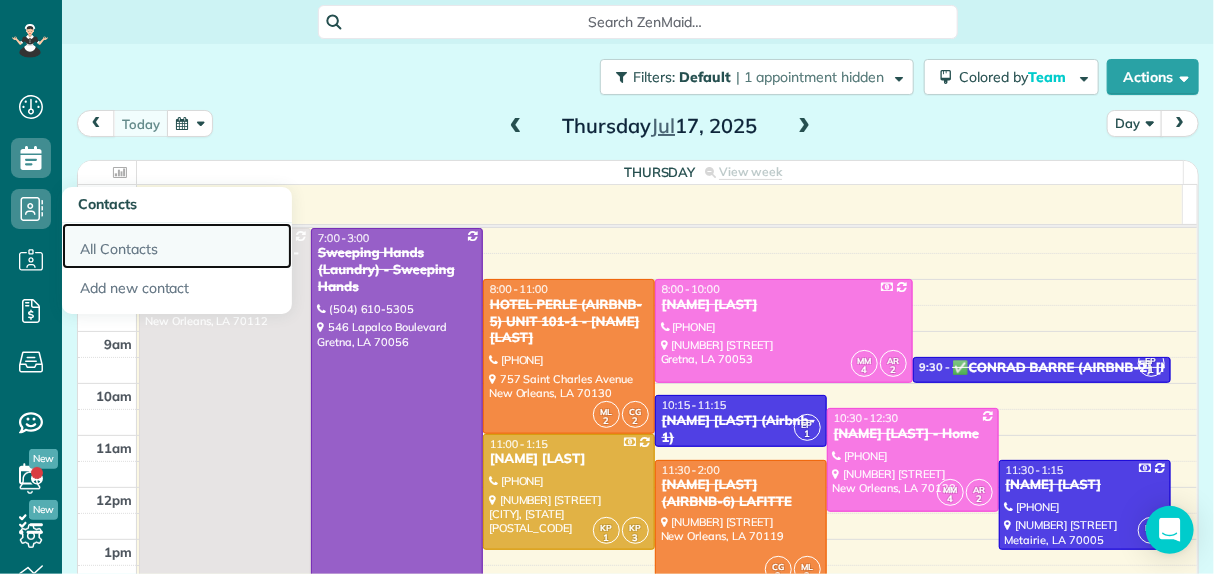 click on "All Contacts" at bounding box center (177, 246) 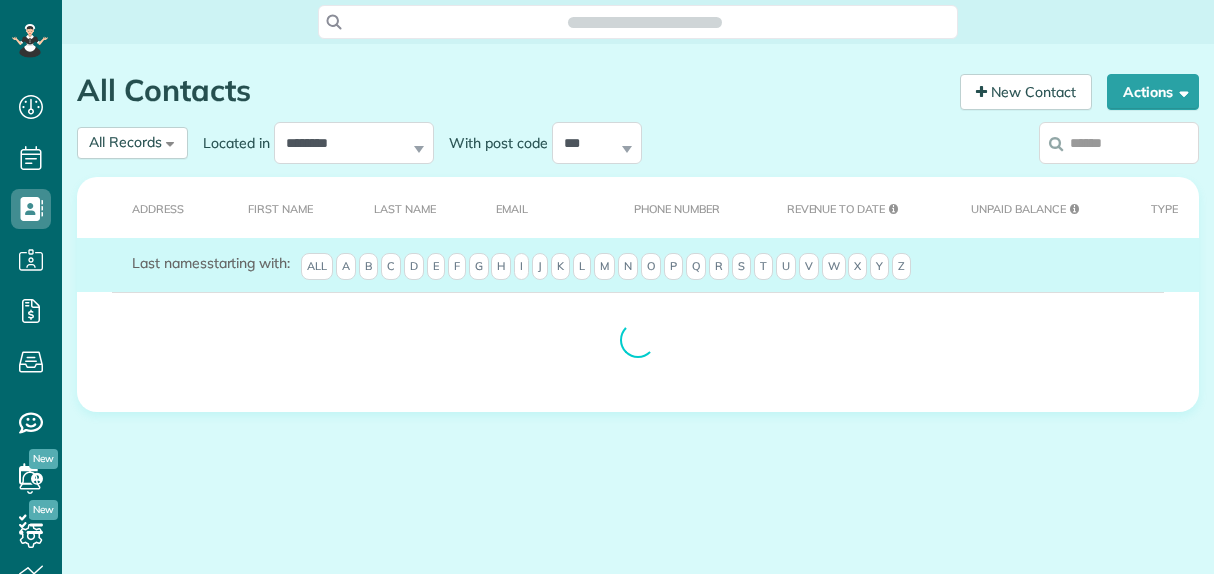 scroll, scrollTop: 0, scrollLeft: 0, axis: both 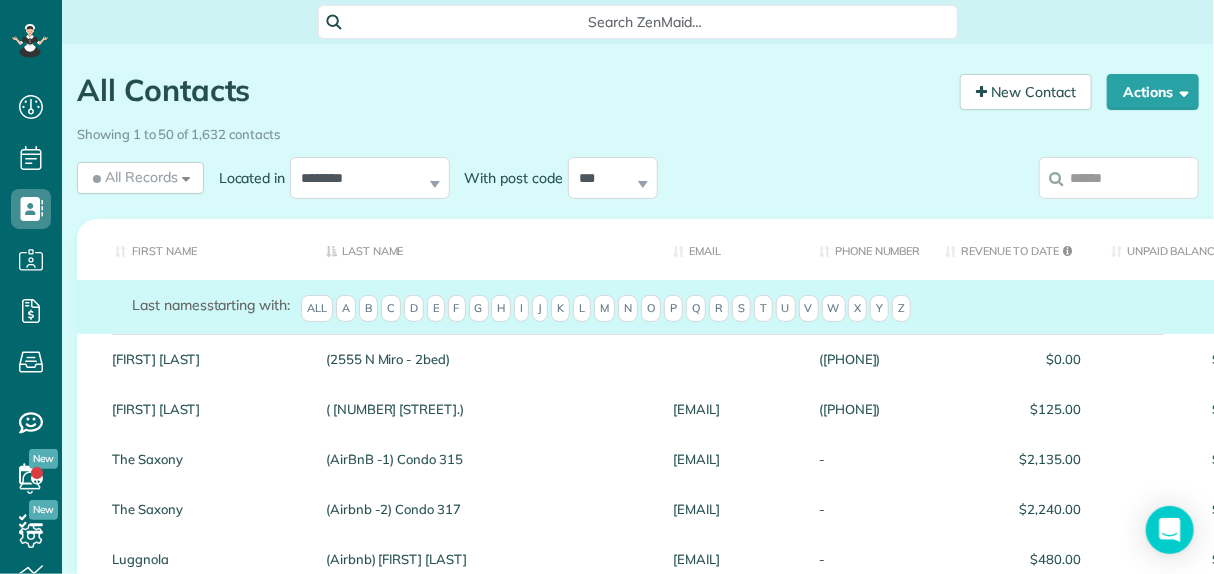 click on "First Name Last Name Email Phone number Revenue to Date Unpaid Balance Type
Last names  starting with:
All
A
B
C
D
E
F
G
H
I
J
K
L
M
N
O
P
Q
R
S
T
U
V
W
X
Y
Z
Antoine Jackson (2555 N Miro - 2bed) (504) 516-1578 $0.00 $0.00 One-time Customer Keila Burnett (3700 Orleans ave.) keilaburnett@stayvacationsmanagement.com (731) 217-9522 $125.00 $0.00 One-time Customer The Saxony (AirBnB -1) Condo 315 info@parfaitsuites.com - $2,135.00 $0.00 Former Customer The Saxony (Airbnb -2) Condo 317 info@parfaitsuites.com - $2,240.00 $0.00 One-time Customer Luggnola (Airbnb) Pierre Pierre - -" at bounding box center (638, 1536) 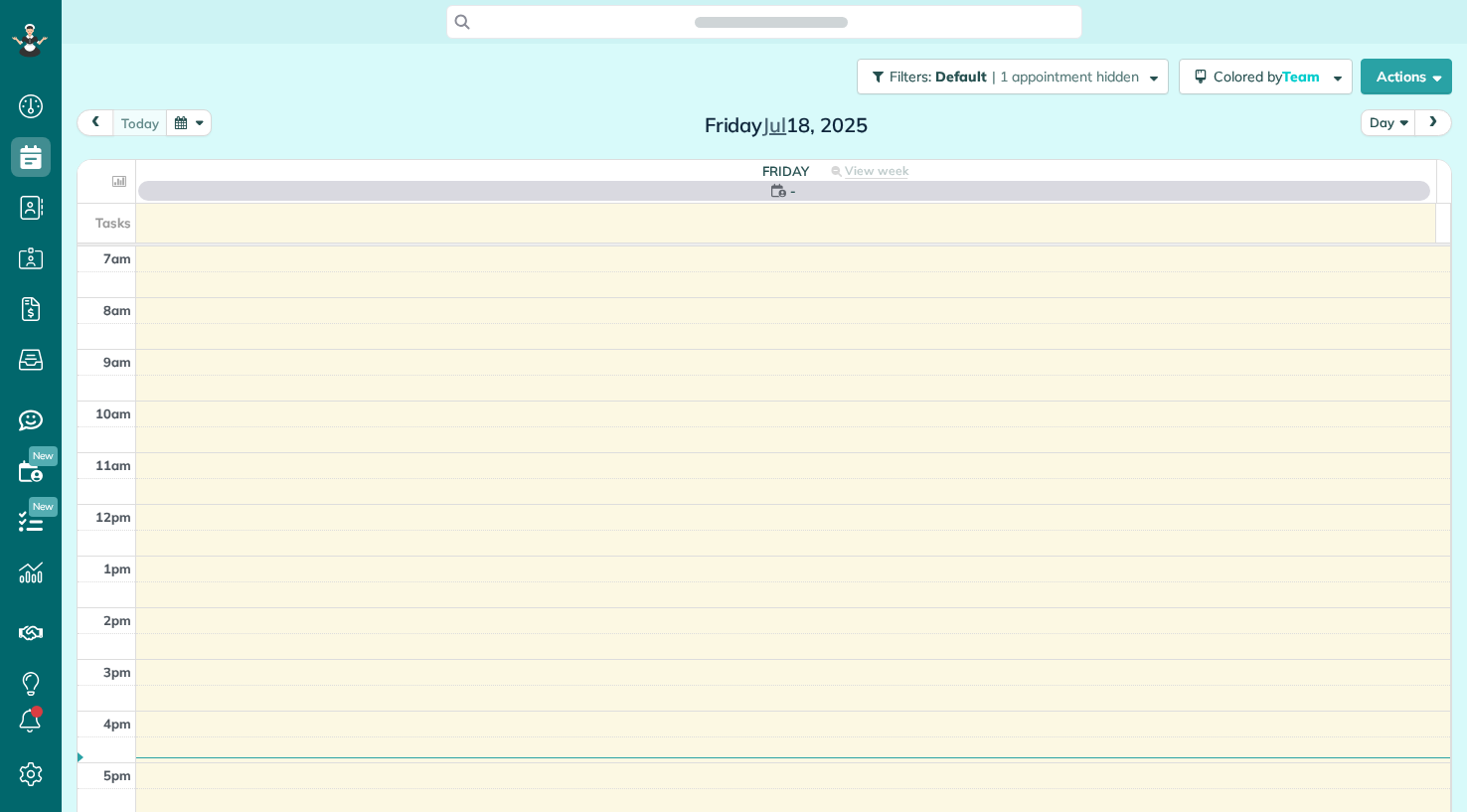 scroll, scrollTop: 0, scrollLeft: 0, axis: both 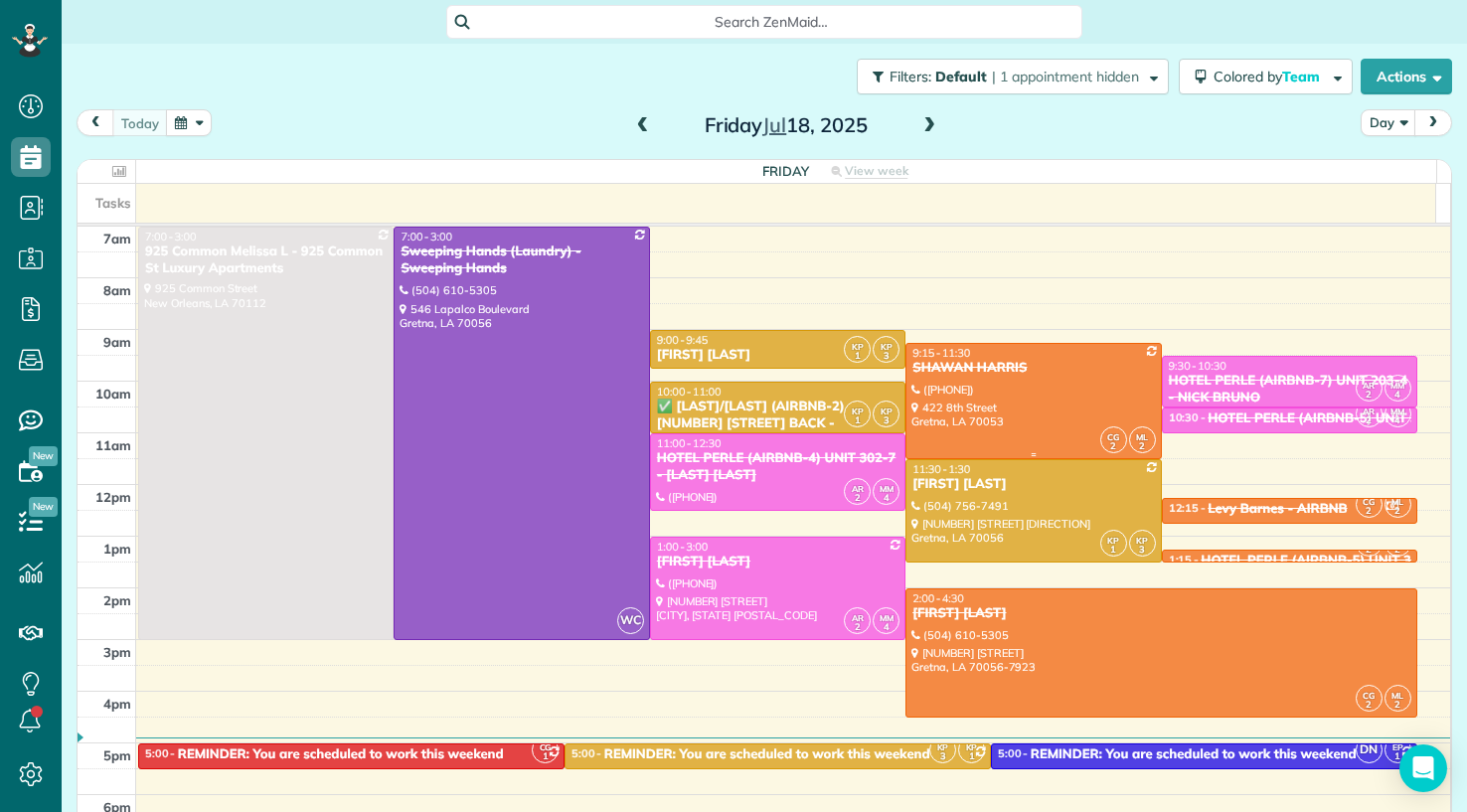 click at bounding box center [1033, 401] 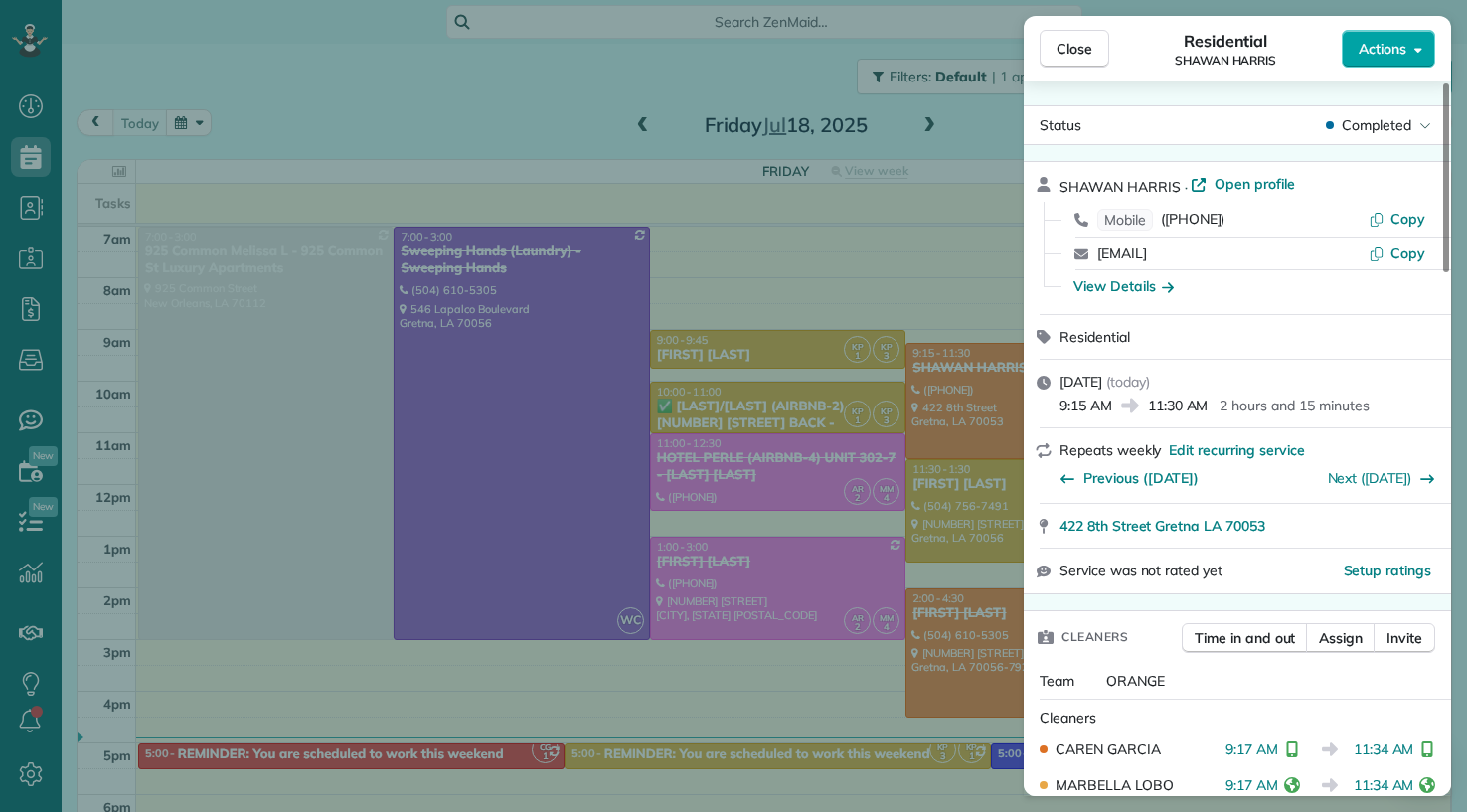 click on "Actions" at bounding box center [1388, 49] 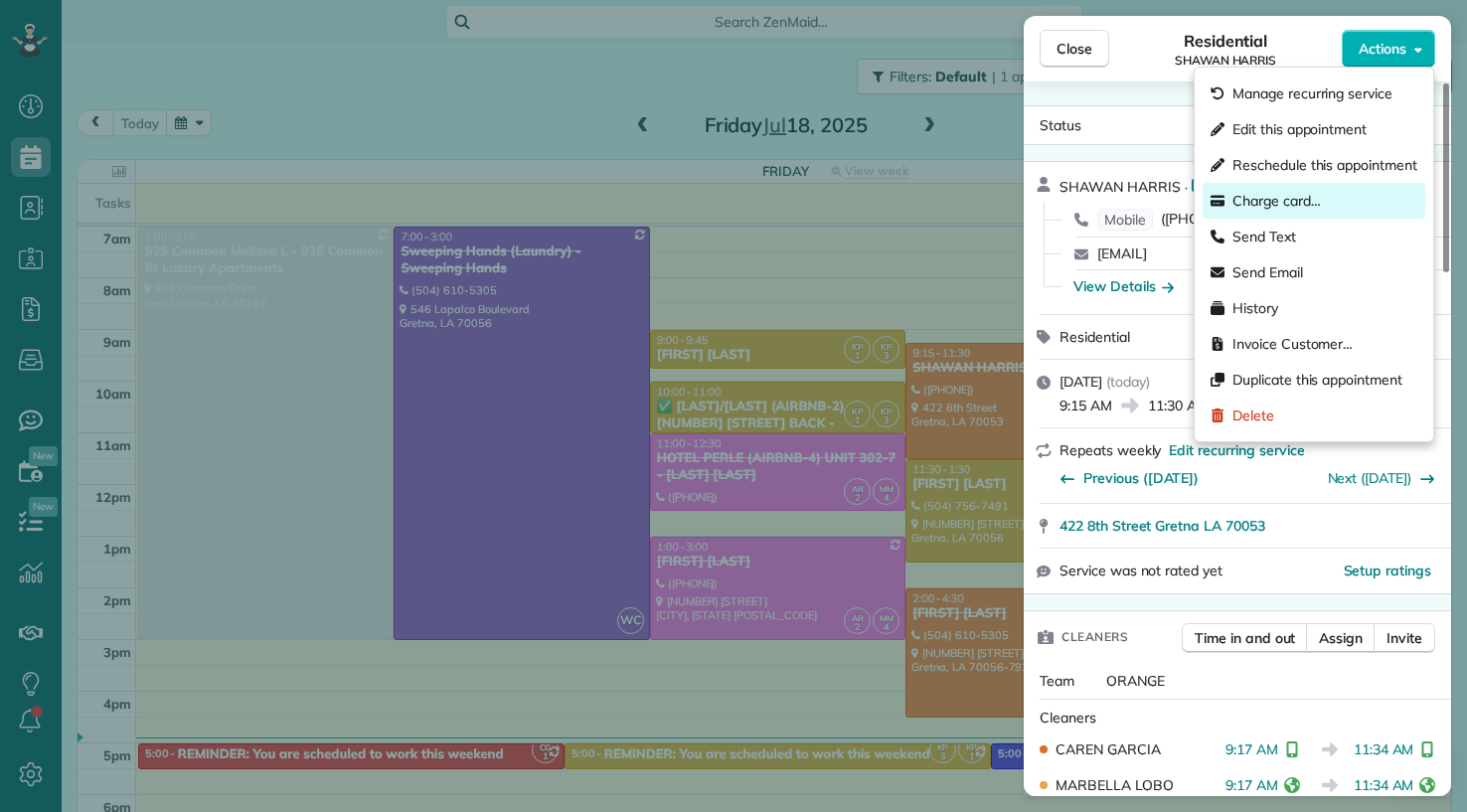 click on "Charge card…" at bounding box center [1276, 201] 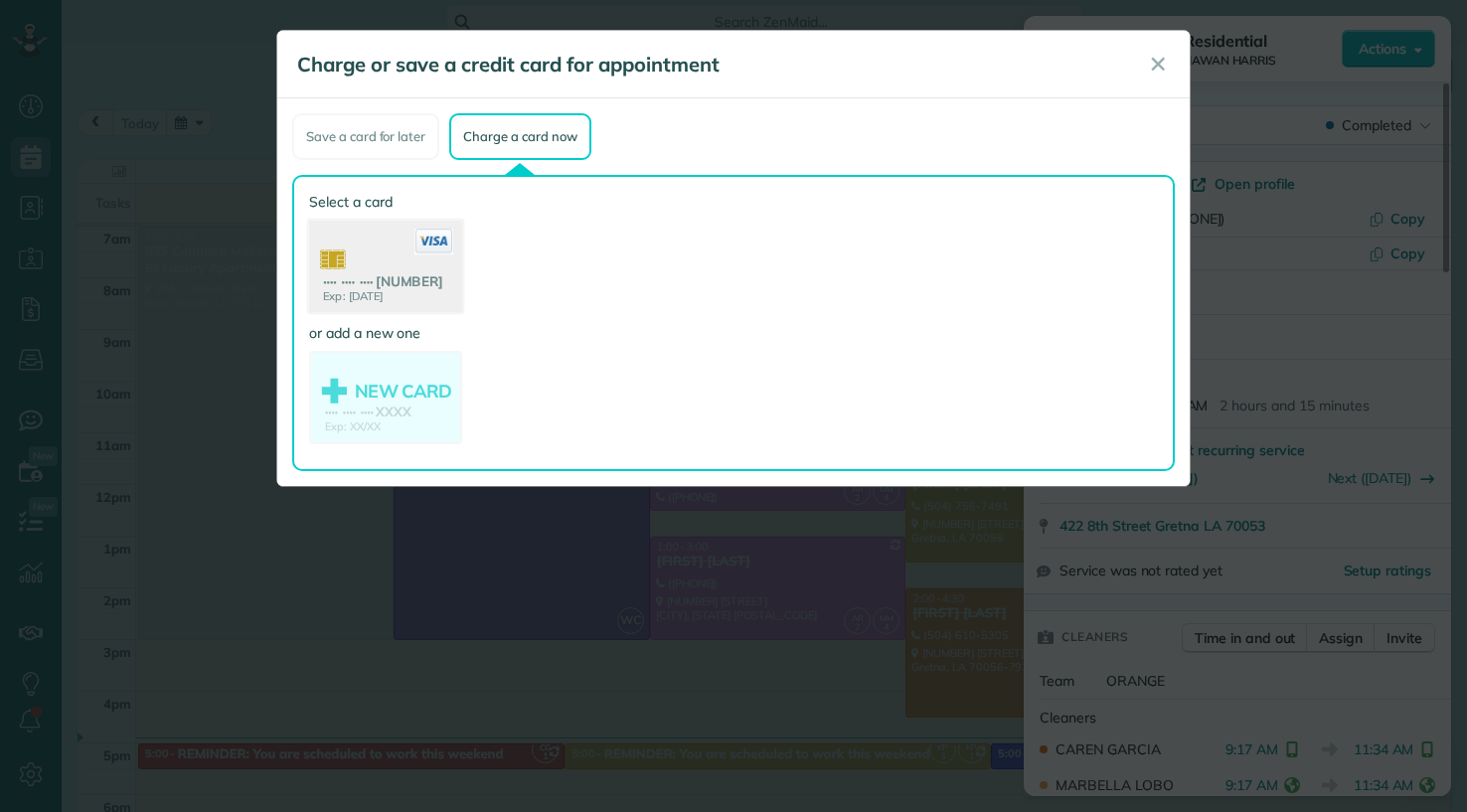 click 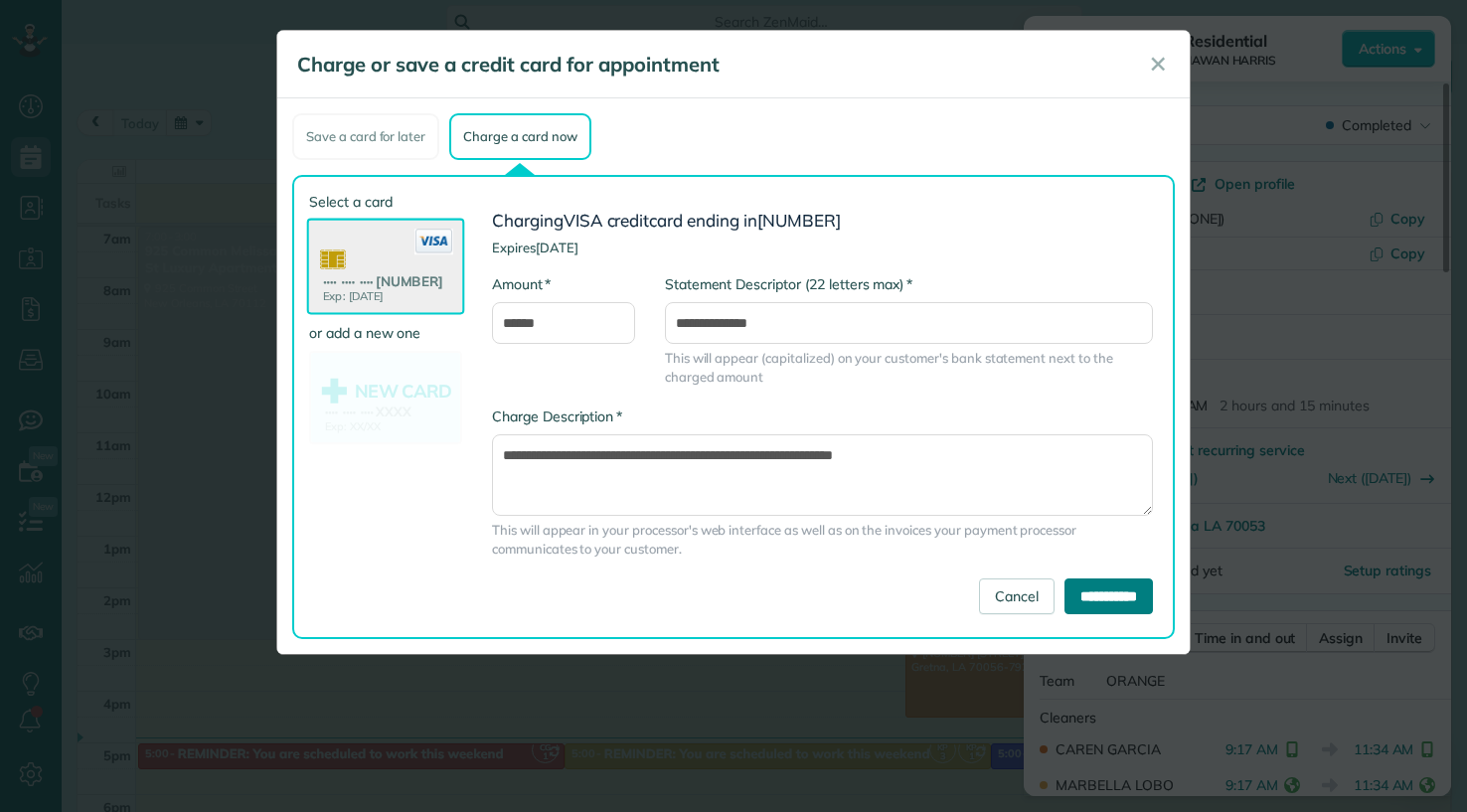 click on "**********" at bounding box center (1108, 596) 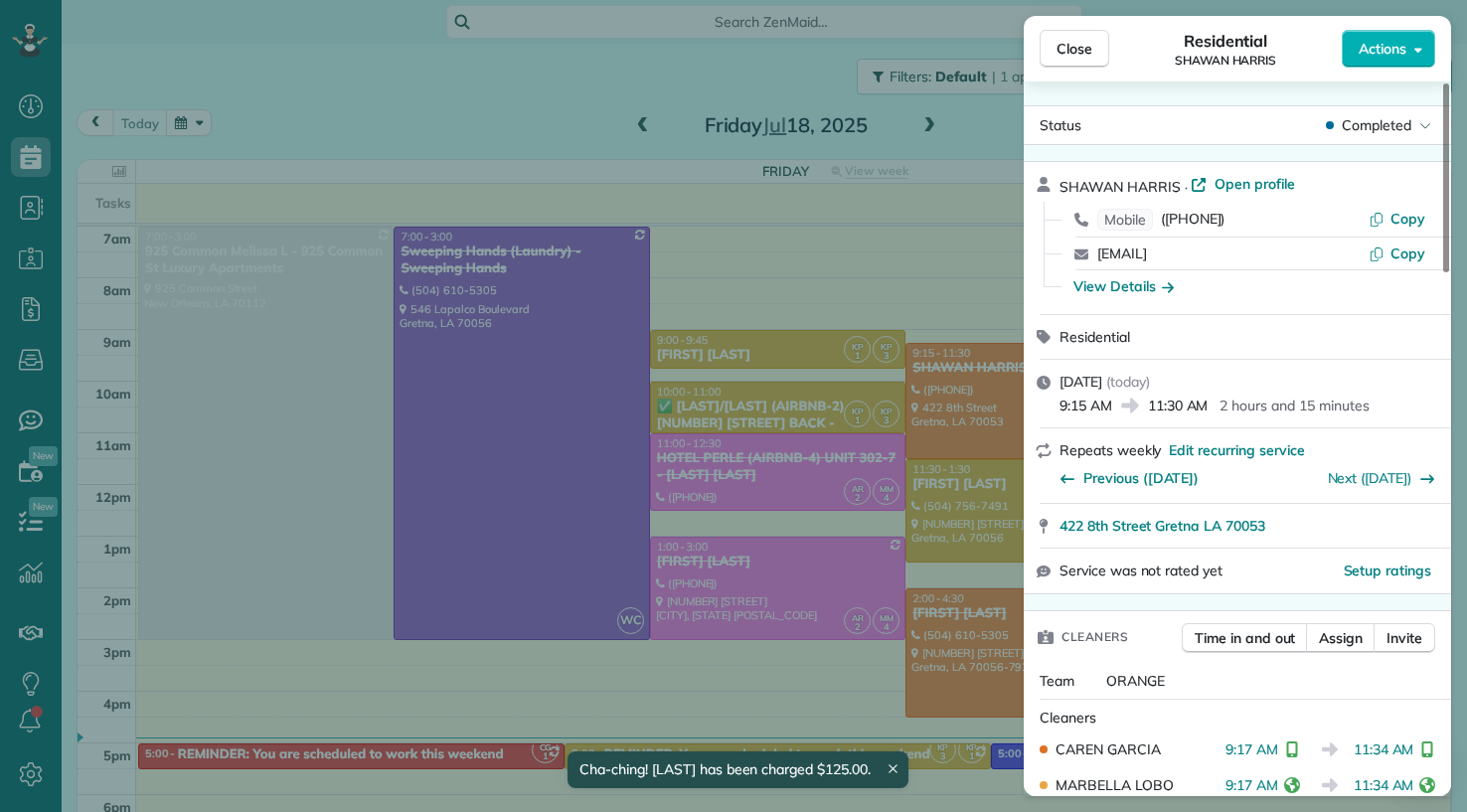 click on "Close Residential SHAWAN HARRIS Actions Status Completed SHAWAN HARRIS · Open profile Mobile (985) 709-1319 Copy shawan@mac.com Copy View Details Residential viernes, julio 18, 2025 ( today ) 9:15 AM 11:30 AM 2 hours and 15 minutes Repeats weekly Edit recurring service Previous (jul 11) Next (jul 25) 422 8th Street Gretna LA 70053 Service was not rated yet Setup ratings Cleaners Time in and out Assign Invite Team ORANGE Cleaners CAREN   GARCIA 9:17 AM 11:34 AM MARBELLA   LOBO 9:17 AM 11:34 AM Checklist Try Now Keep this appointment up to your standards. Stay on top of every detail, keep your cleaners organised, and your client happy. Assign a checklist Watch a 5 min demo Billing Billing actions Price $125.00 Overcharge $0.00 Discount $0.00 Coupon discount - Primary tax - Secondary tax - Total appointment price $125.00 Tips collected New feature! $0.00 Paid by card Total including tip $125.00 Get paid online in no-time! Send an invoice and reward your cleaners with tips Charge customer credit card Work items" at bounding box center (734, 406) 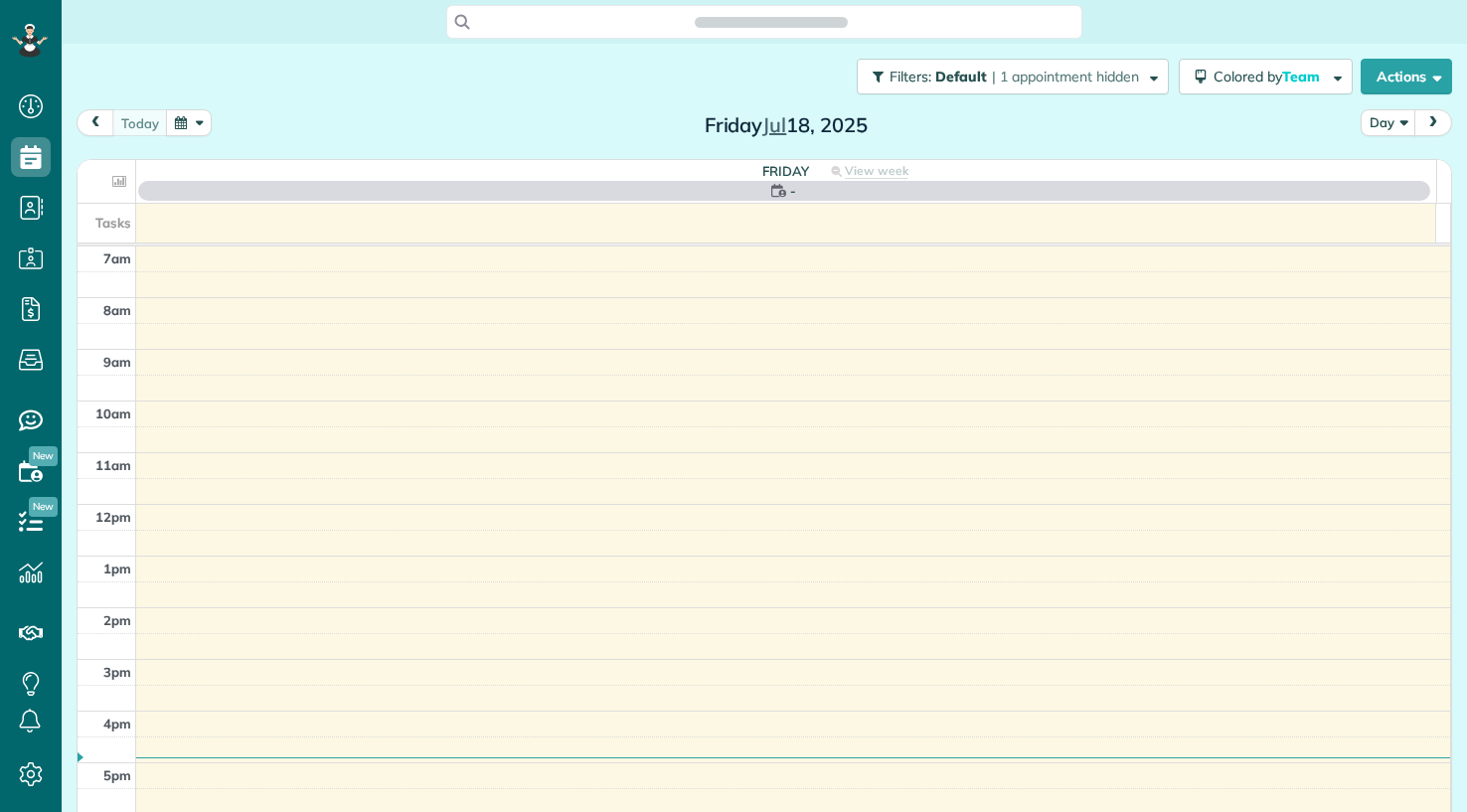 scroll, scrollTop: 0, scrollLeft: 0, axis: both 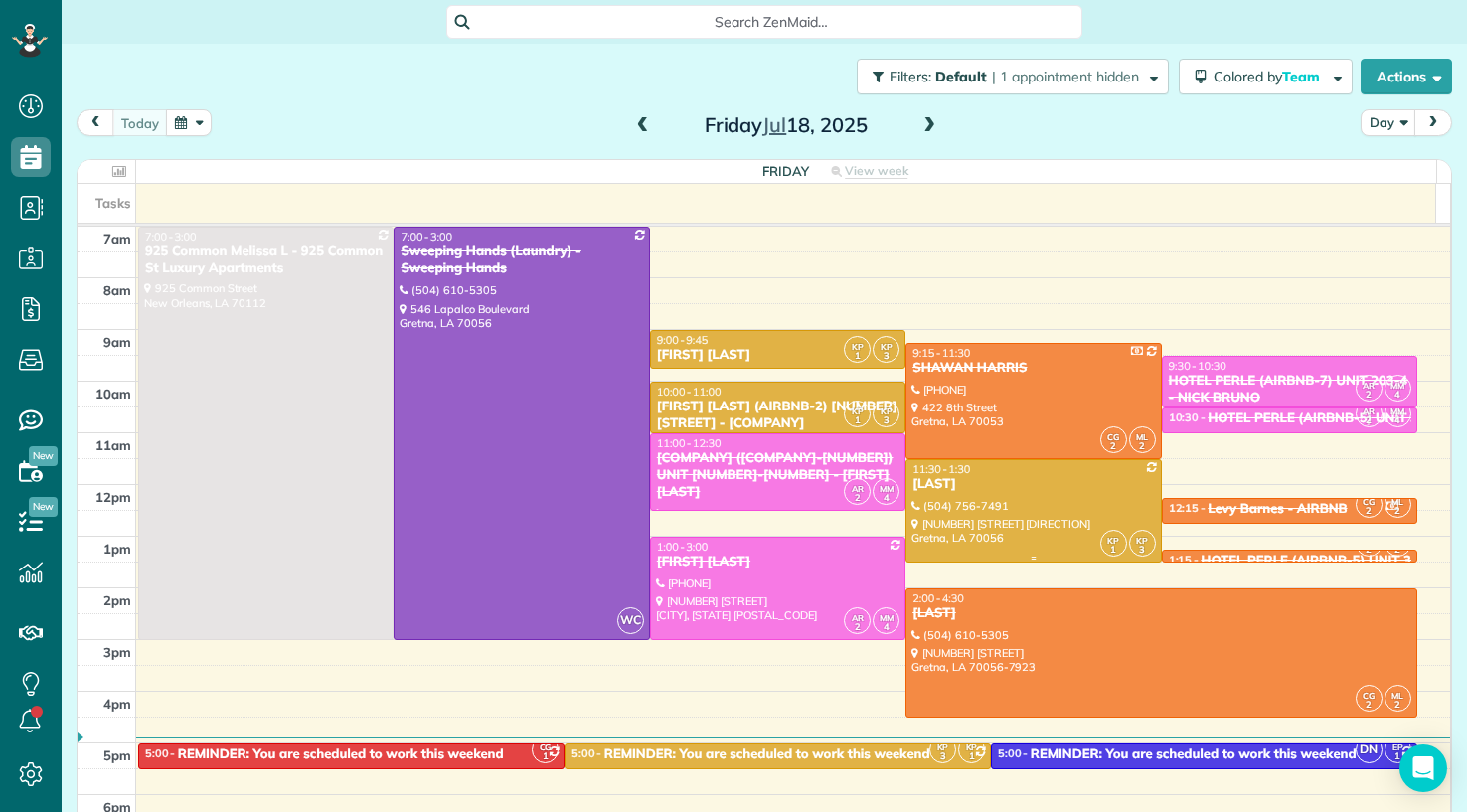 click at bounding box center (1033, 511) 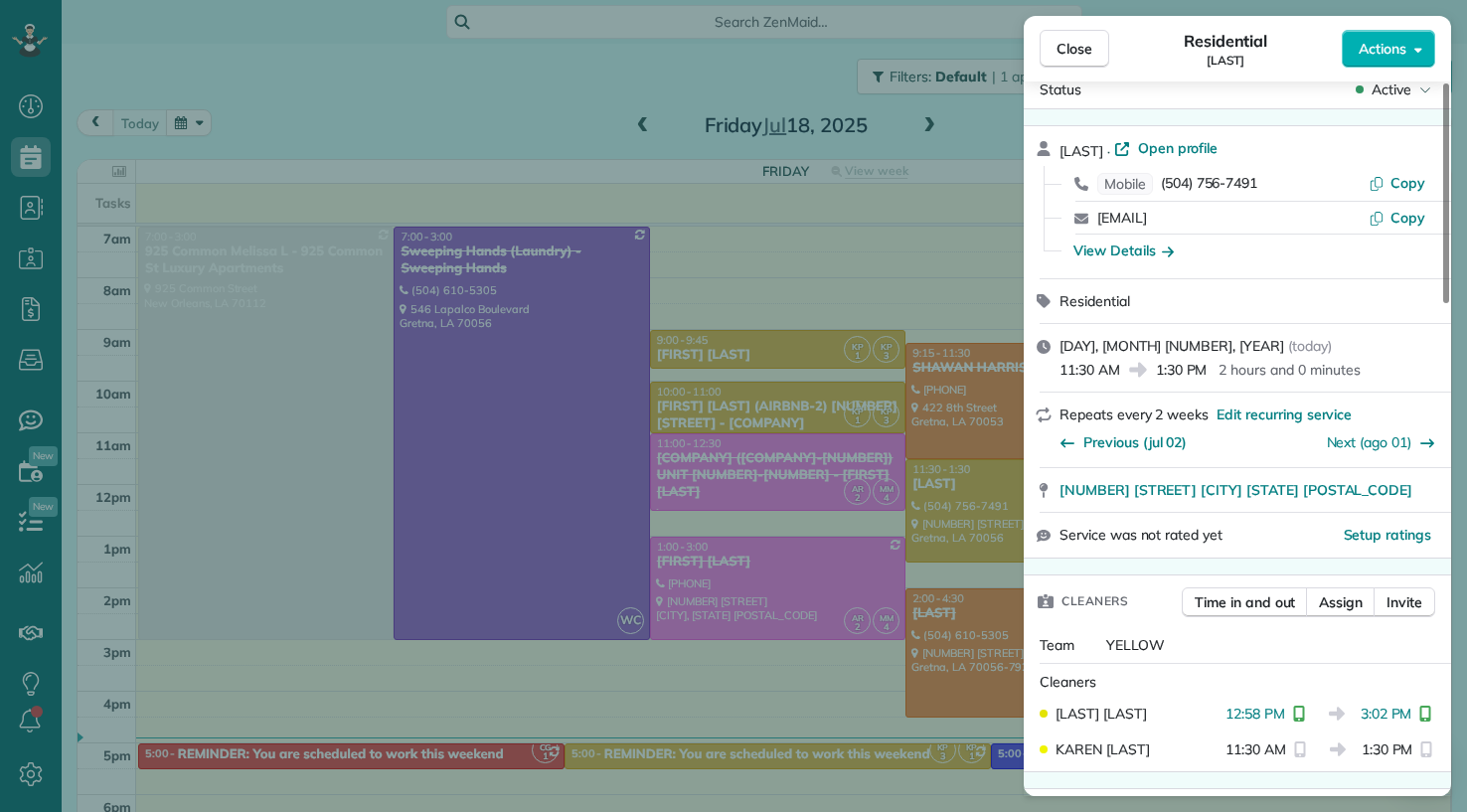 scroll, scrollTop: 0, scrollLeft: 0, axis: both 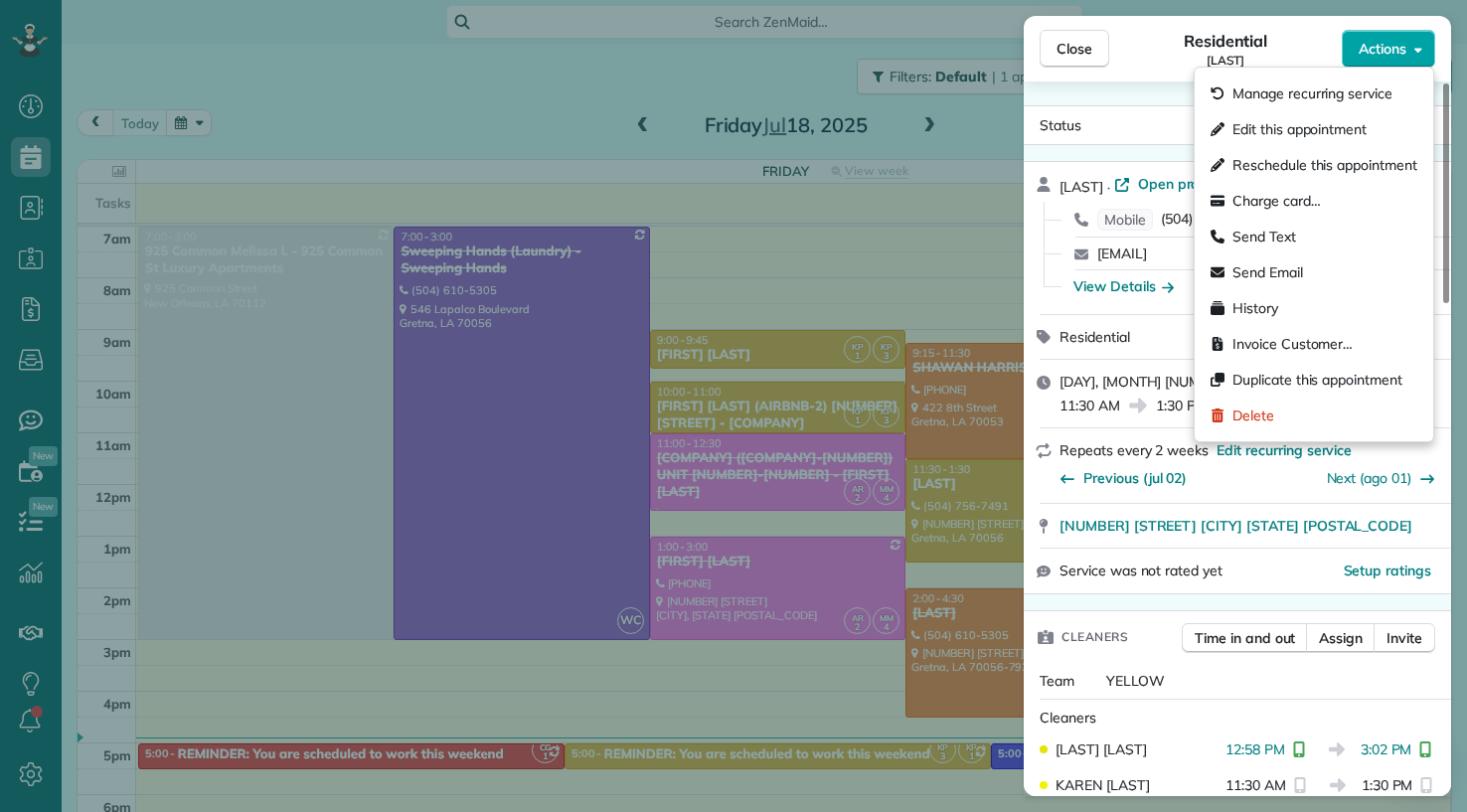 click on "Actions" at bounding box center [1383, 49] 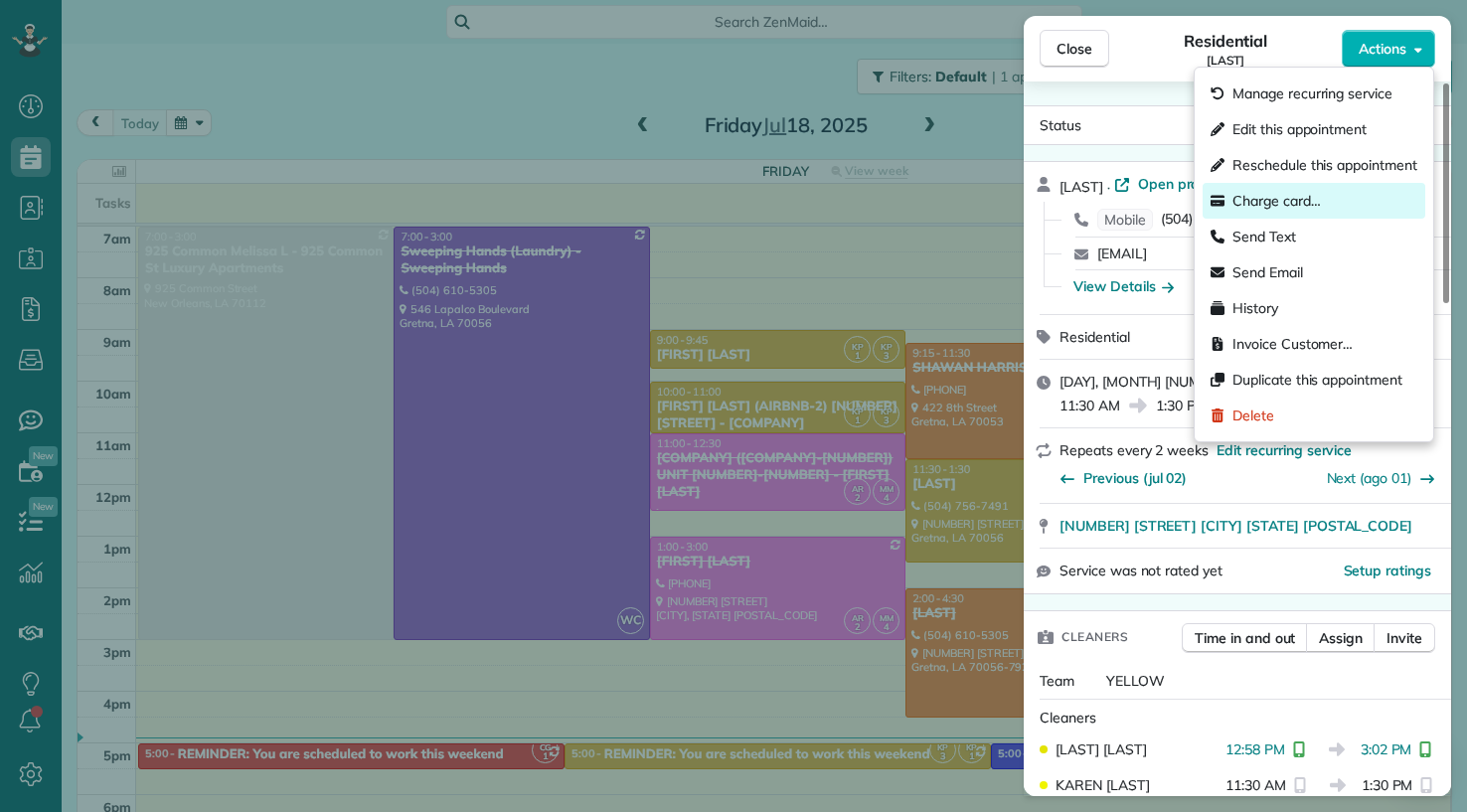 click on "Charge card…" at bounding box center (1276, 201) 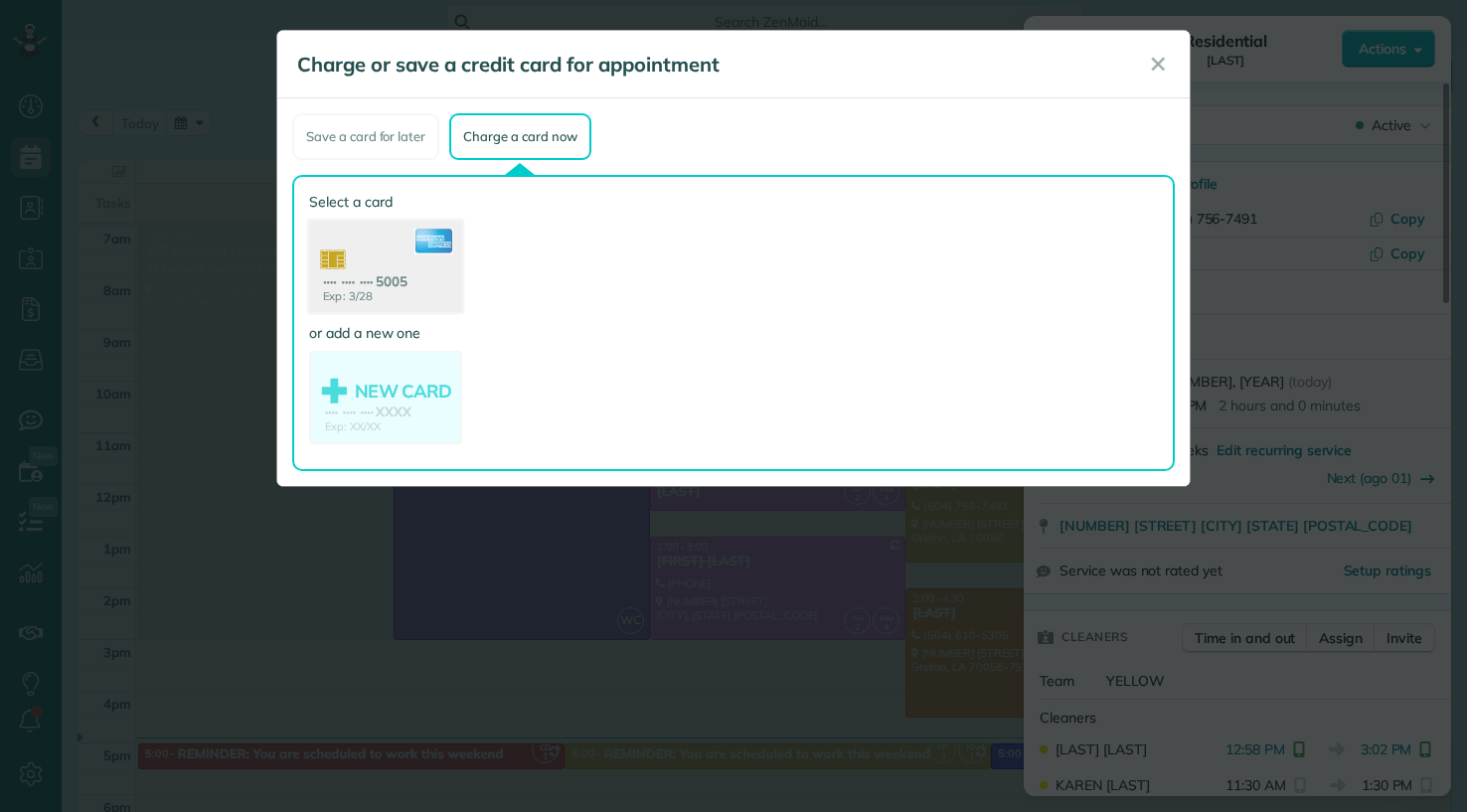 click 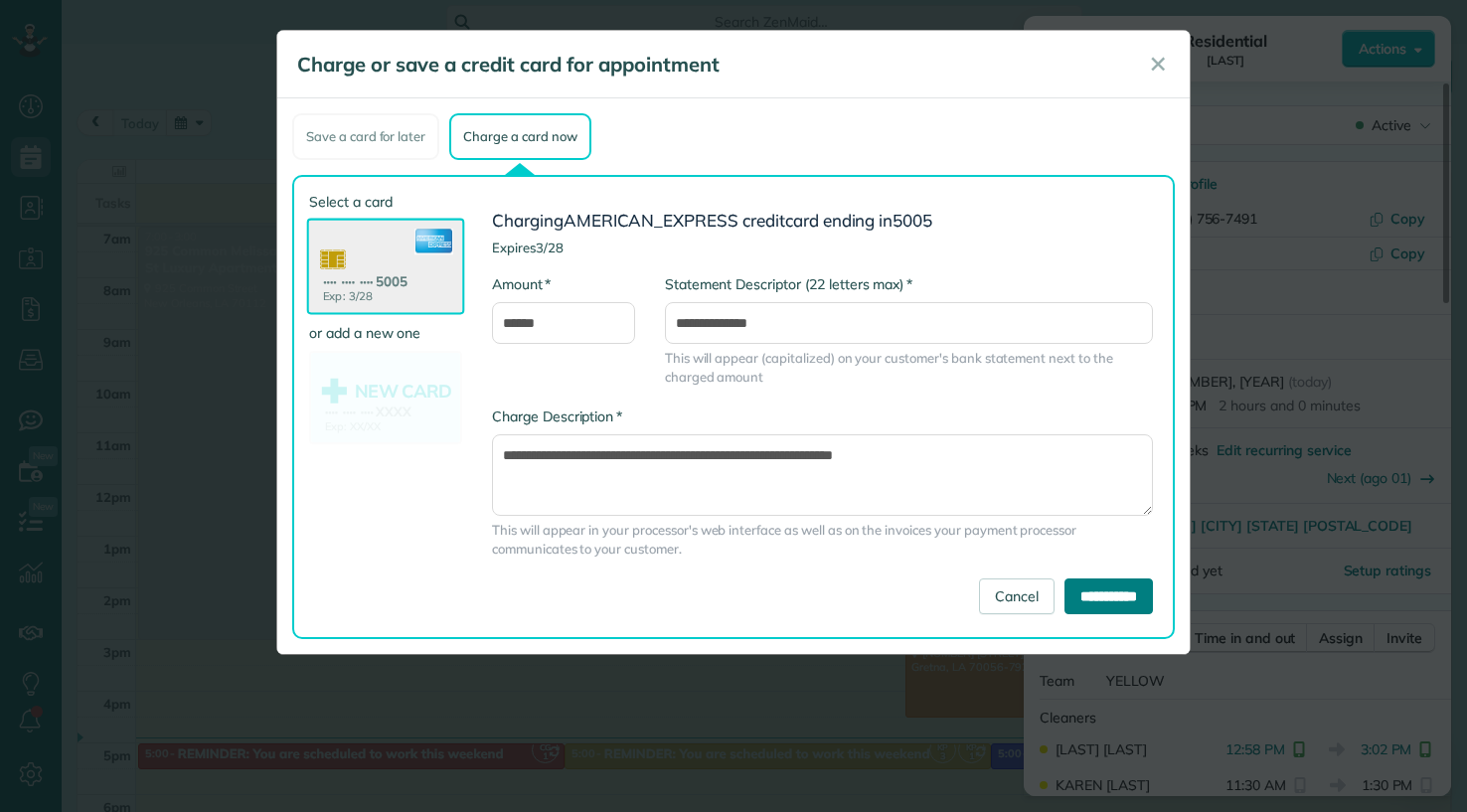 click on "**********" at bounding box center [1108, 596] 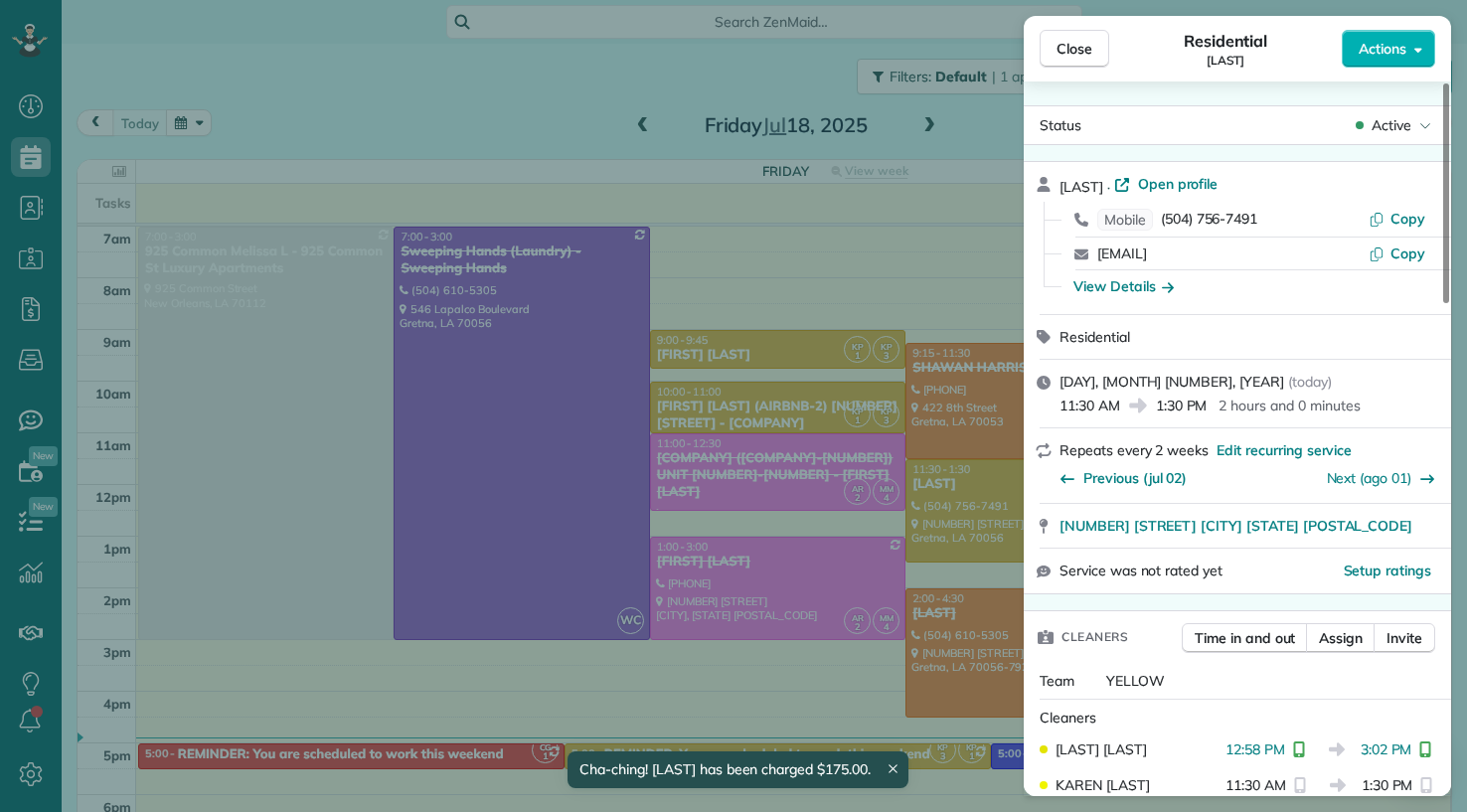 click on "Close Residential TONY DALMADO Actions Status Active TONY DALMADO · Open profile Mobile (504) 756-7491 Copy tony@bayoutitle.com Copy View Details Residential viernes, julio 18, 2025 ( today ) 11:30 AM 1:30 PM 2 hours and 0 minutes Repeats every 2 weeks Edit recurring service Previous (jul 02) Next (ago 01) 3725 Lake Aspen Drive West Gretna LA 70056 Service was not rated yet Setup ratings Cleaners Time in and out Assign Invite Team YELLOW Cleaners KENIA   PACHECO 12:58 PM 3:02 PM KAREN   PACHECO 11:30 AM 1:30 PM Checklist Try Now Keep this appointment up to your standards. Stay on top of every detail, keep your cleaners organised, and your client happy. Assign a checklist Watch a 5 min demo Billing Billing actions Price $175.00 Overcharge $0.00 Discount $0.00 Coupon discount - Primary tax - Secondary tax - Total appointment price $175.00 Tips collected New feature! $0.00 Paid by card Total including tip $175.00 Get paid online in no-time! Send an invoice and reward your cleaners with tips Work items Notes 0 1" at bounding box center (734, 406) 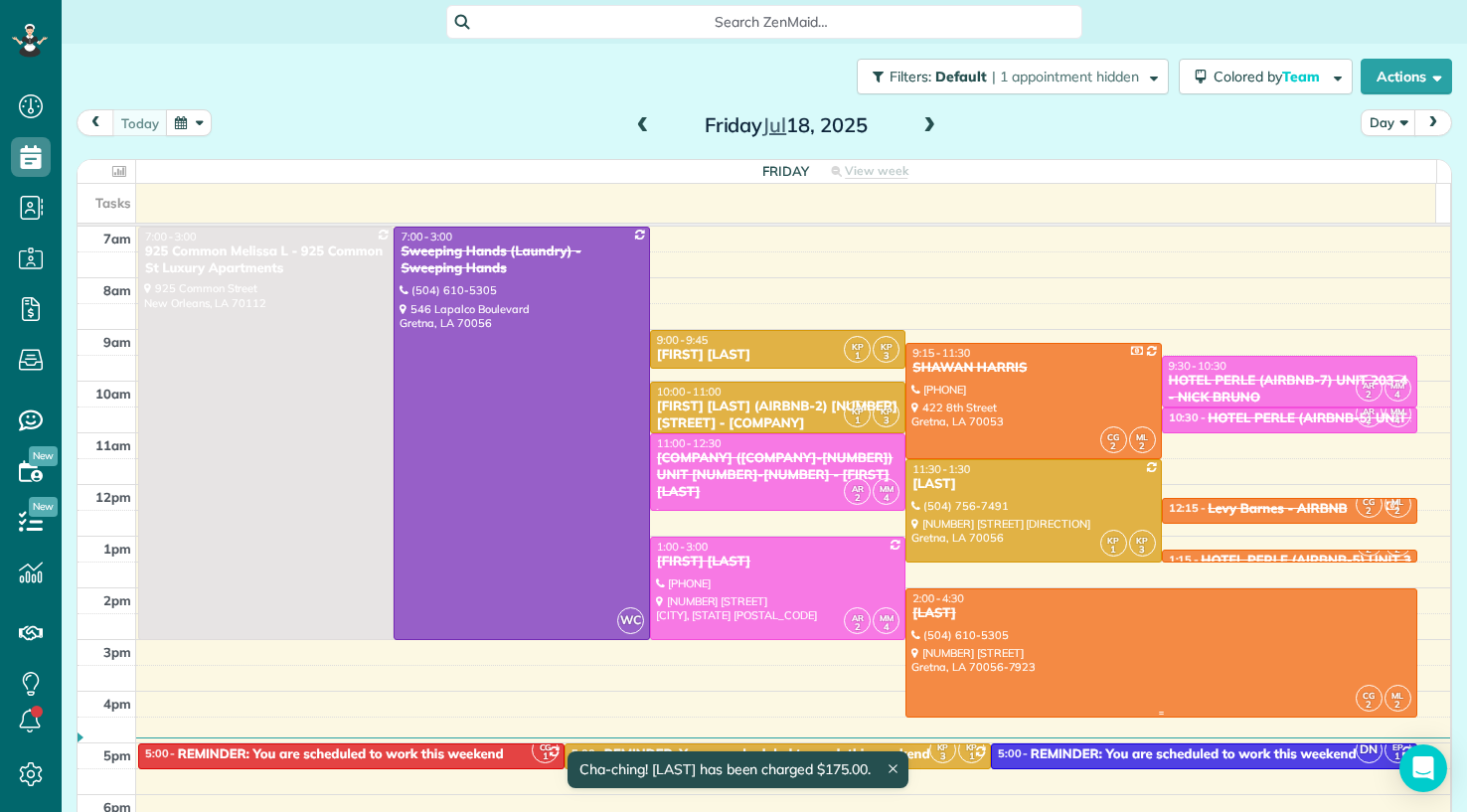 click at bounding box center [1161, 653] 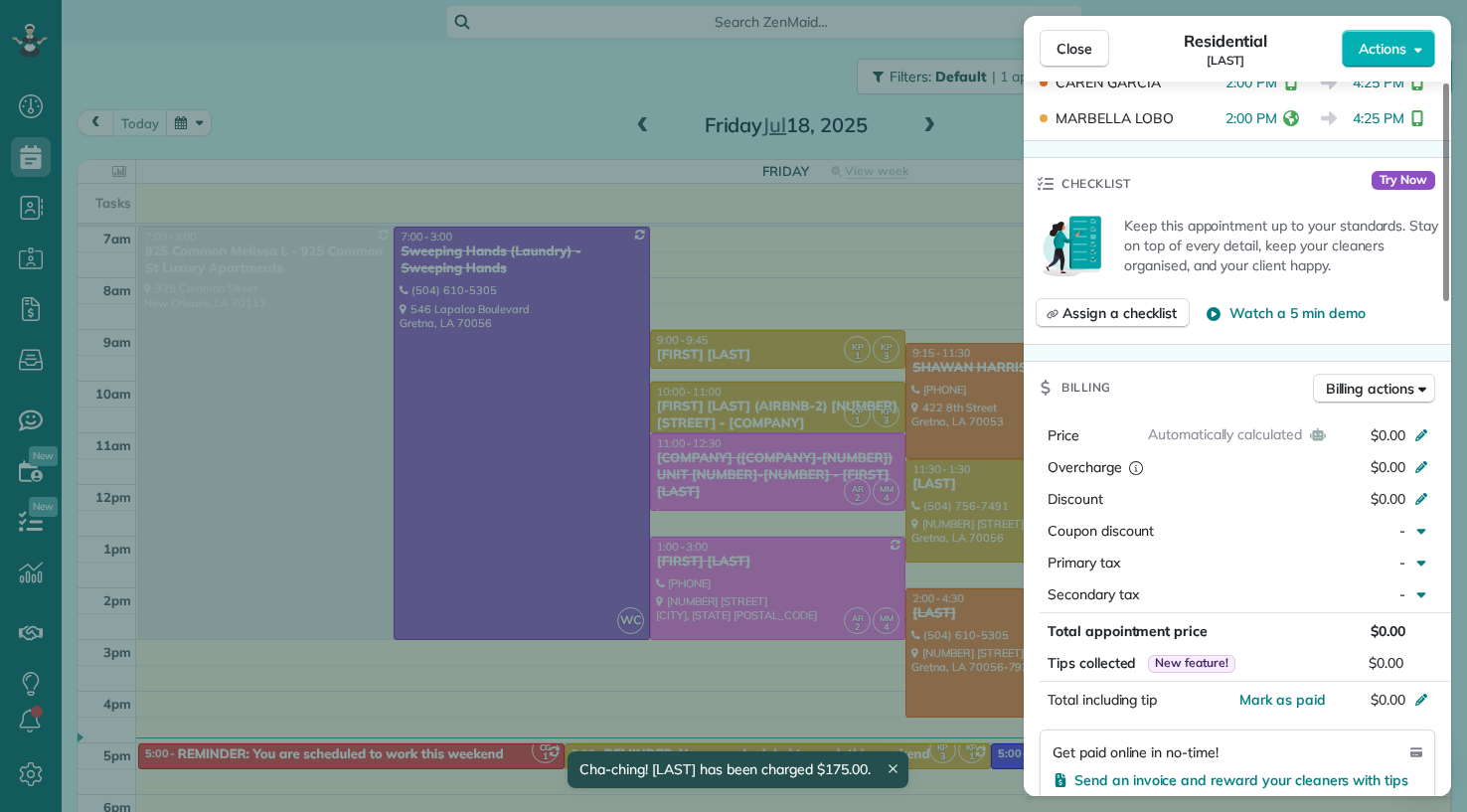 scroll, scrollTop: 696, scrollLeft: 0, axis: vertical 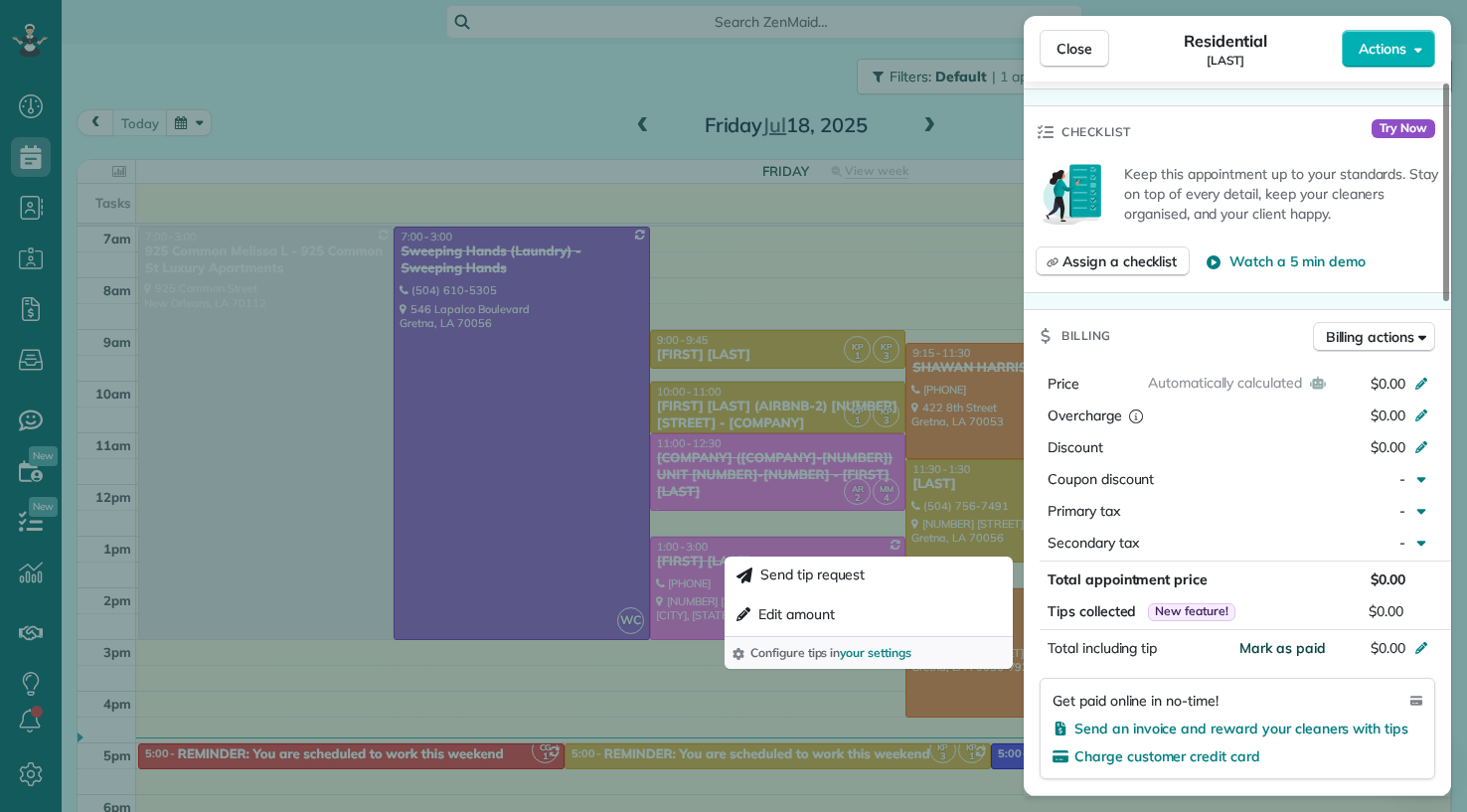 click on "Mark as paid" at bounding box center (1282, 648) 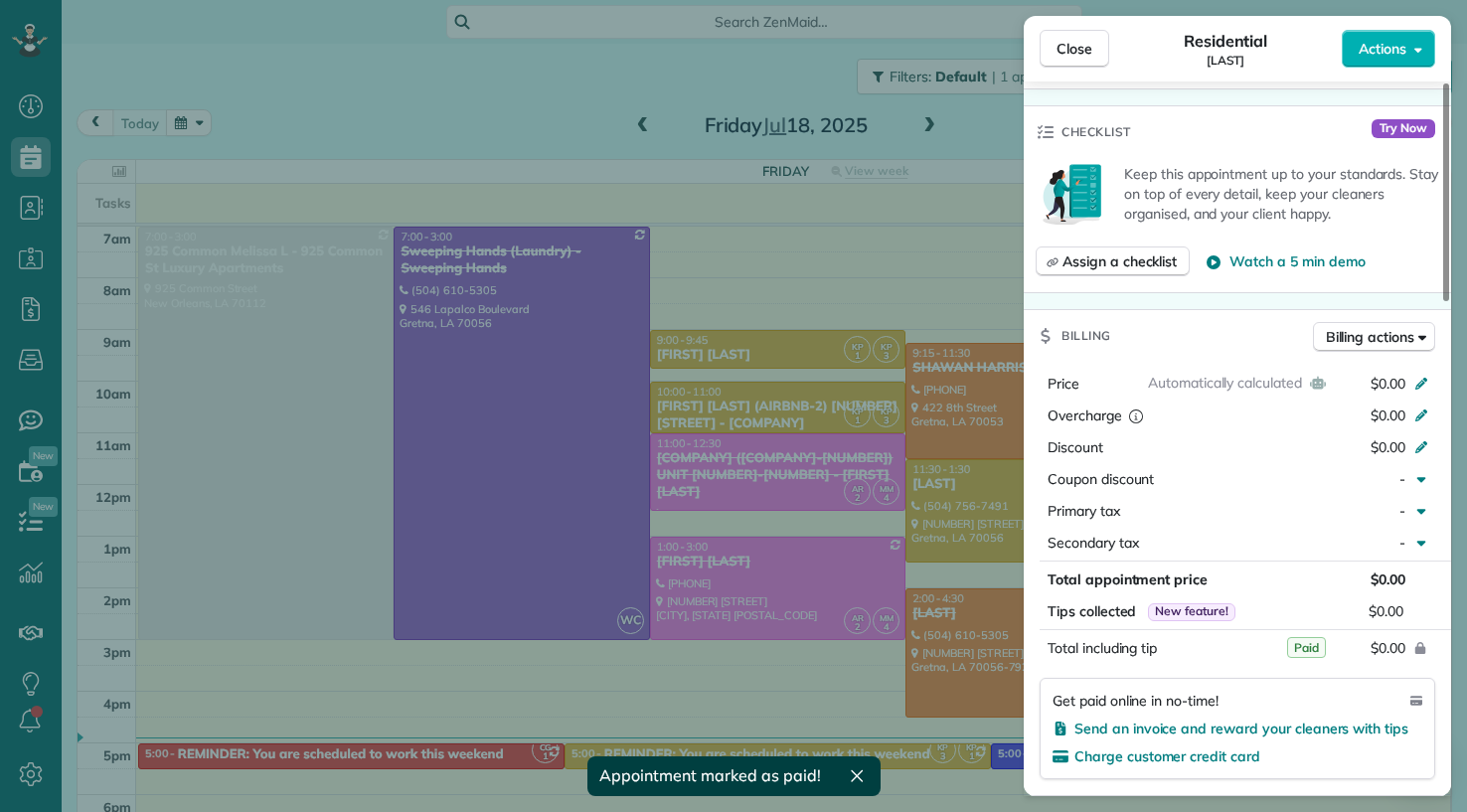 click on "Close Residential LaSHANDA BROWN Actions Status Completed LaSHANDA BROWN · Open profile Mobile (504) 610-5305 Copy sweepinghands@yahoo.com Copy View Details Residential viernes, julio 18, 2025 ( today ) 2:00 PM 4:30 PM 2 hours and 30 minutes One time 553 Willowbrook Dr Gretna LA 70056-7923 Service was not rated yet Setup ratings Cleaners Time in and out Assign Invite Team ORANGE Cleaners CAREN   GARCIA 2:00 PM 4:25 PM MARBELLA   LOBO 2:00 PM 4:25 PM Checklist Try Now Keep this appointment up to your standards. Stay on top of every detail, keep your cleaners organised, and your client happy. Assign a checklist Watch a 5 min demo Billing Billing actions Automatically calculated Price $0.00 Overcharge $0.00 Discount $0.00 Coupon discount - Primary tax - Secondary tax - Total appointment price $0.00 Tips collected New feature! $0.00 Paid Total including tip $0.00 Get paid online in no-time! Send an invoice and reward your cleaners with tips Charge customer credit card Appointment custom fields Work items Notes 1" at bounding box center [734, 406] 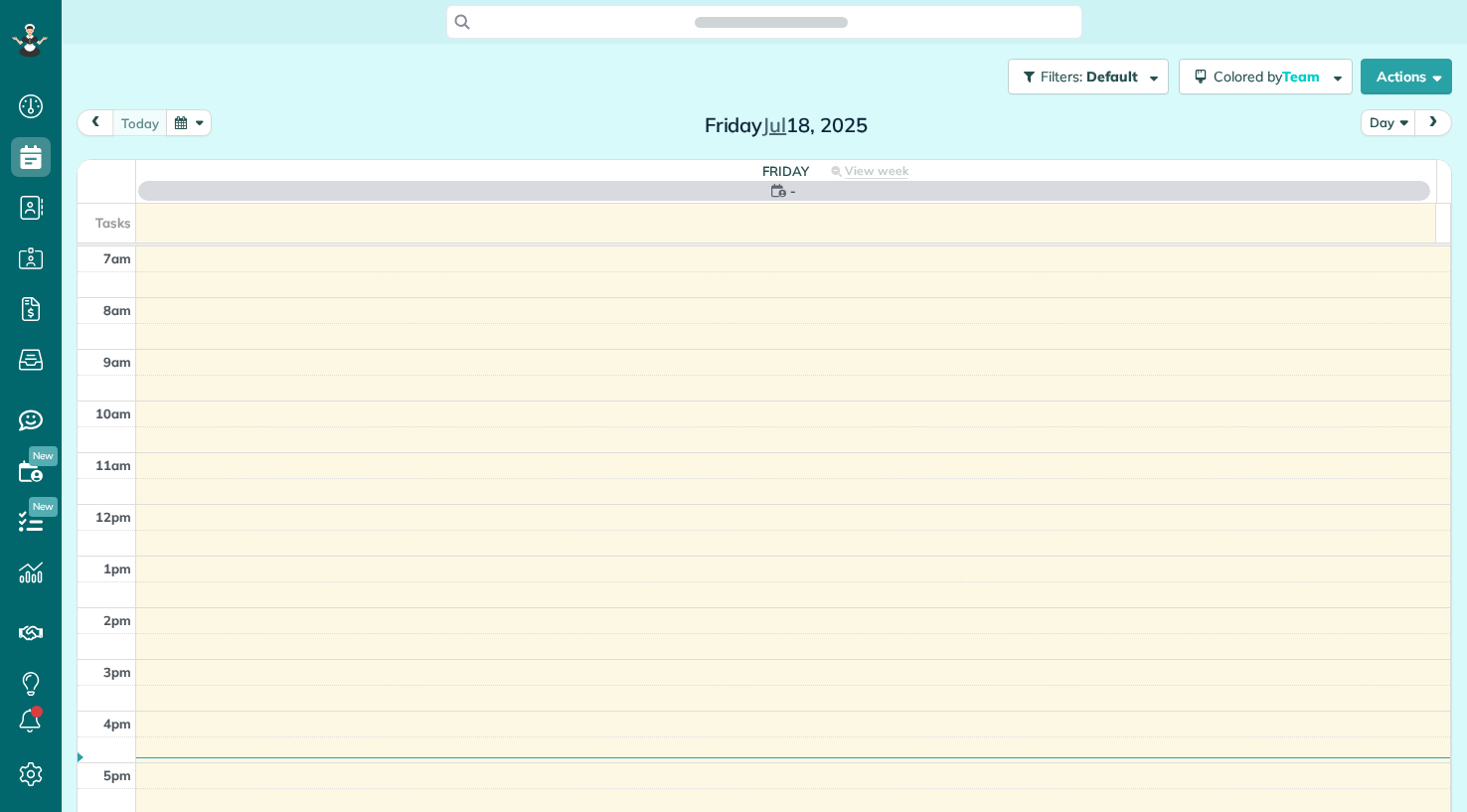 scroll, scrollTop: 0, scrollLeft: 0, axis: both 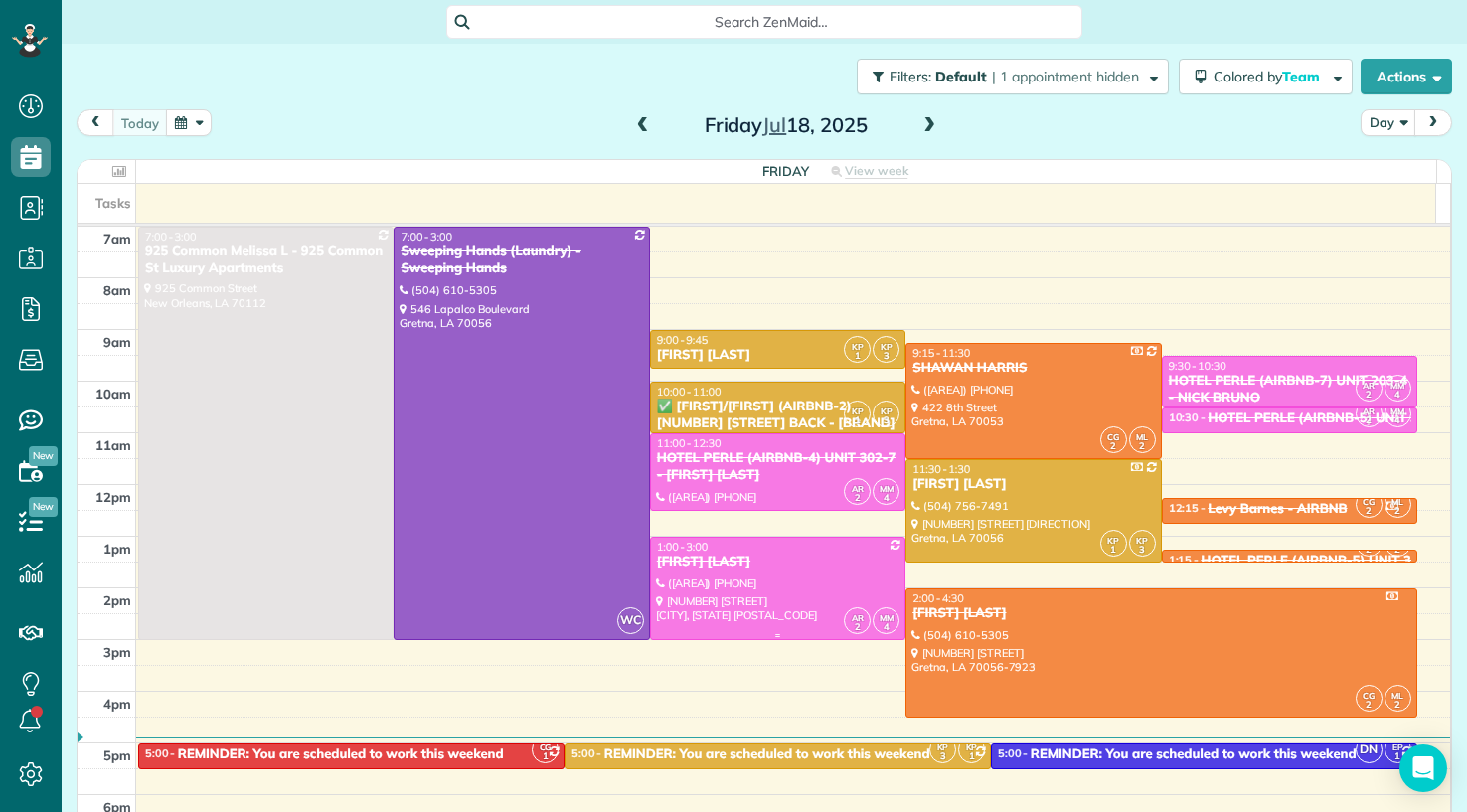 click at bounding box center (777, 588) 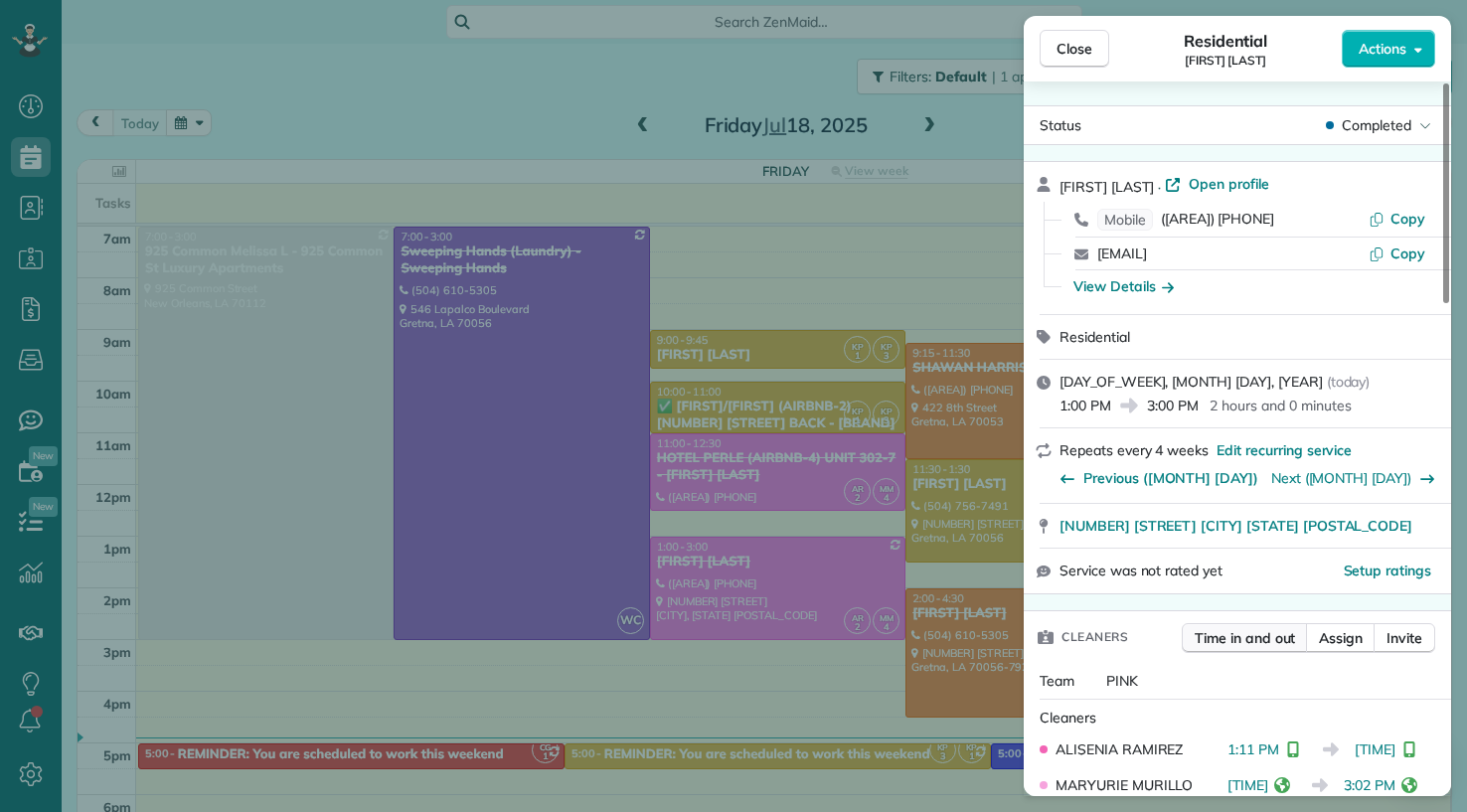 scroll, scrollTop: 696, scrollLeft: 0, axis: vertical 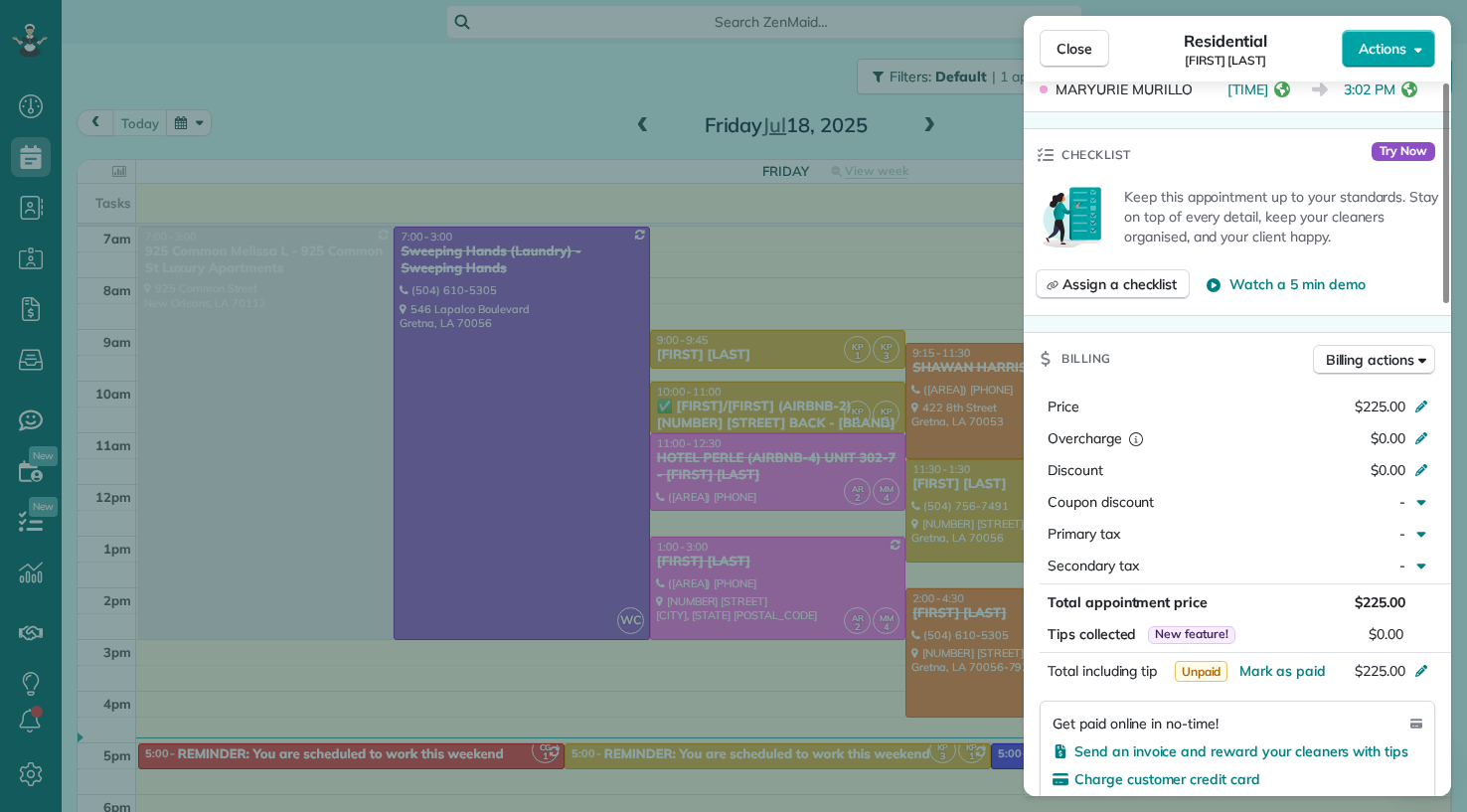 click on "Actions" at bounding box center (1388, 49) 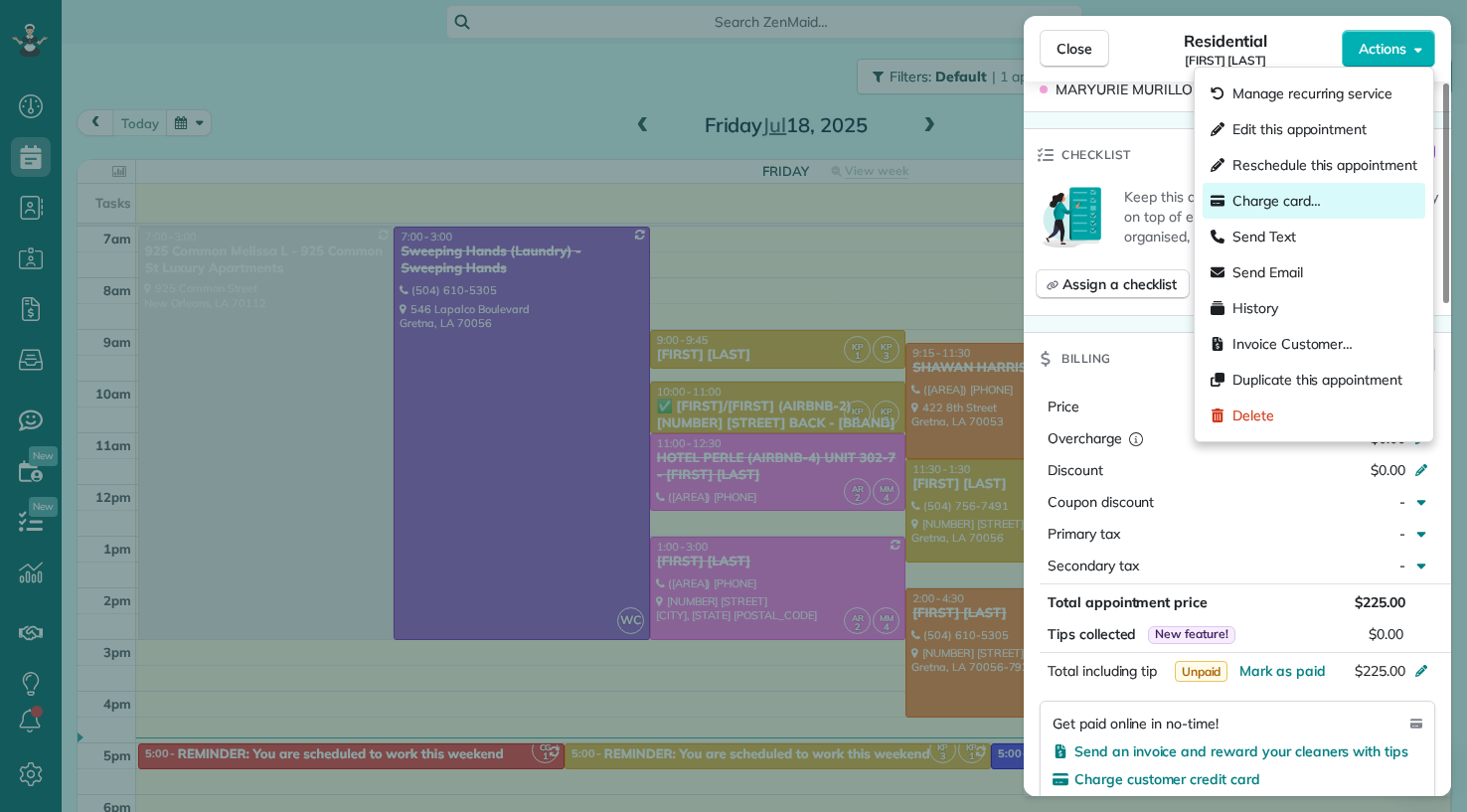 click on "Charge card…" at bounding box center [1276, 201] 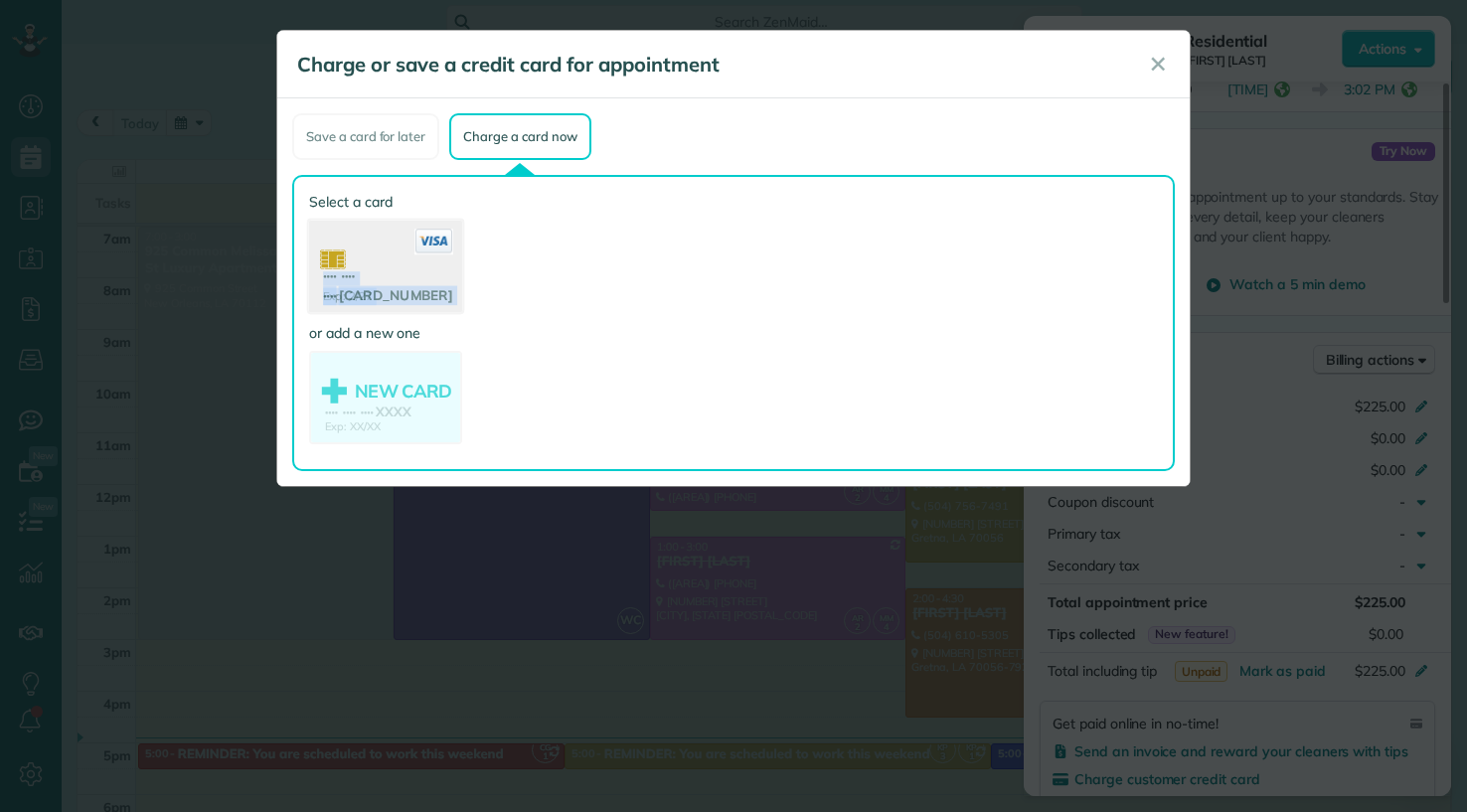 click on "Exp: 2/27
•••• •••• •••• 1491" at bounding box center [386, 266] 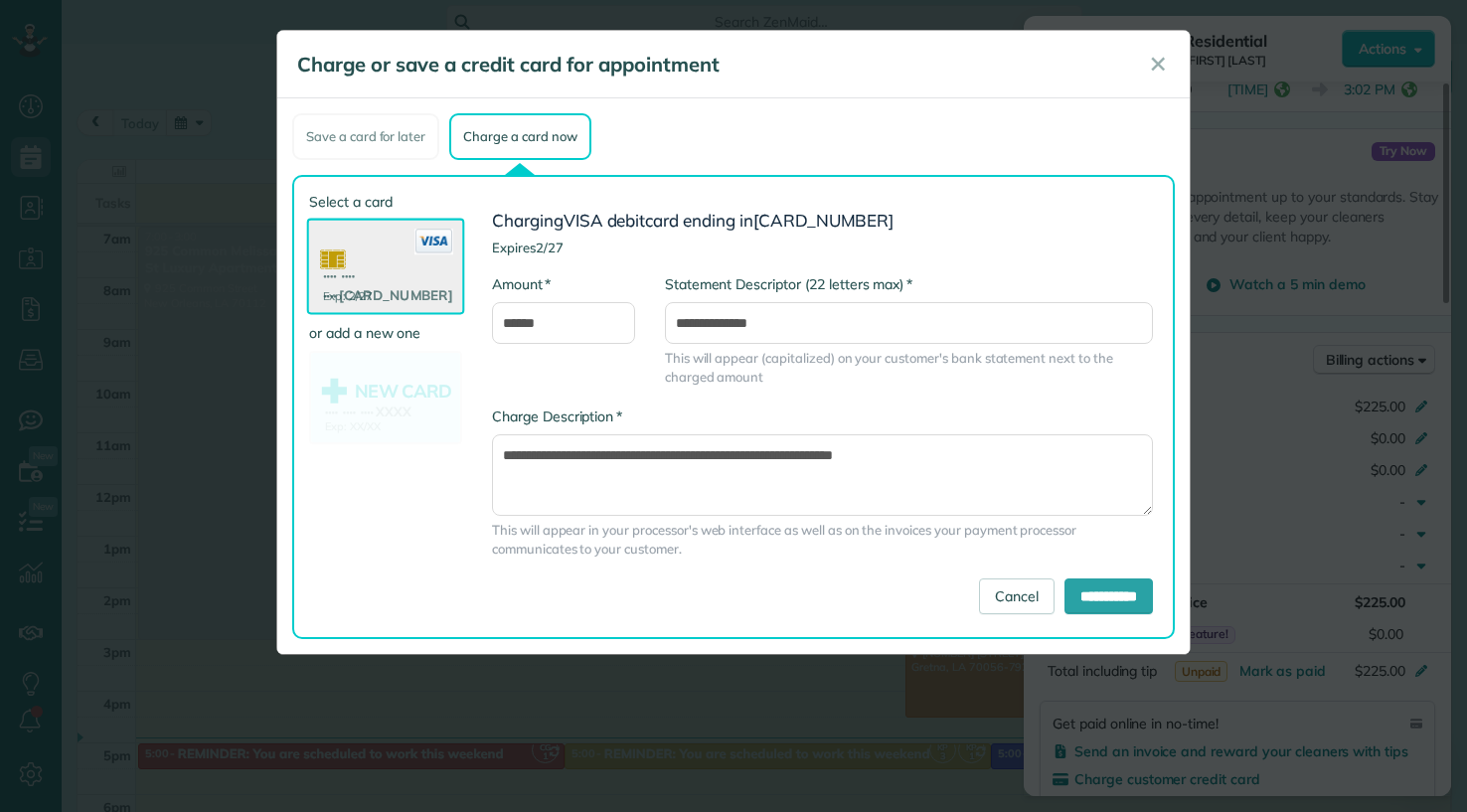 click 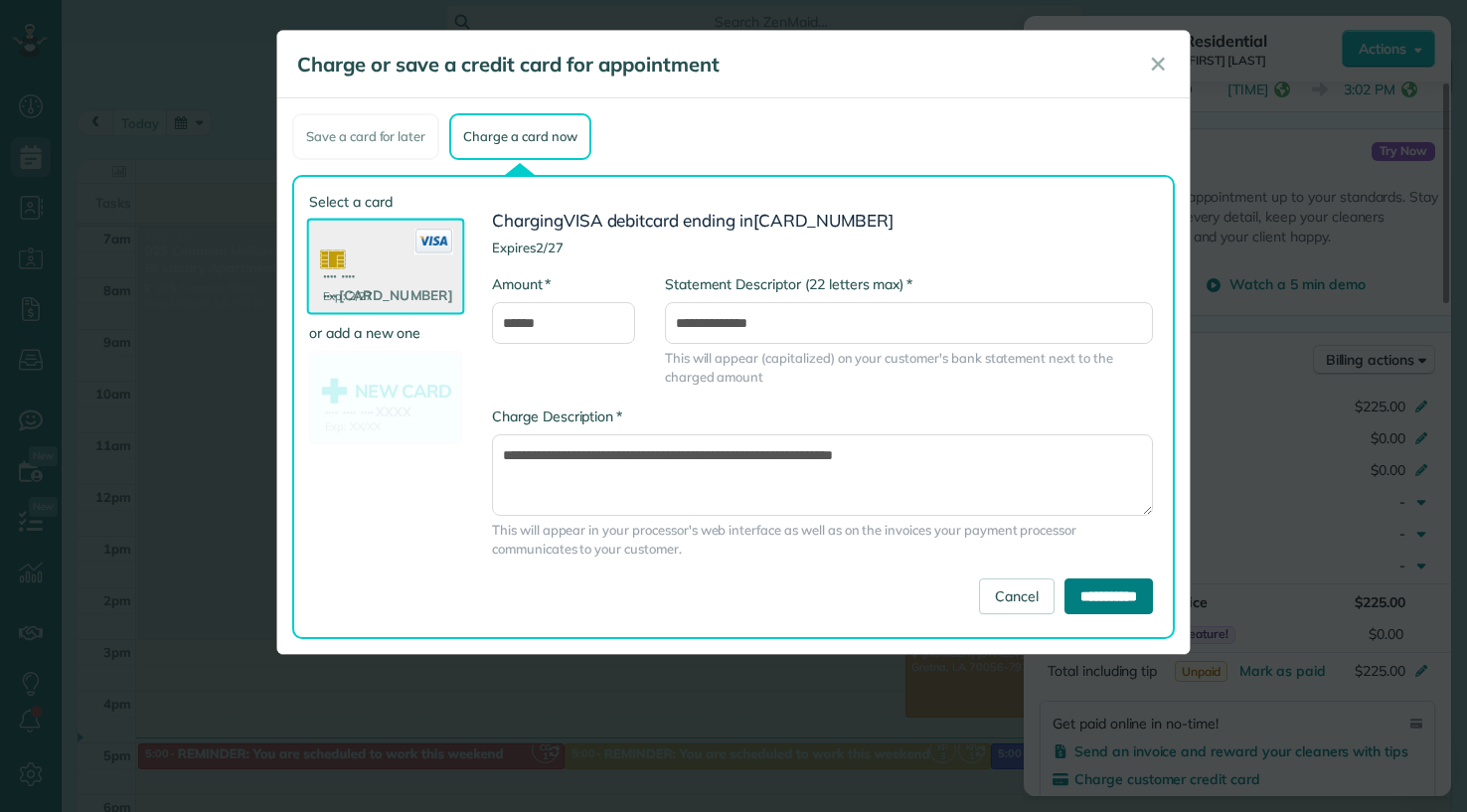 click on "**********" at bounding box center [1108, 596] 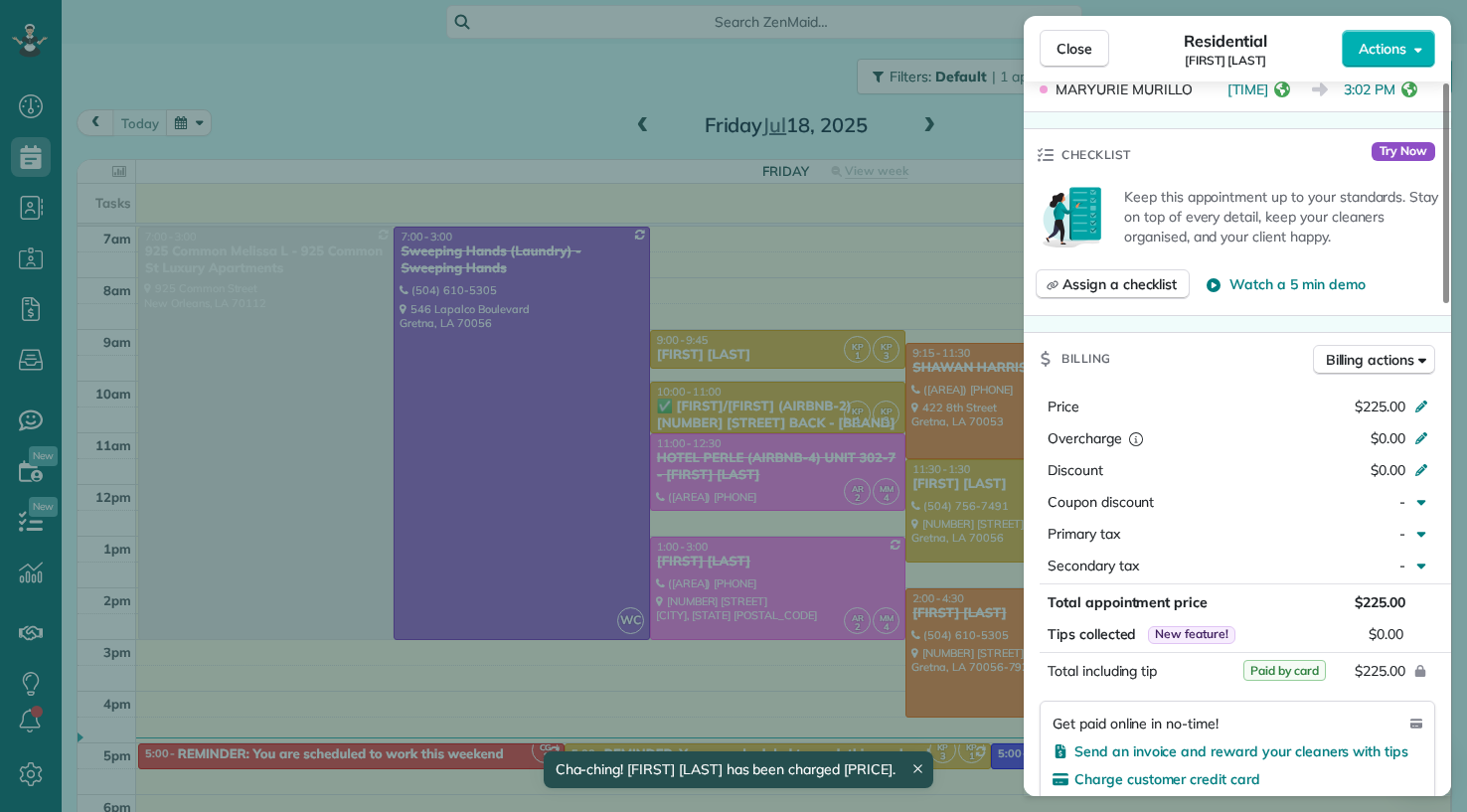 click on "Close Residential Paul Braxton Actions Status Completed Paul Braxton · Open profile Mobile (202) 256-1645 Copy paul.braxton01@gmail.com Copy View Details Residential viernes, julio 18, 2025 ( today ) 1:00 PM 3:00 PM 2 hours and 0 minutes Repeats every 4 weeks Edit recurring service Previous (jun 20) Next (ago 15) 456 Butler Drive Westwego LA 70094 Service was not rated yet Setup ratings Cleaners Time in and out Assign Invite Team PINK Cleaners ALISENIA   RAMIREZ 1:11 PM 3:04 PM MARYURIE   MURILLO 1:12 PM 3:02 PM Checklist Try Now Keep this appointment up to your standards. Stay on top of every detail, keep your cleaners organised, and your client happy. Assign a checklist Watch a 5 min demo Billing Billing actions Price $225.00 Overcharge $0.00 Discount $0.00 Coupon discount - Primary tax - Secondary tax - Total appointment price $225.00 Tips collected New feature! $0.00 Paid by card Total including tip $225.00 Get paid online in no-time! Send an invoice and reward your cleaners with tips Work items Notes 0" at bounding box center (734, 406) 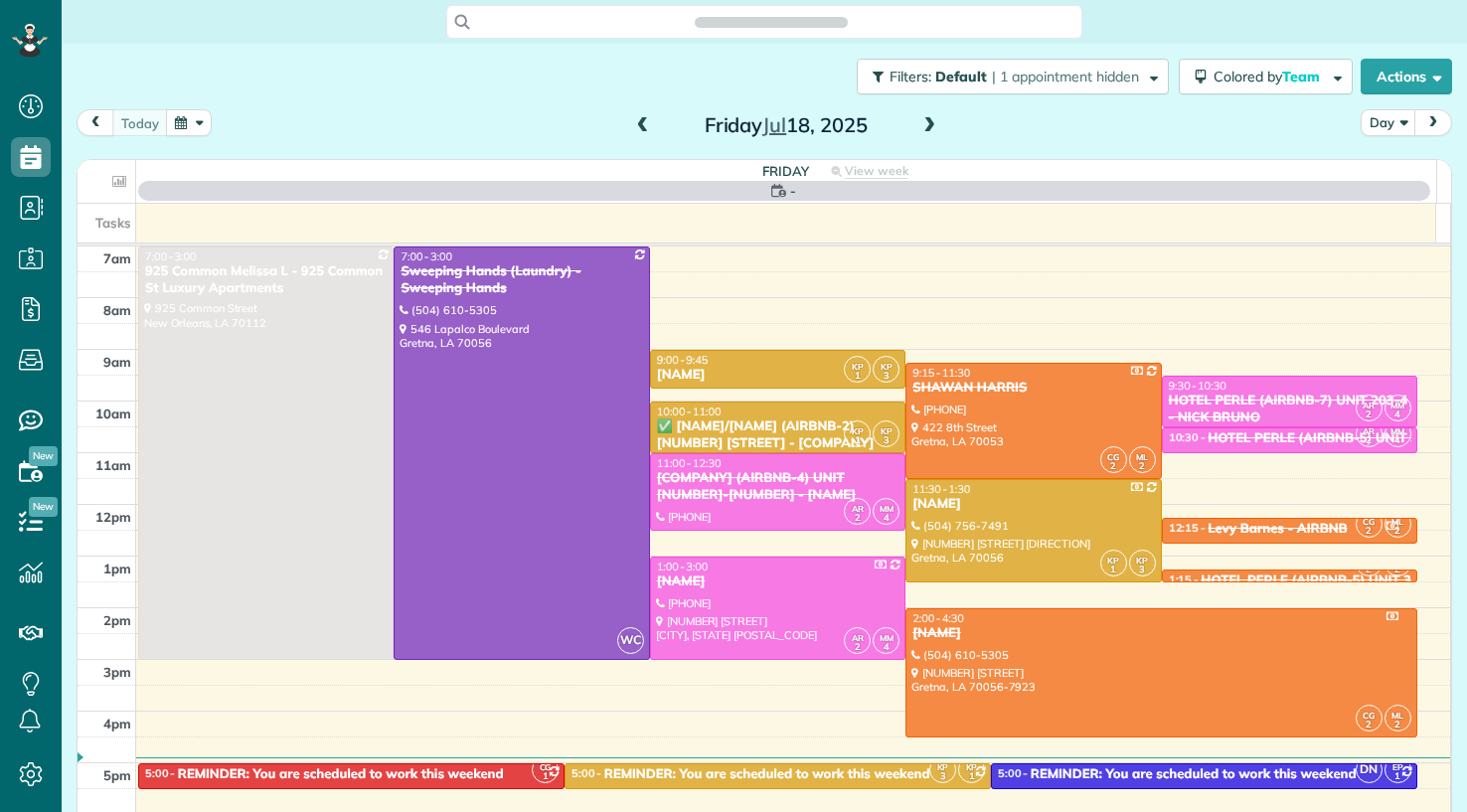 scroll, scrollTop: 0, scrollLeft: 0, axis: both 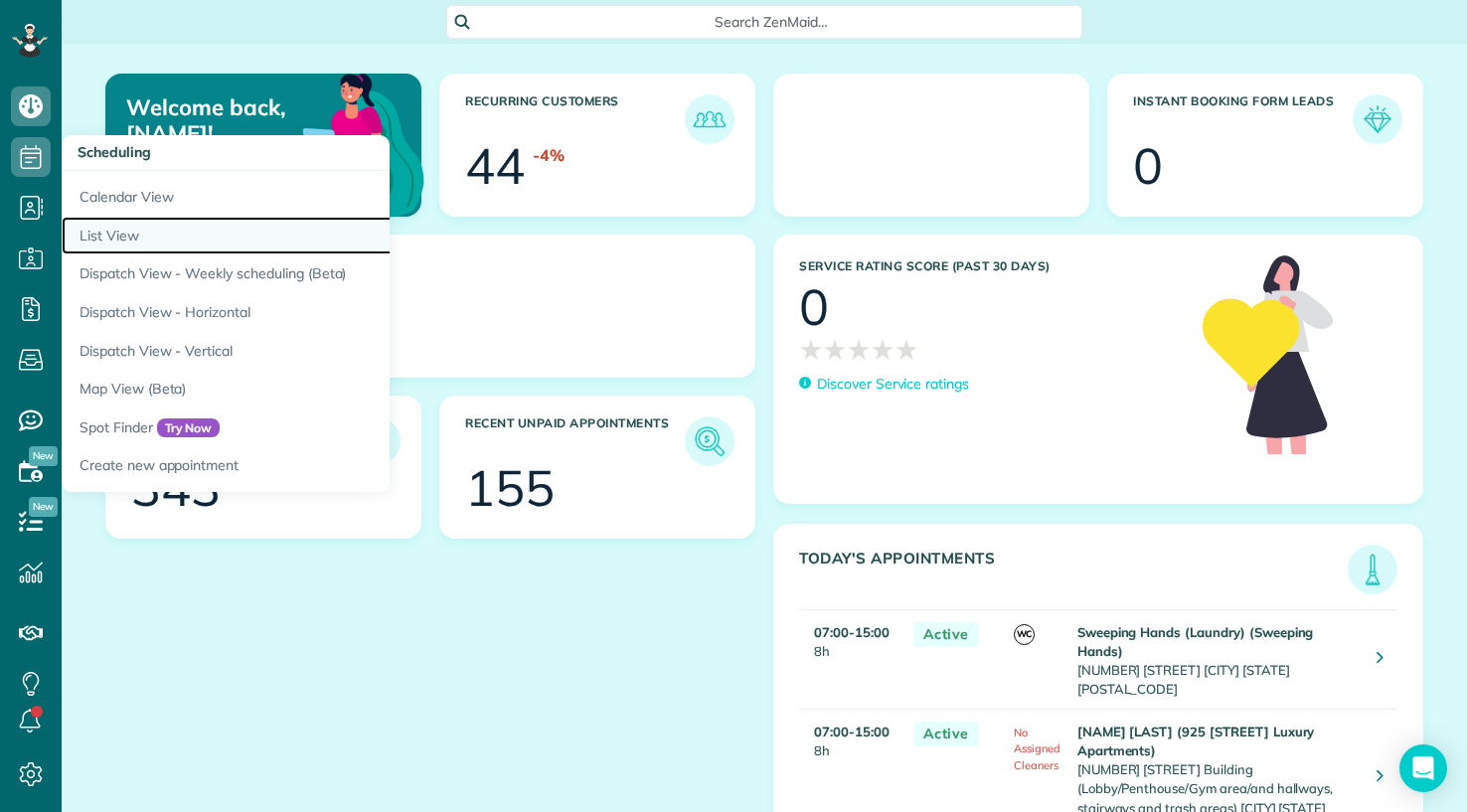 click on "List View" at bounding box center [310, 236] 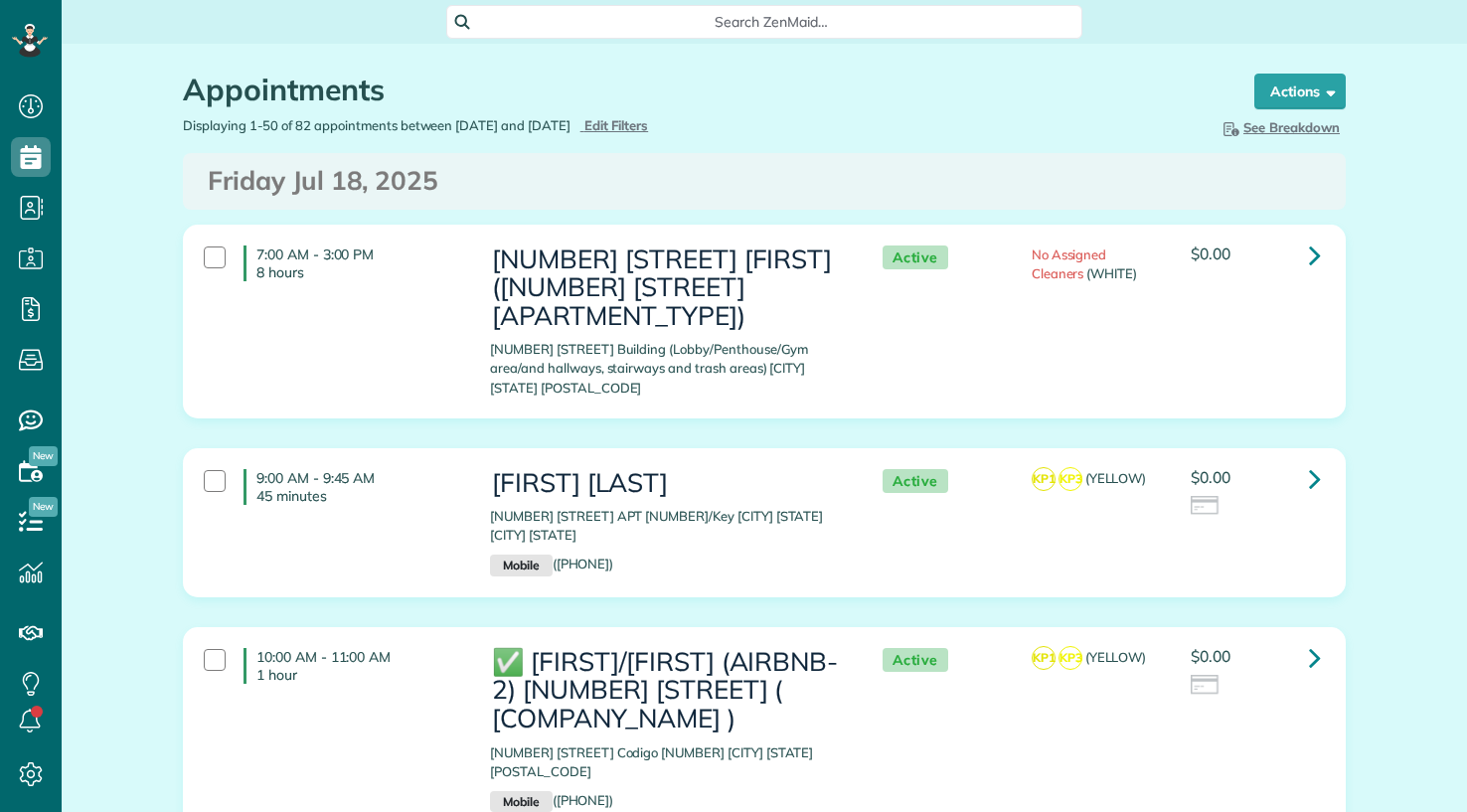 scroll, scrollTop: 0, scrollLeft: 0, axis: both 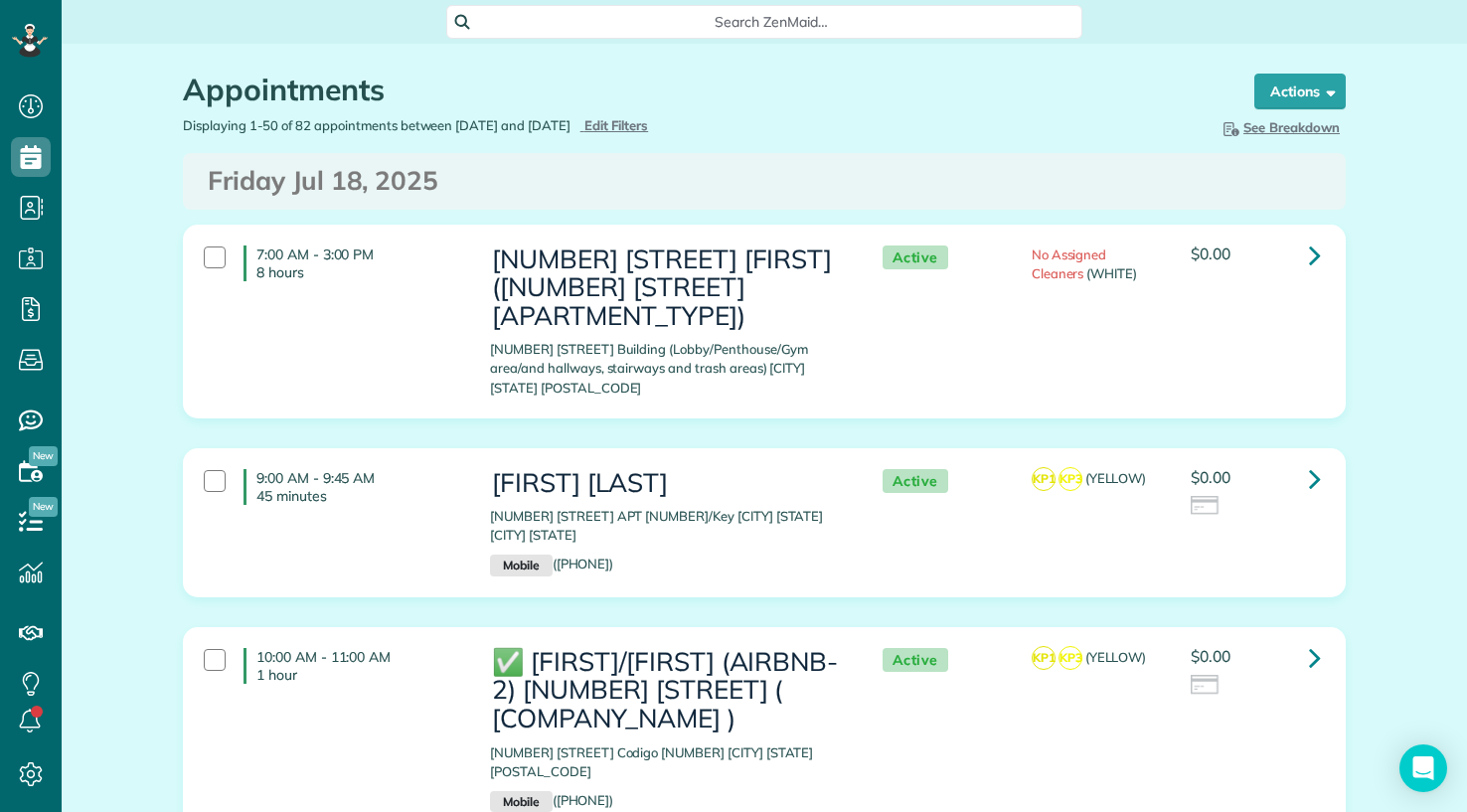 type on "**********" 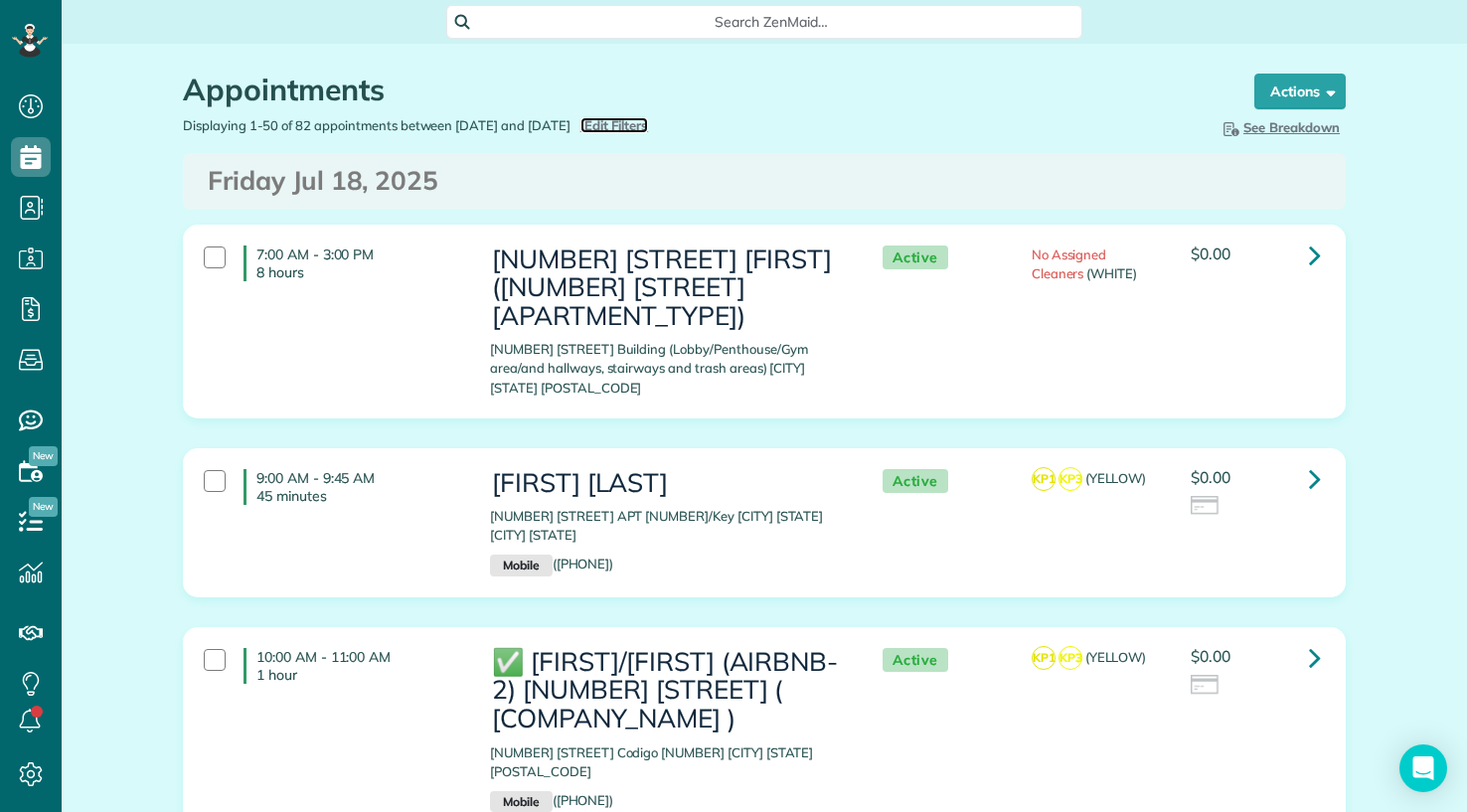 click on "Edit Filters" at bounding box center [616, 125] 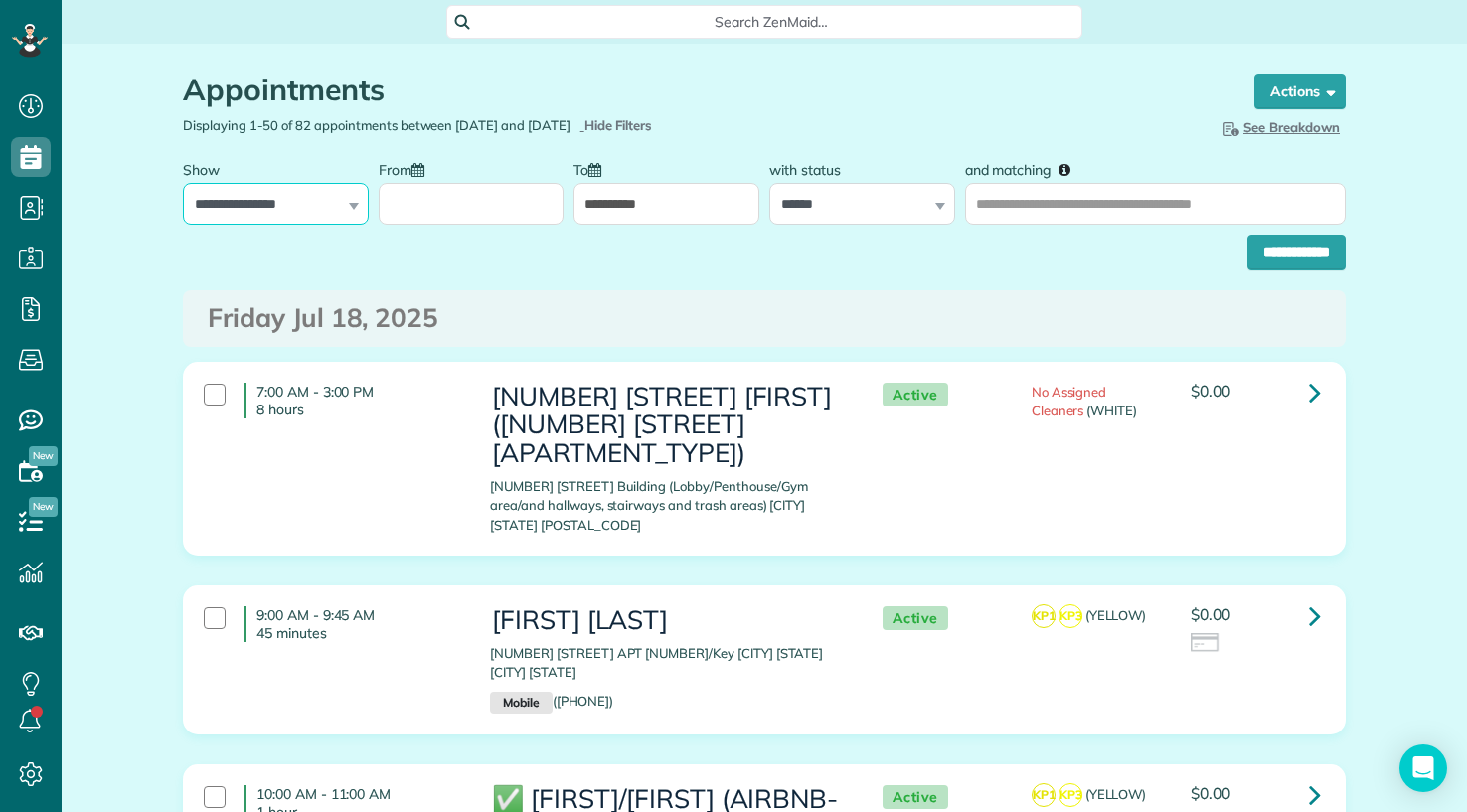 click on "**********" at bounding box center (275, 204) 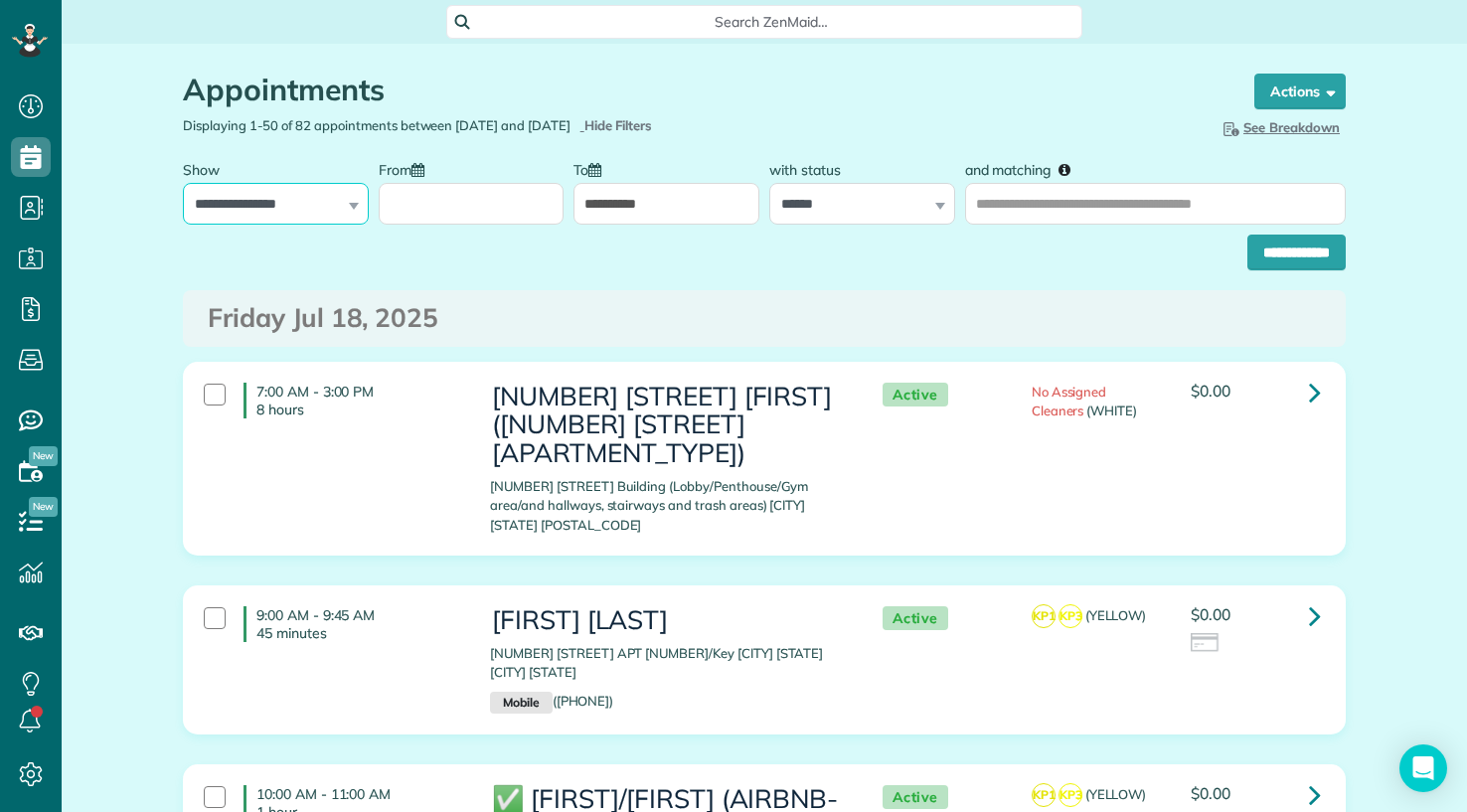 select on "**********" 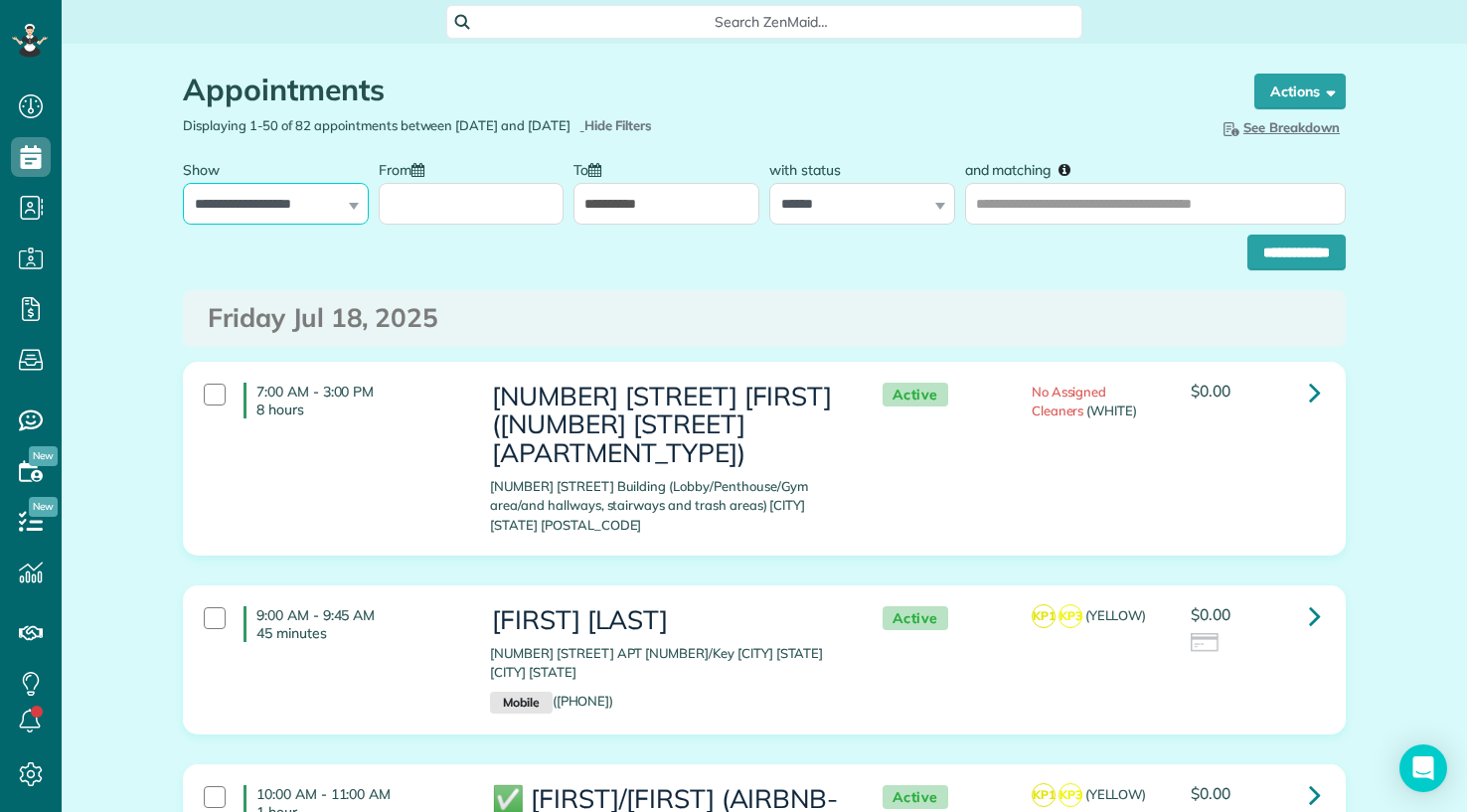 click on "**********" at bounding box center [275, 204] 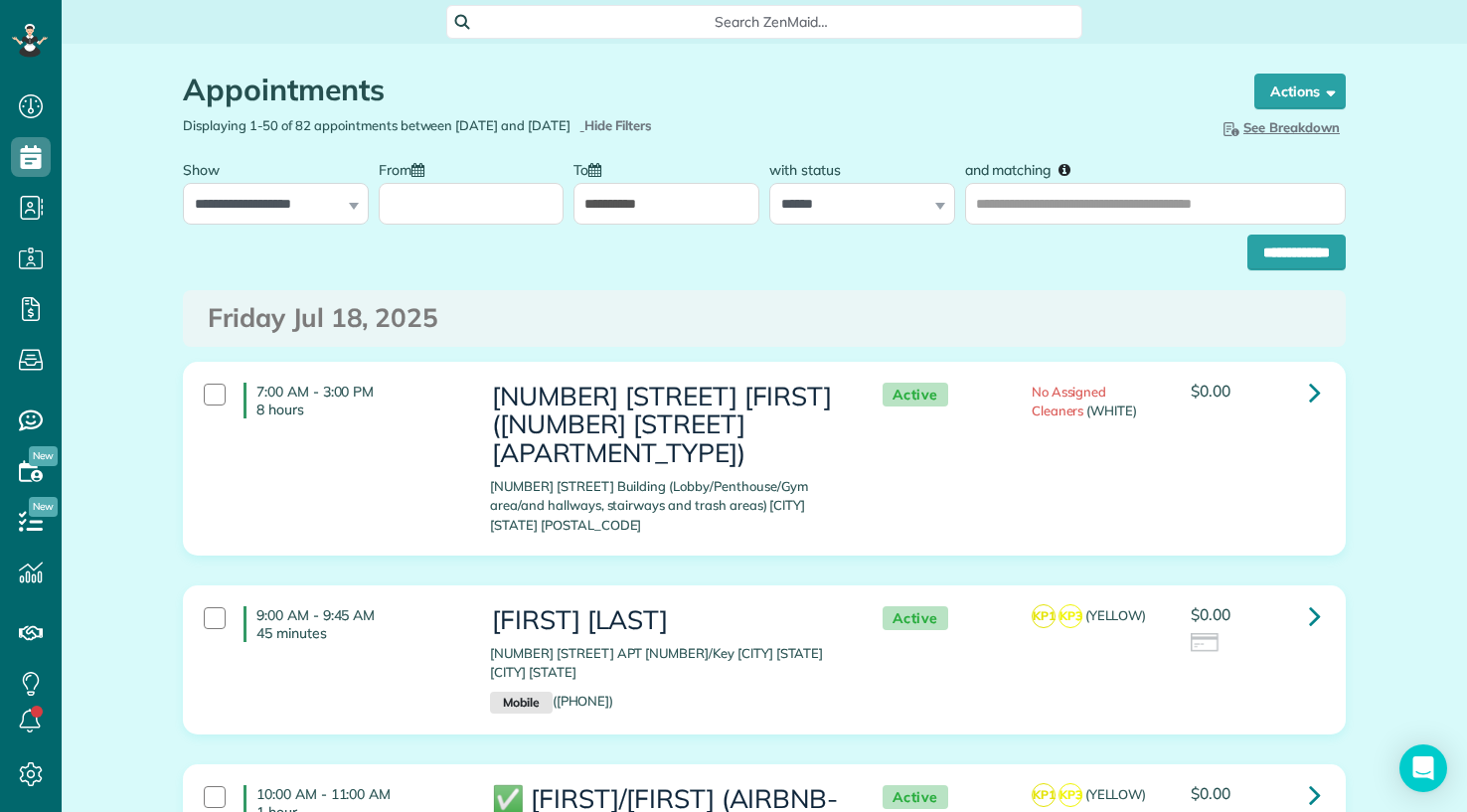 click on "From" at bounding box center [471, 204] 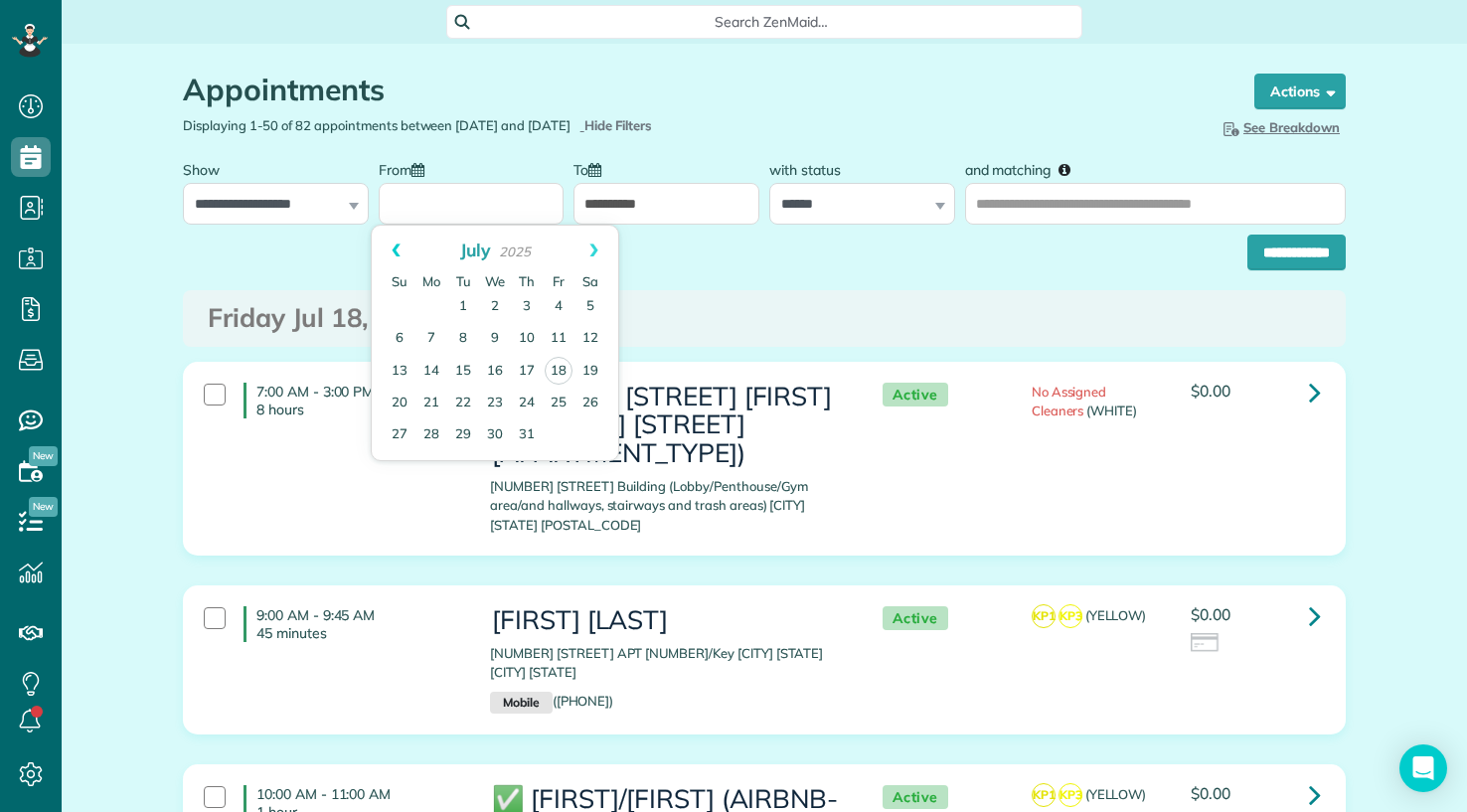 click on "Prev" at bounding box center [396, 250] 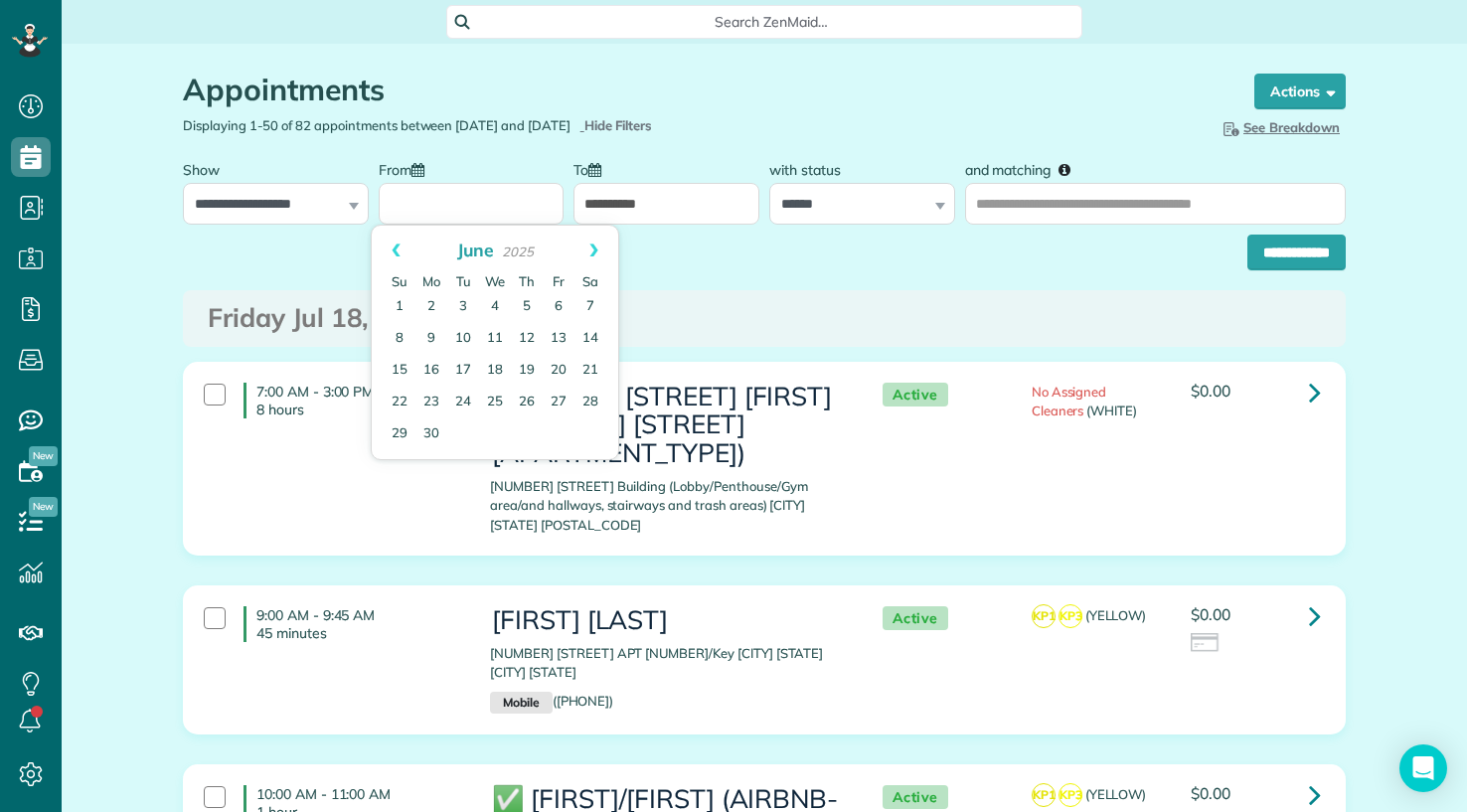 click on "Prev" at bounding box center [396, 250] 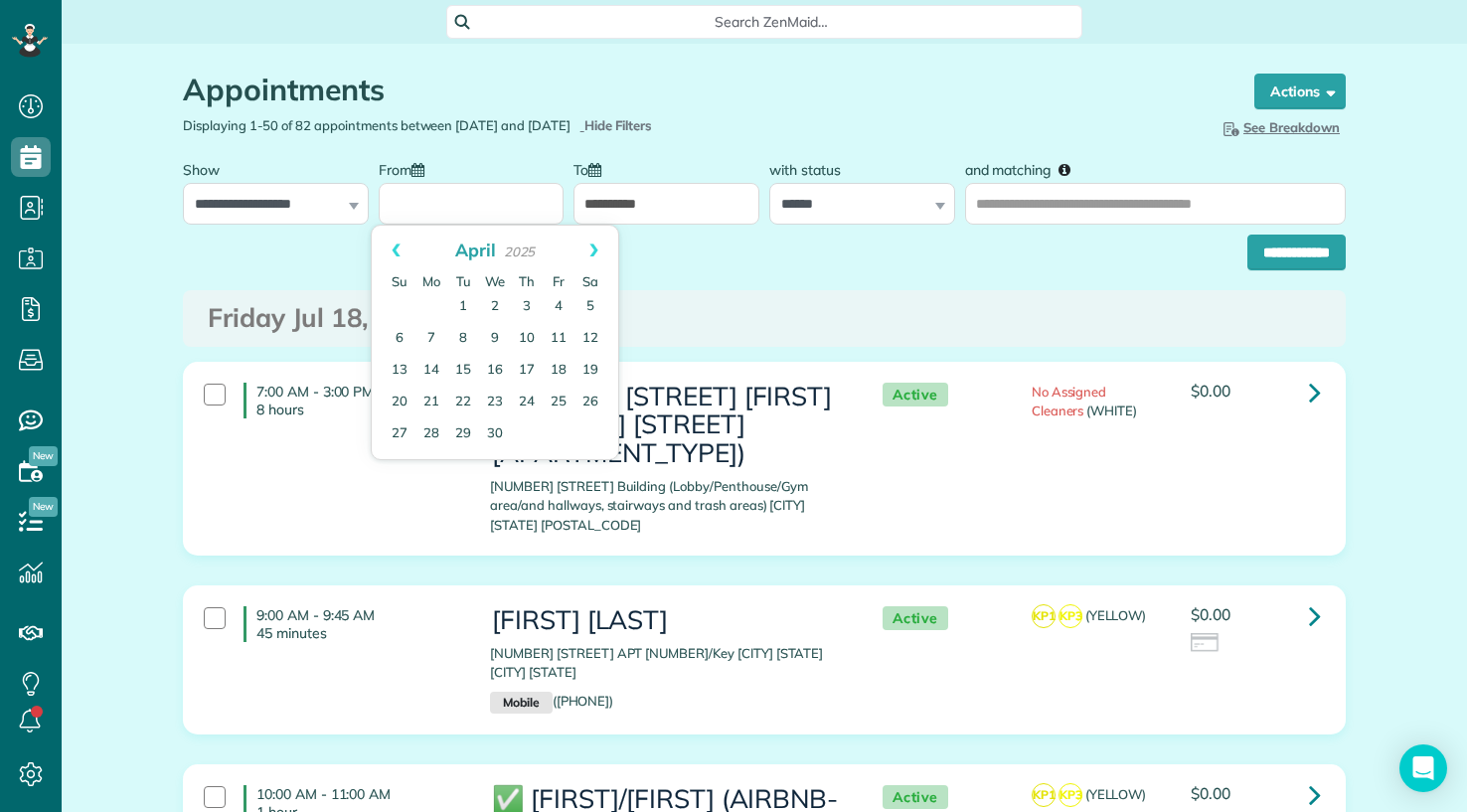 click on "Prev" at bounding box center (396, 250) 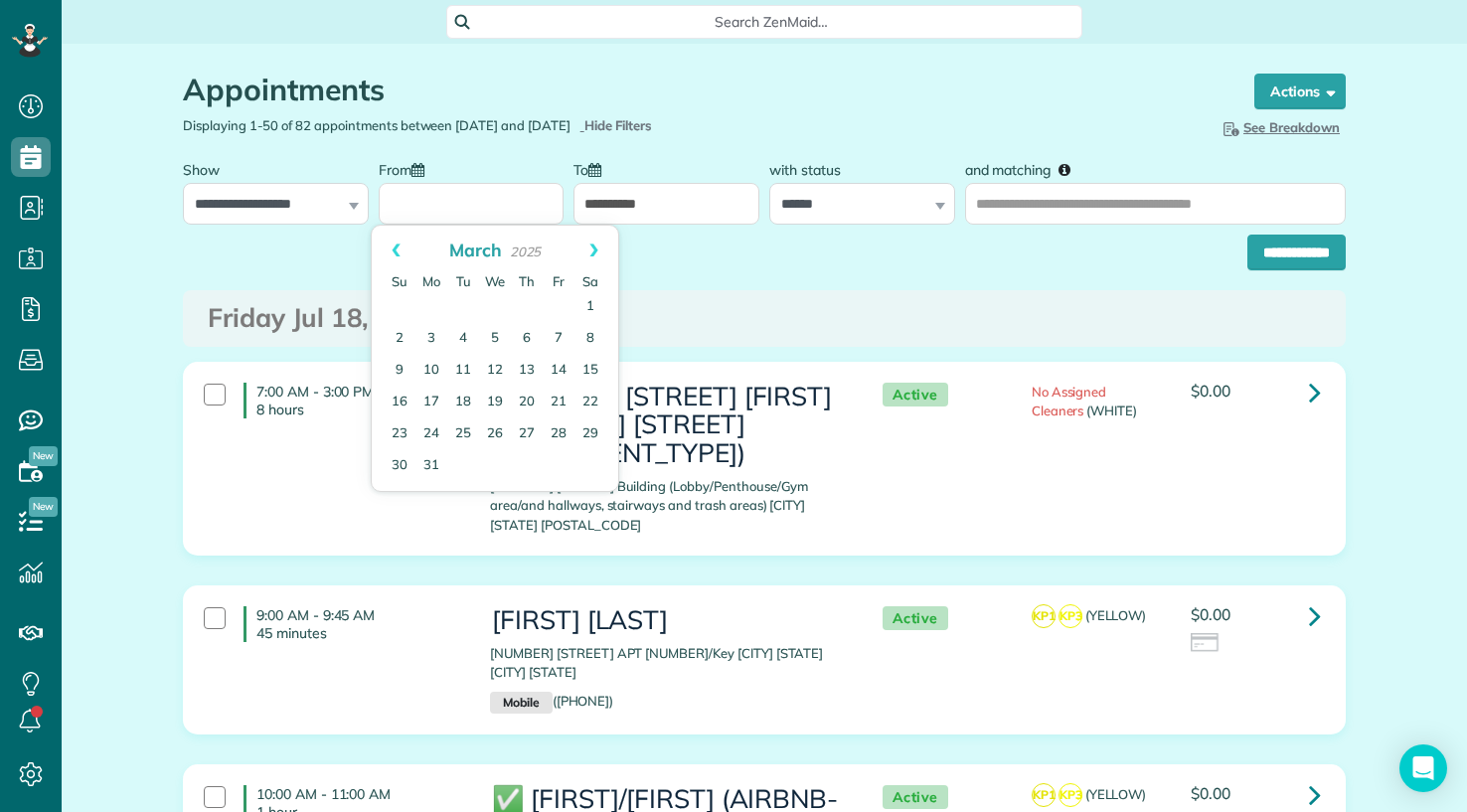 click on "Prev" at bounding box center (396, 250) 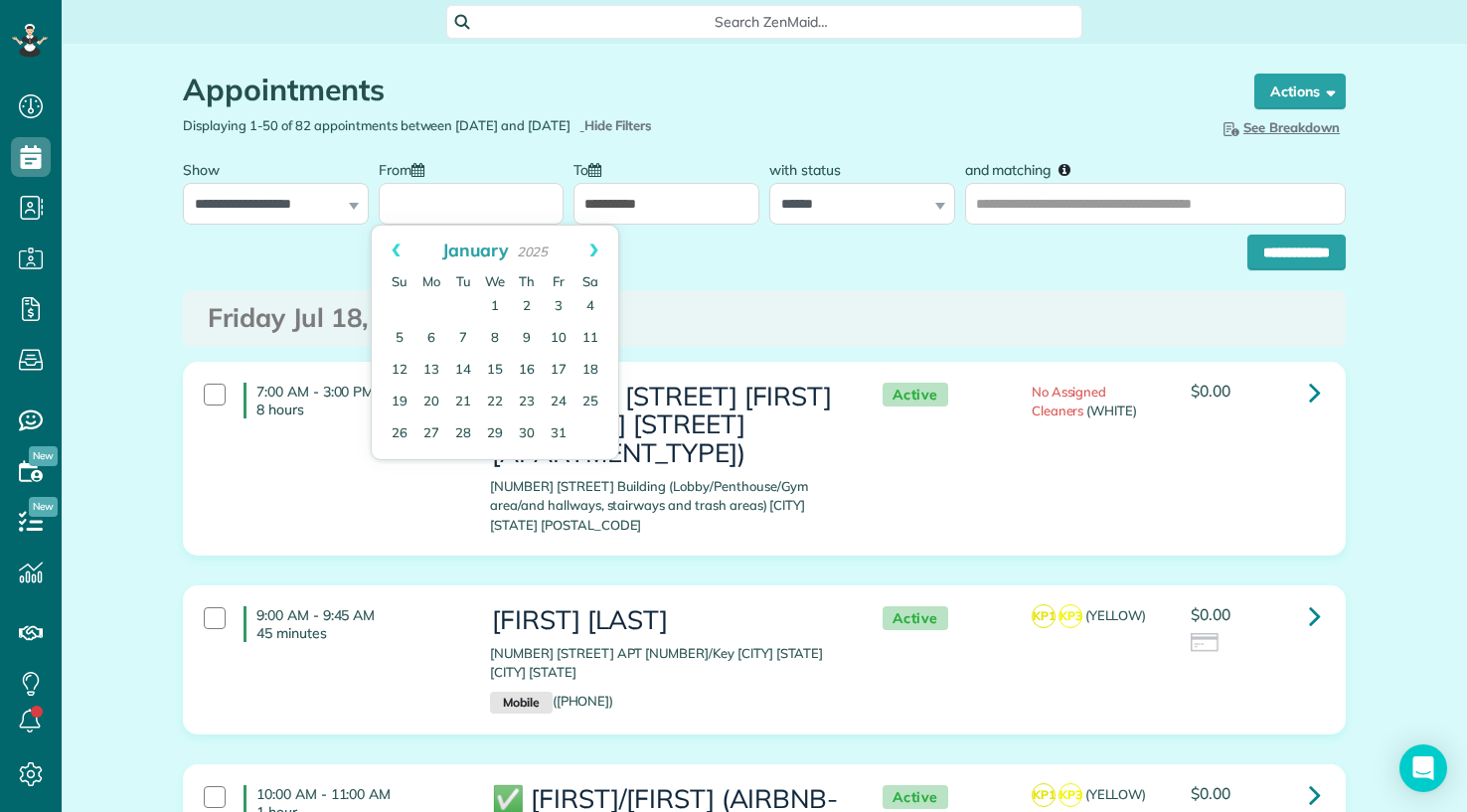 click on "Prev" at bounding box center (396, 250) 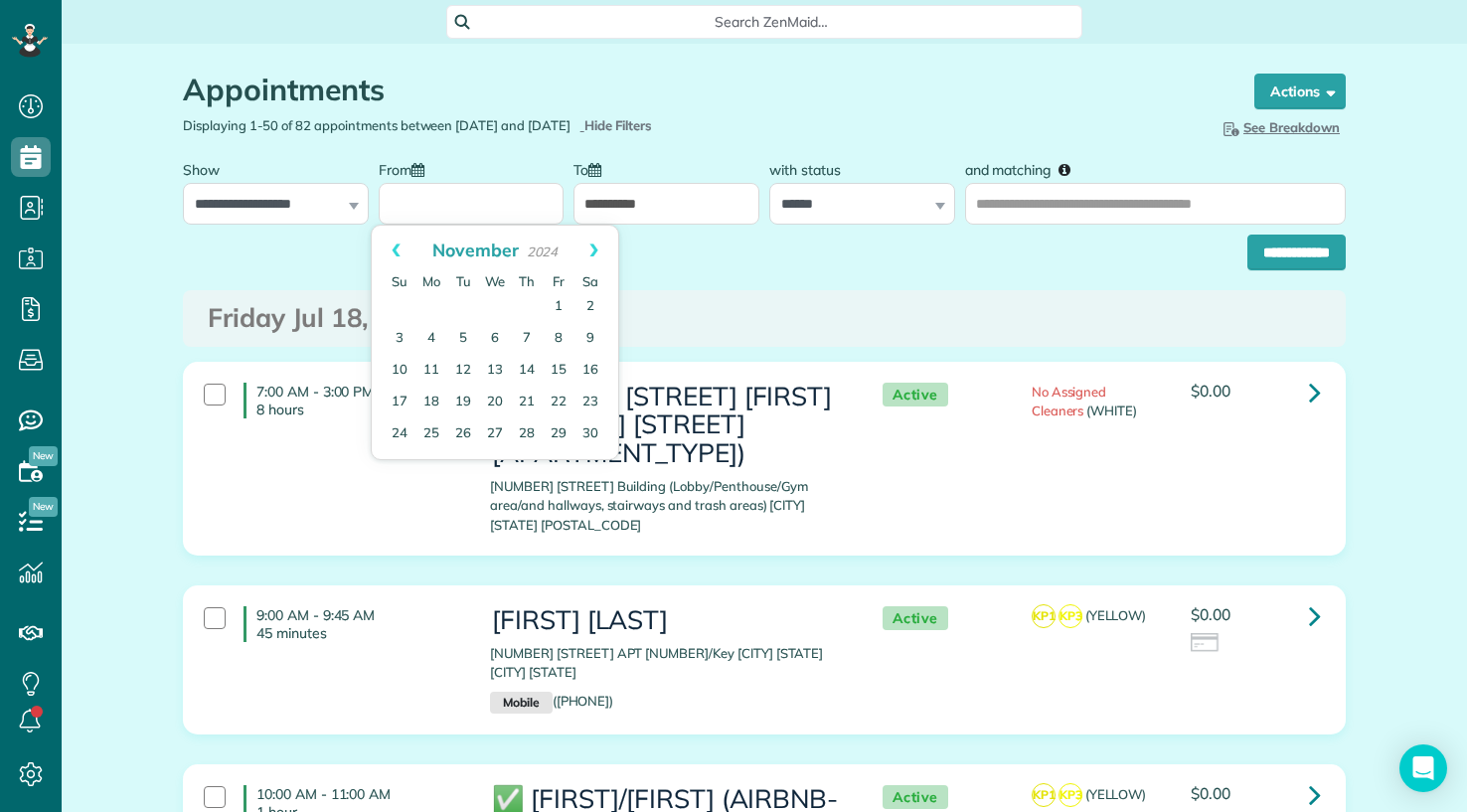 click on "Prev" at bounding box center (396, 250) 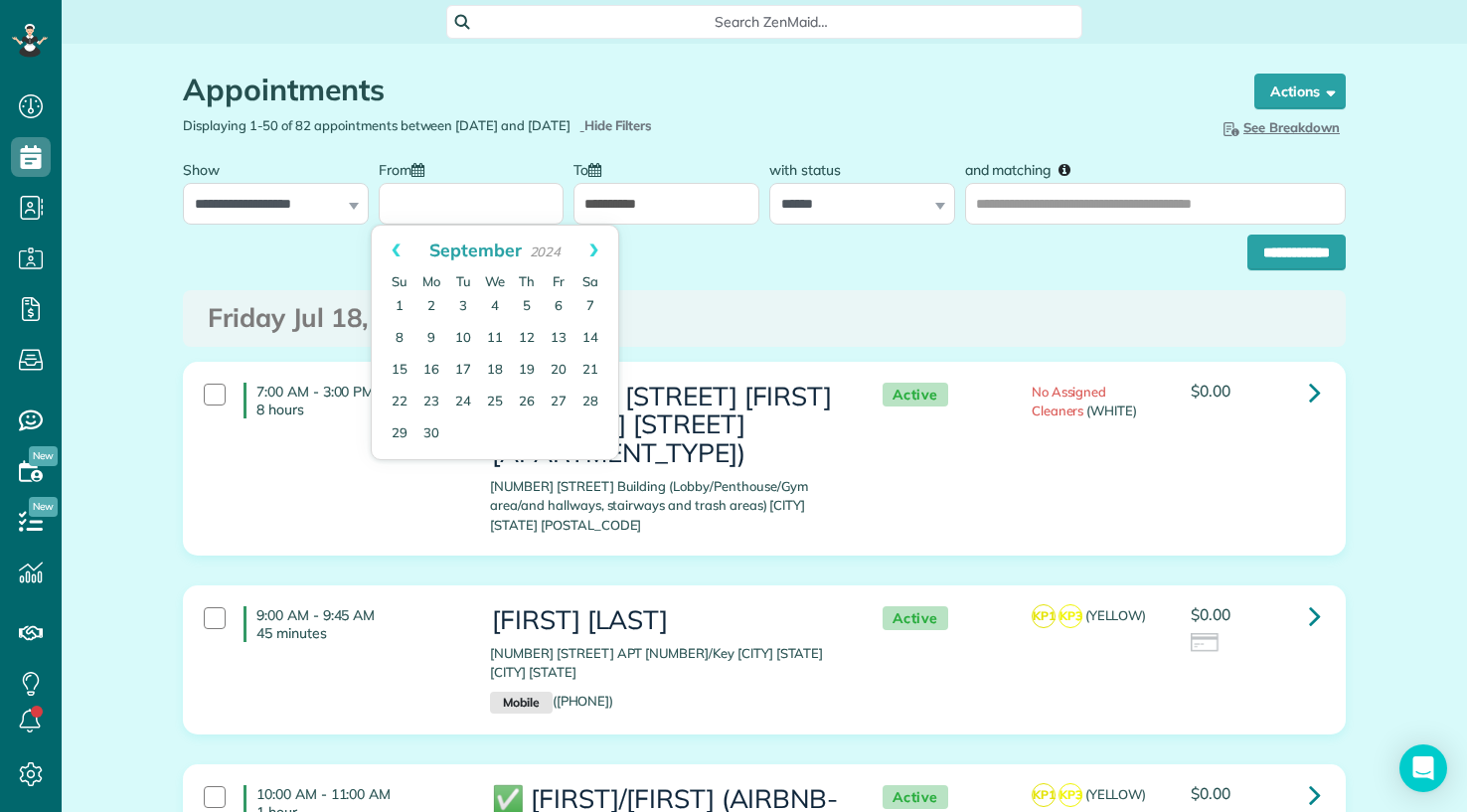 click on "Prev" at bounding box center [396, 250] 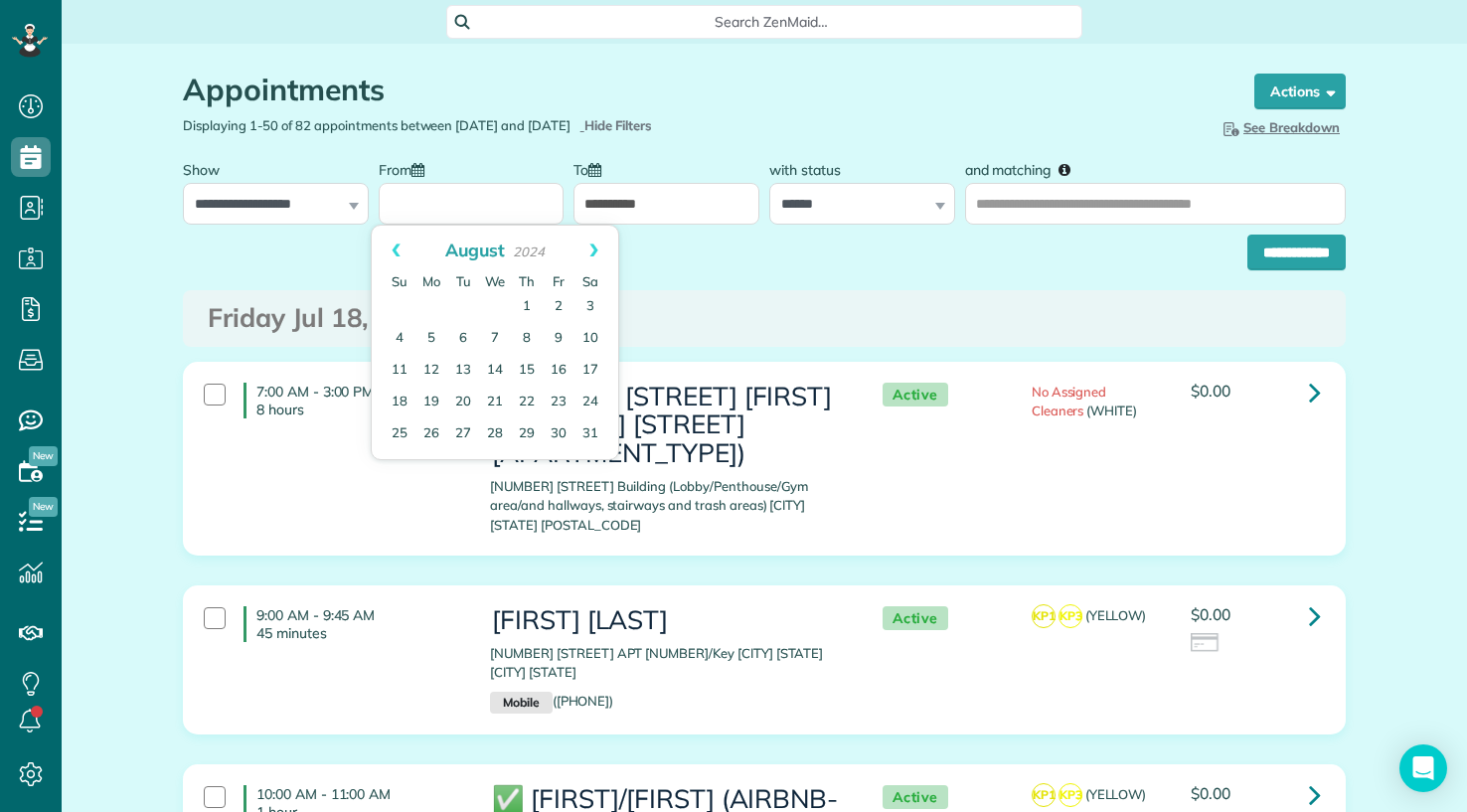click on "Prev" at bounding box center [396, 250] 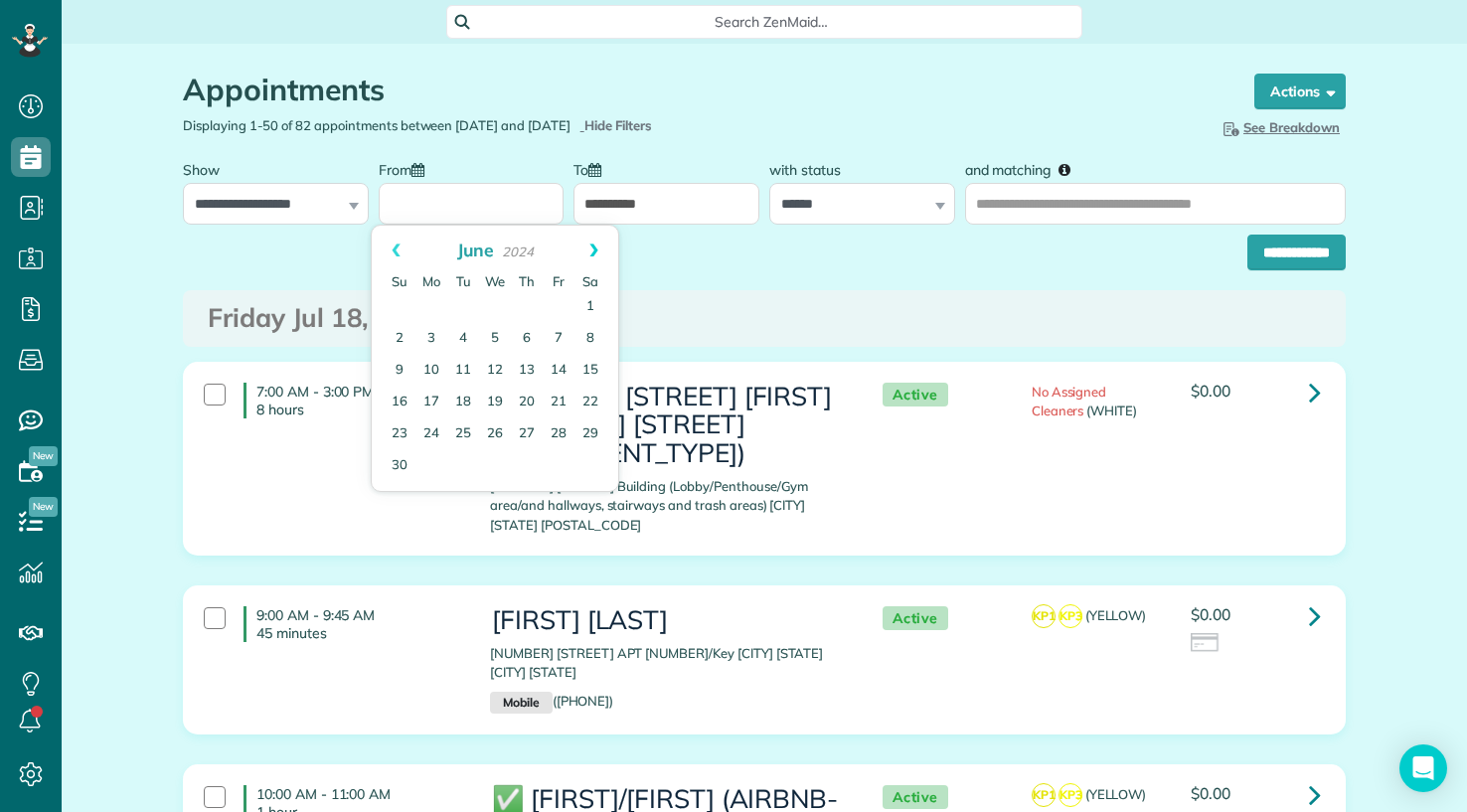 click on "Next" at bounding box center [593, 250] 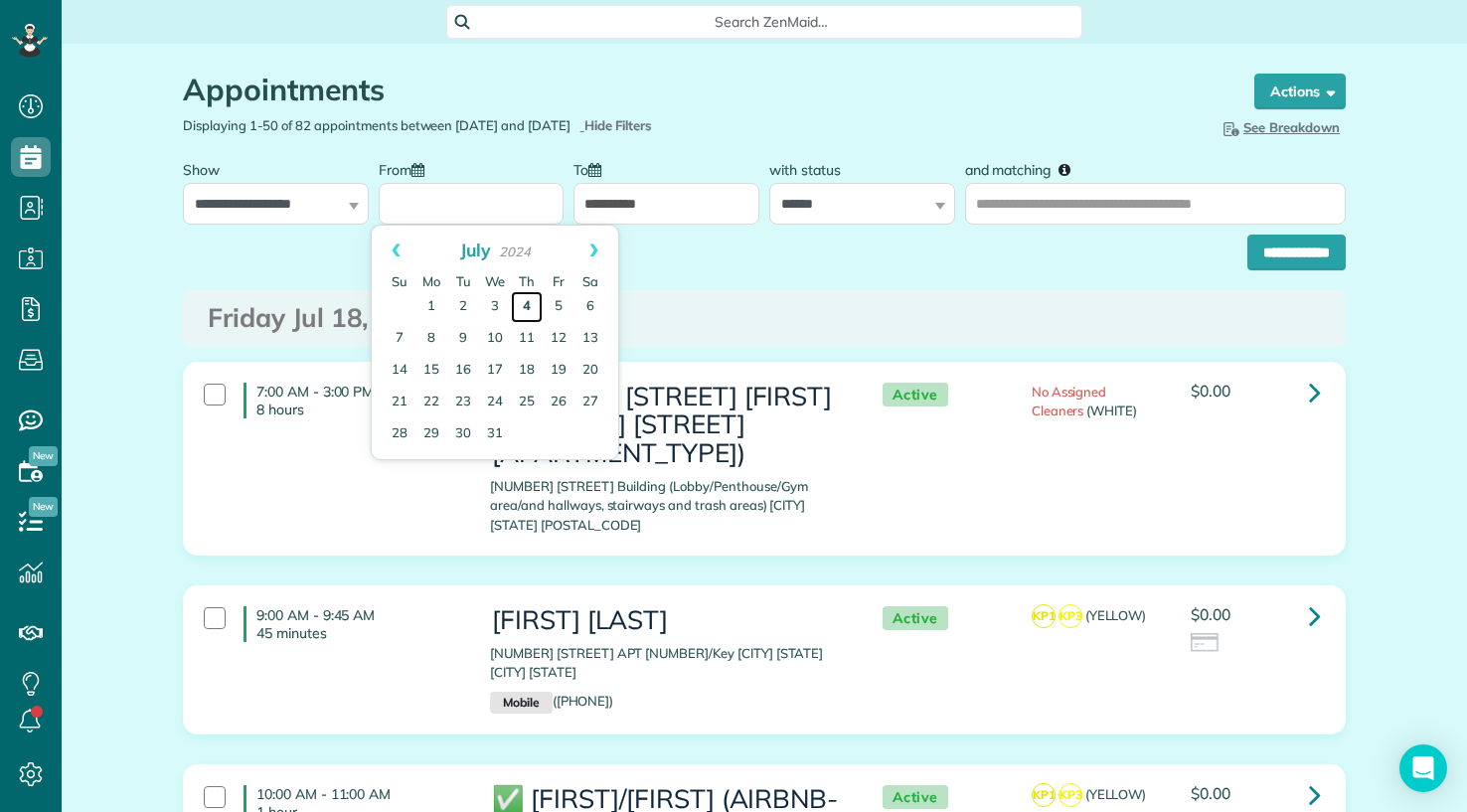 click on "4" at bounding box center [527, 307] 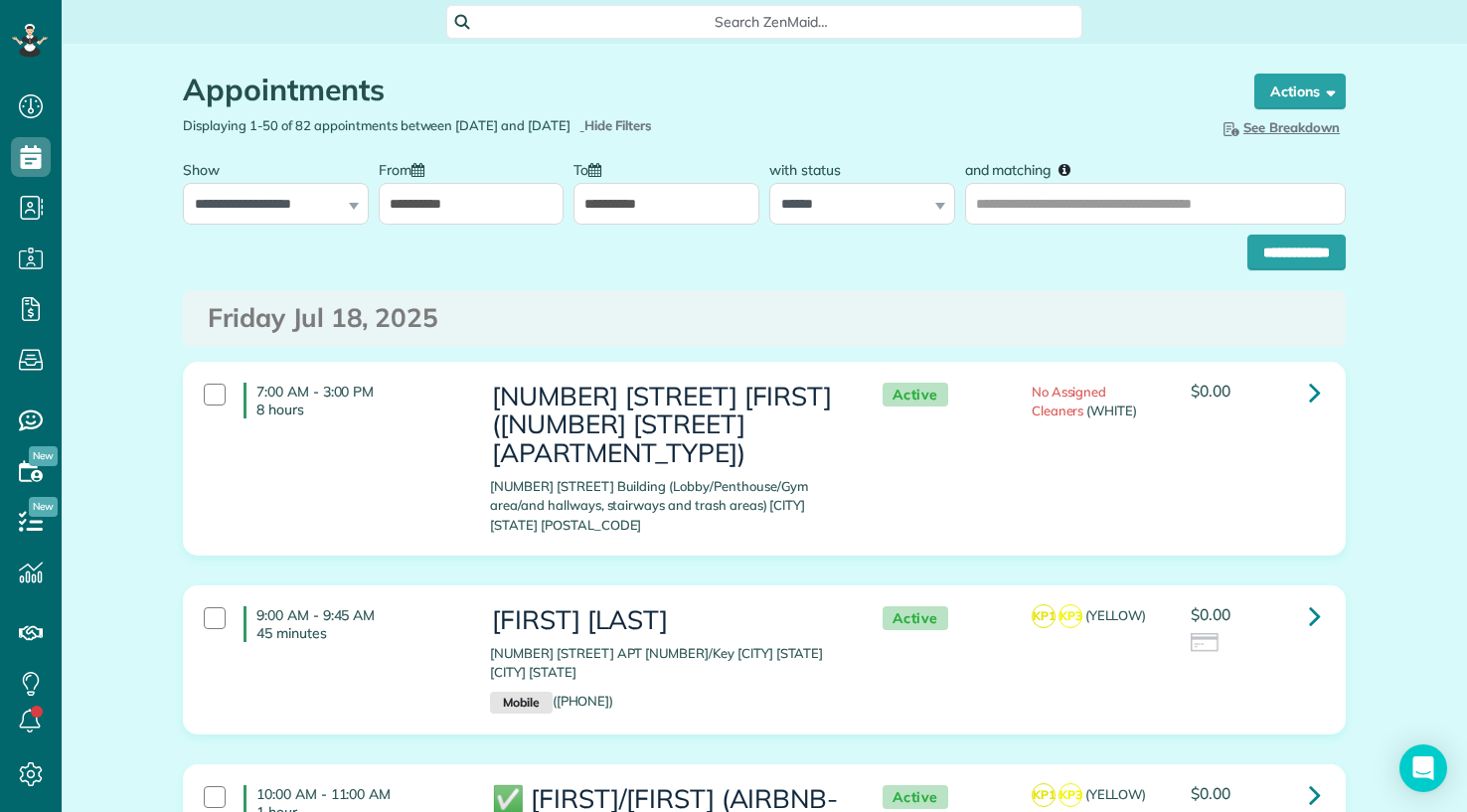 click on "**********" at bounding box center [764, 247] 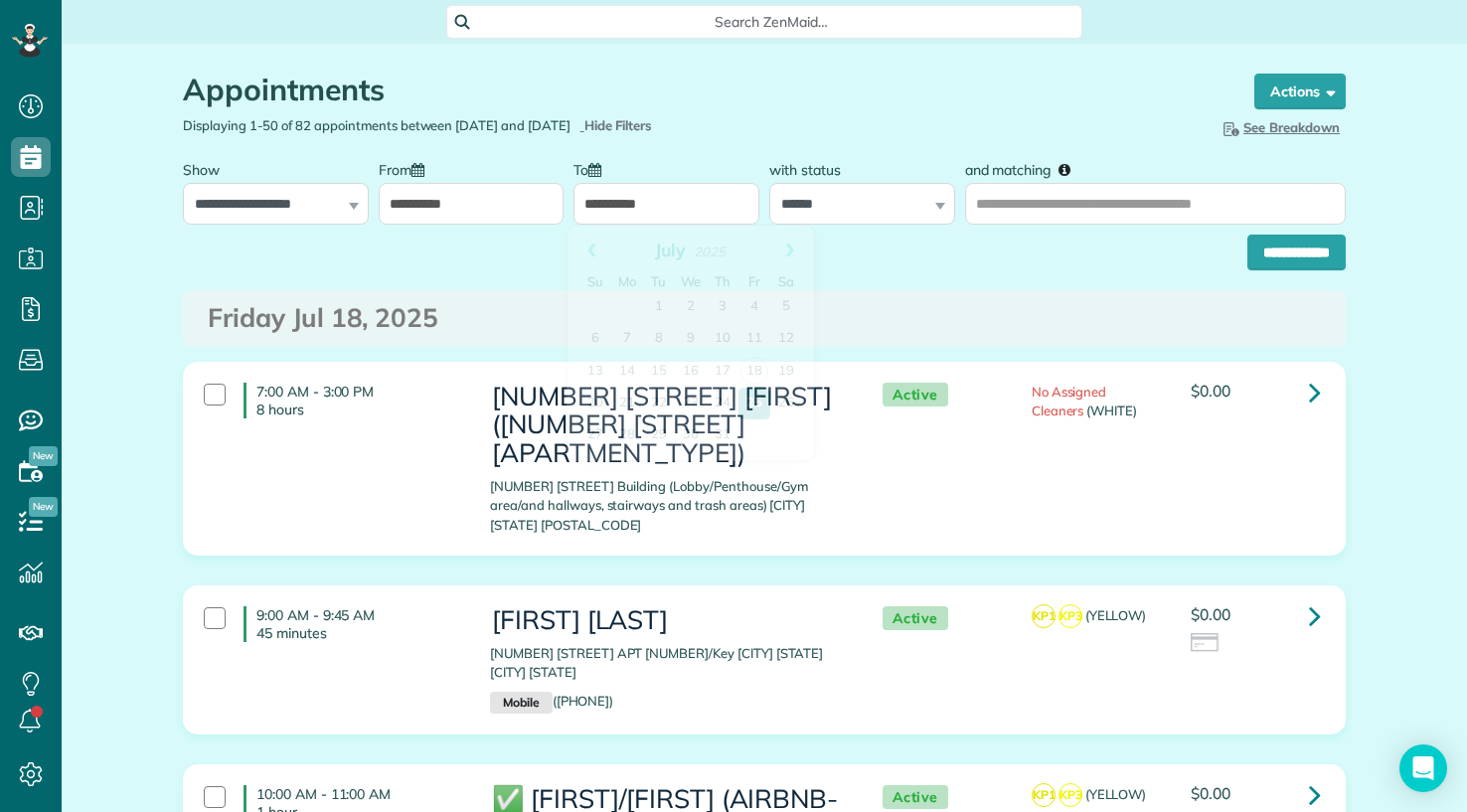 click on "**********" at bounding box center (666, 204) 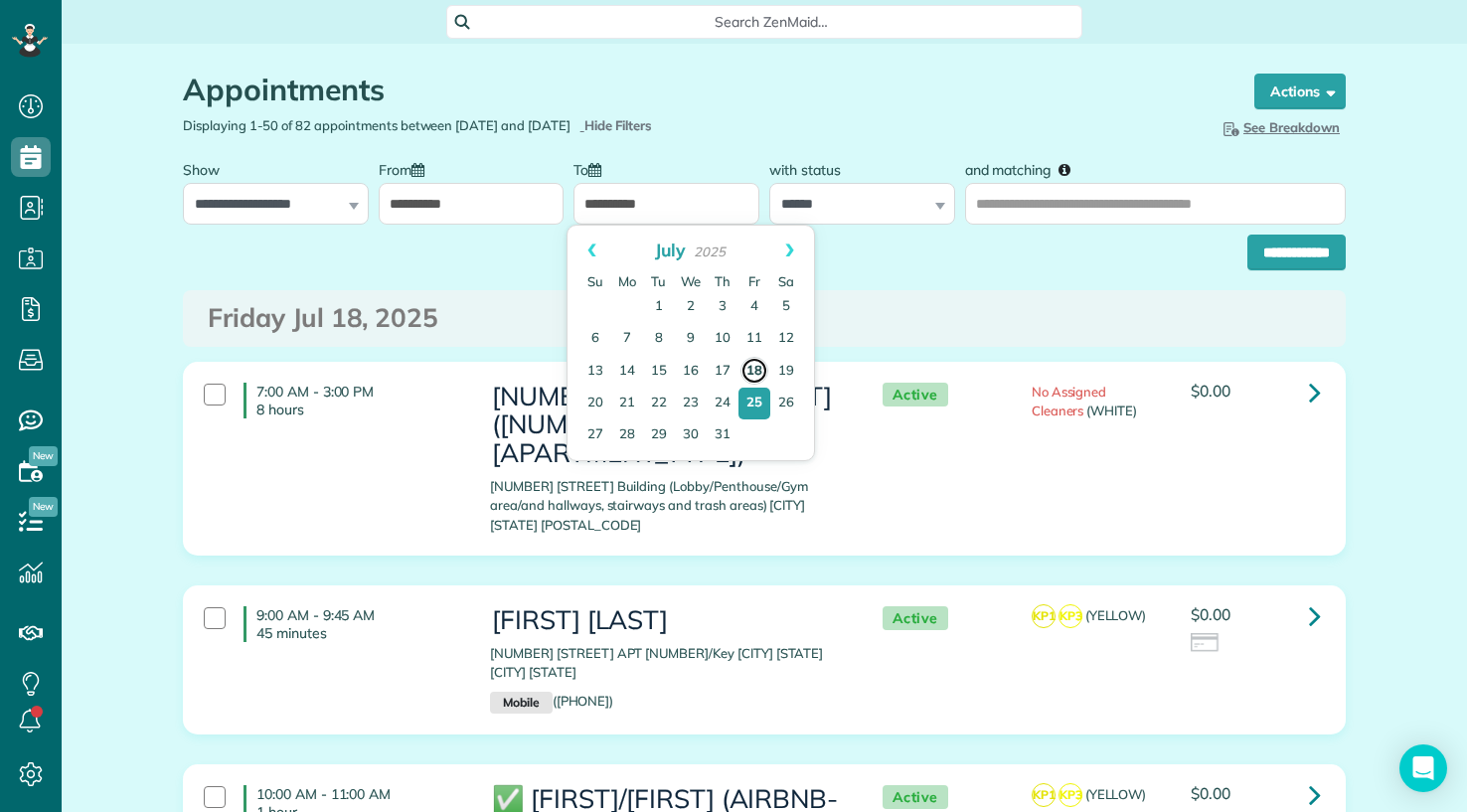 click on "18" at bounding box center (754, 371) 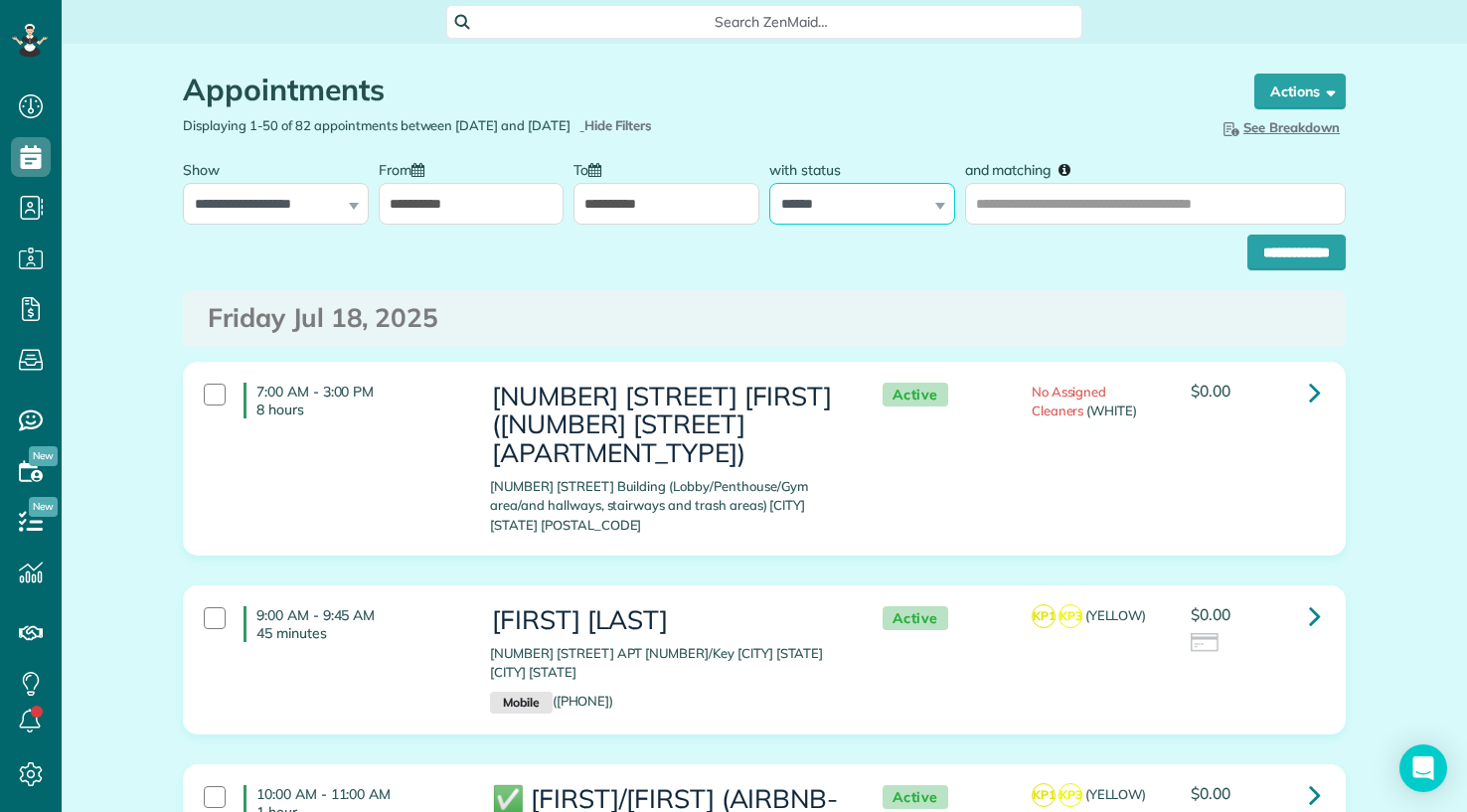 click on "**********" at bounding box center [862, 204] 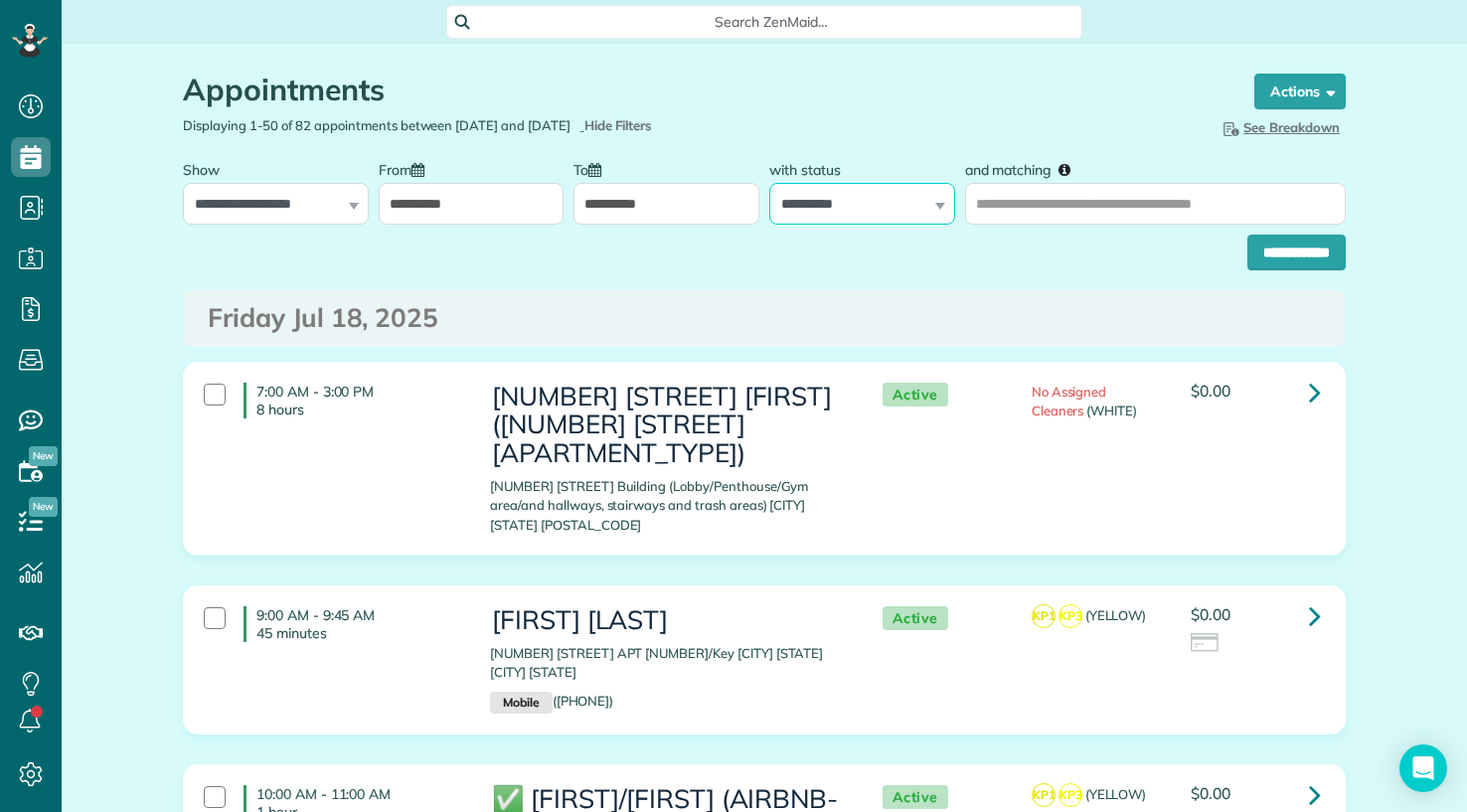 click on "**********" at bounding box center (862, 204) 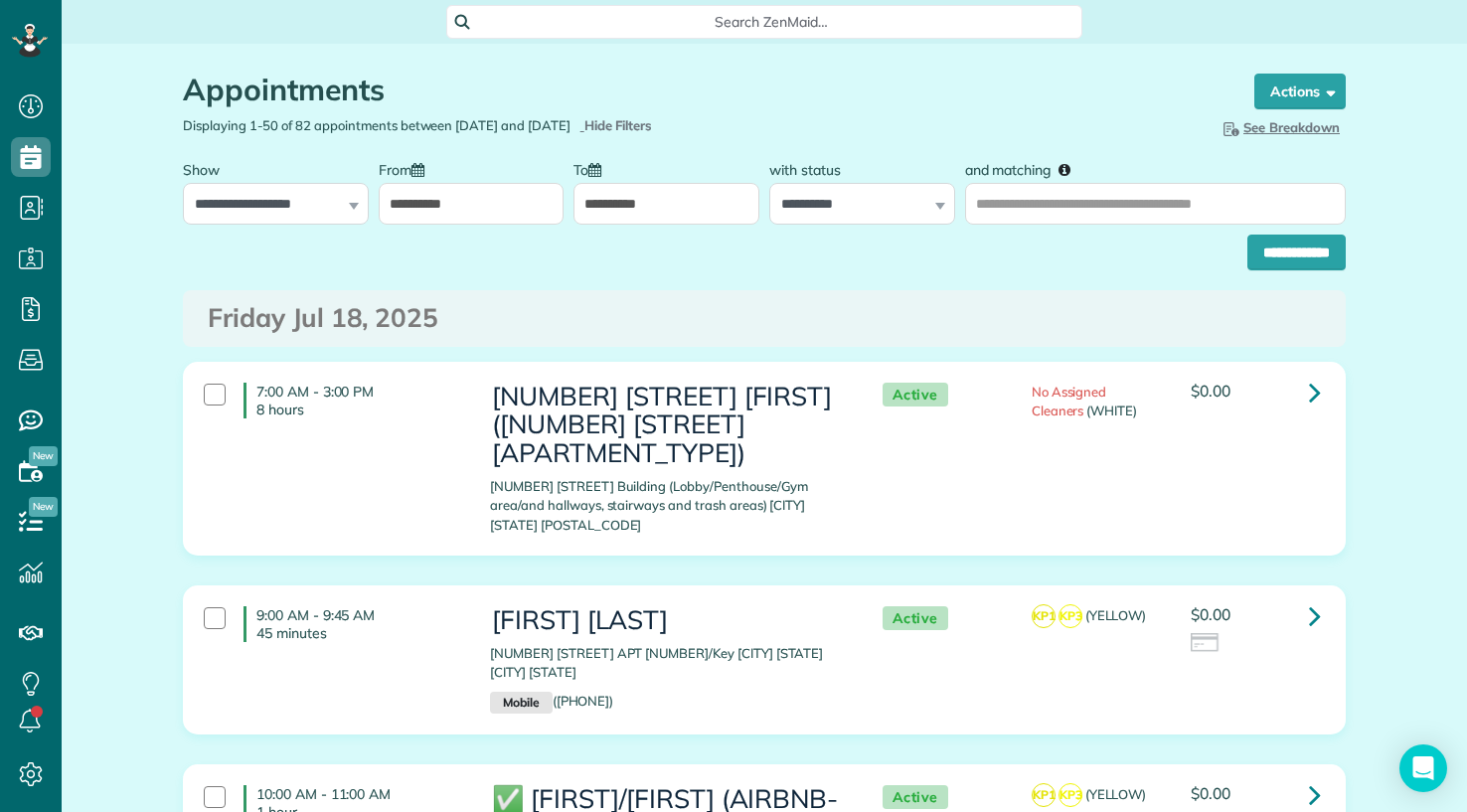 click on "and matching" at bounding box center [1155, 187] 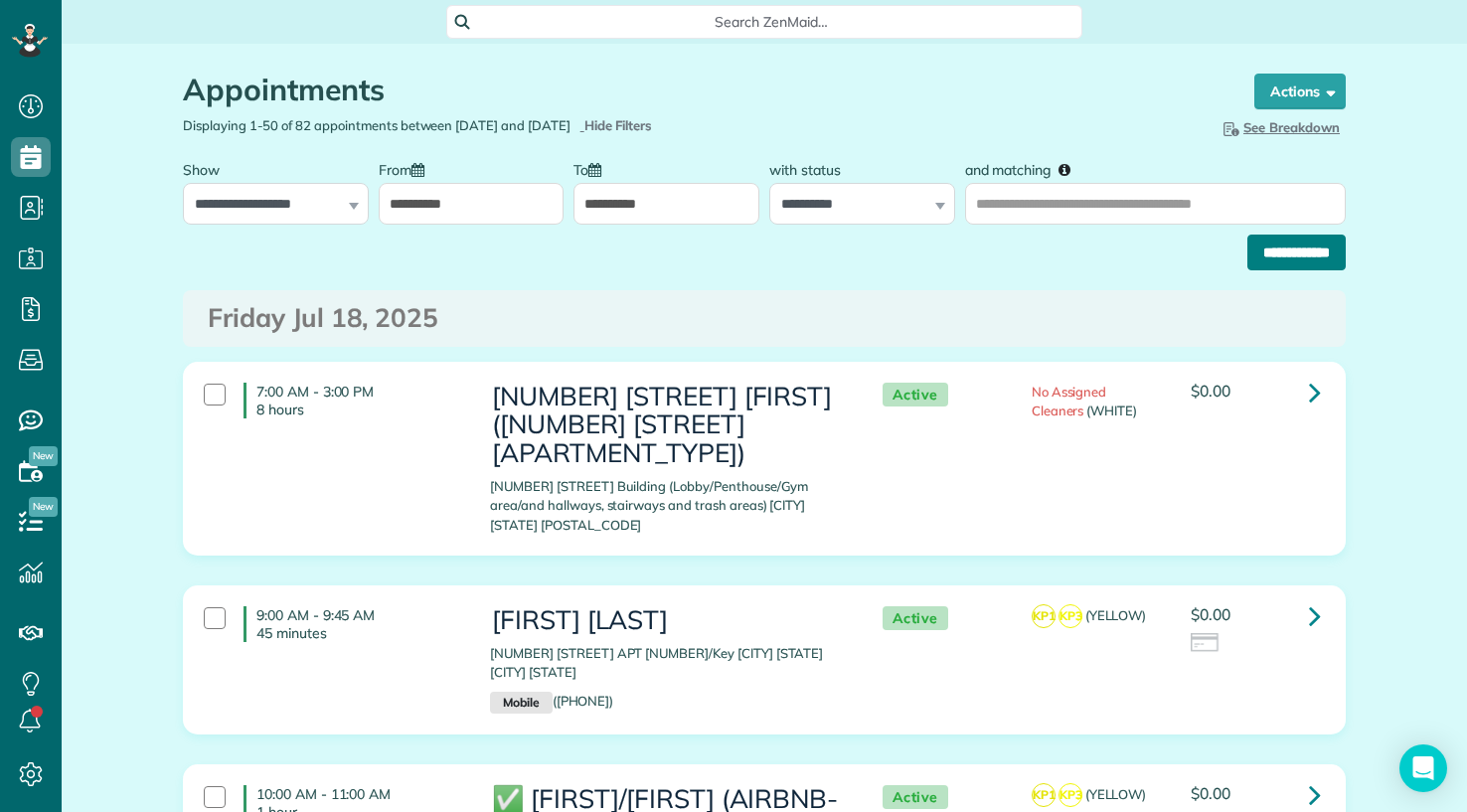 click on "**********" at bounding box center [1296, 252] 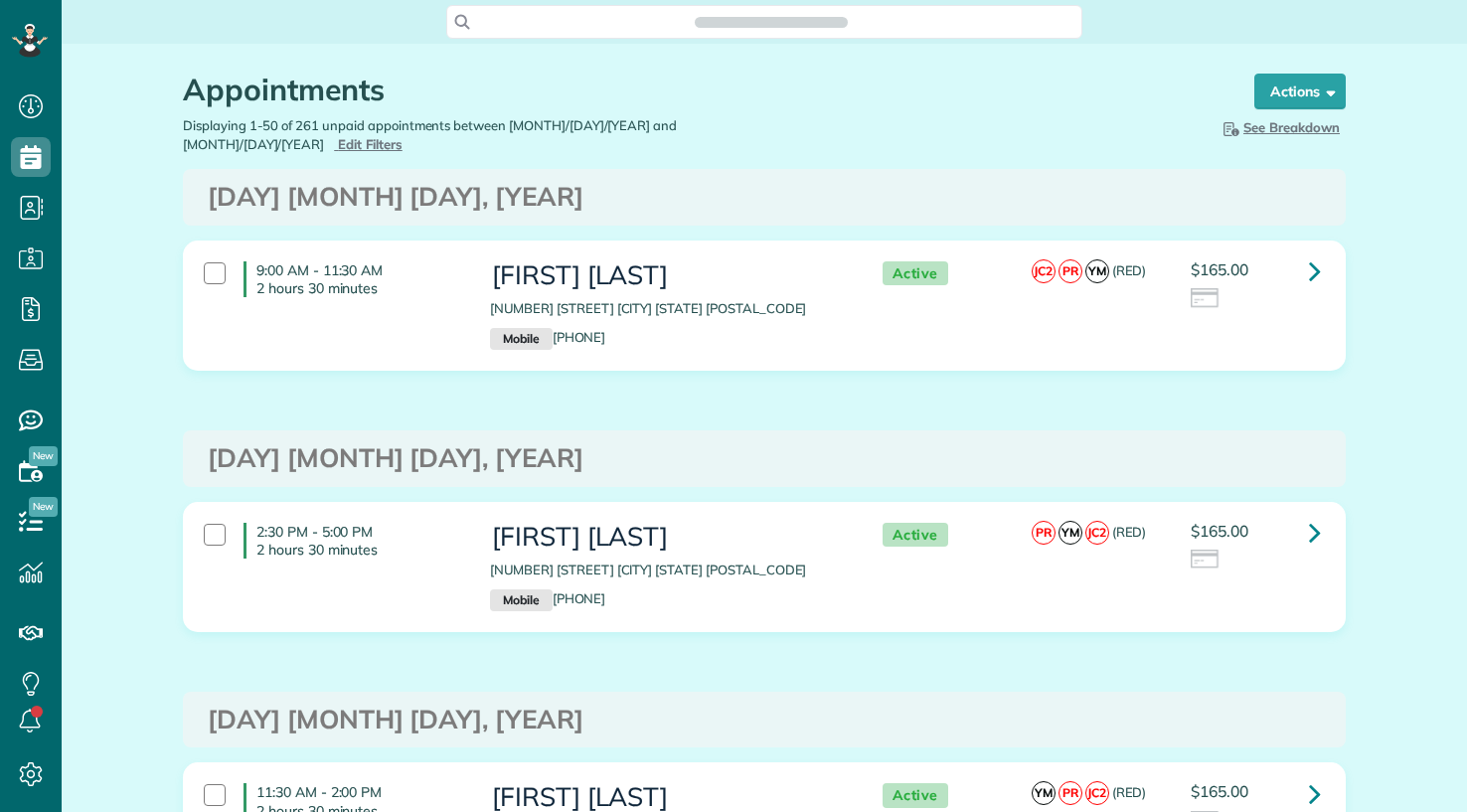 scroll, scrollTop: 0, scrollLeft: 0, axis: both 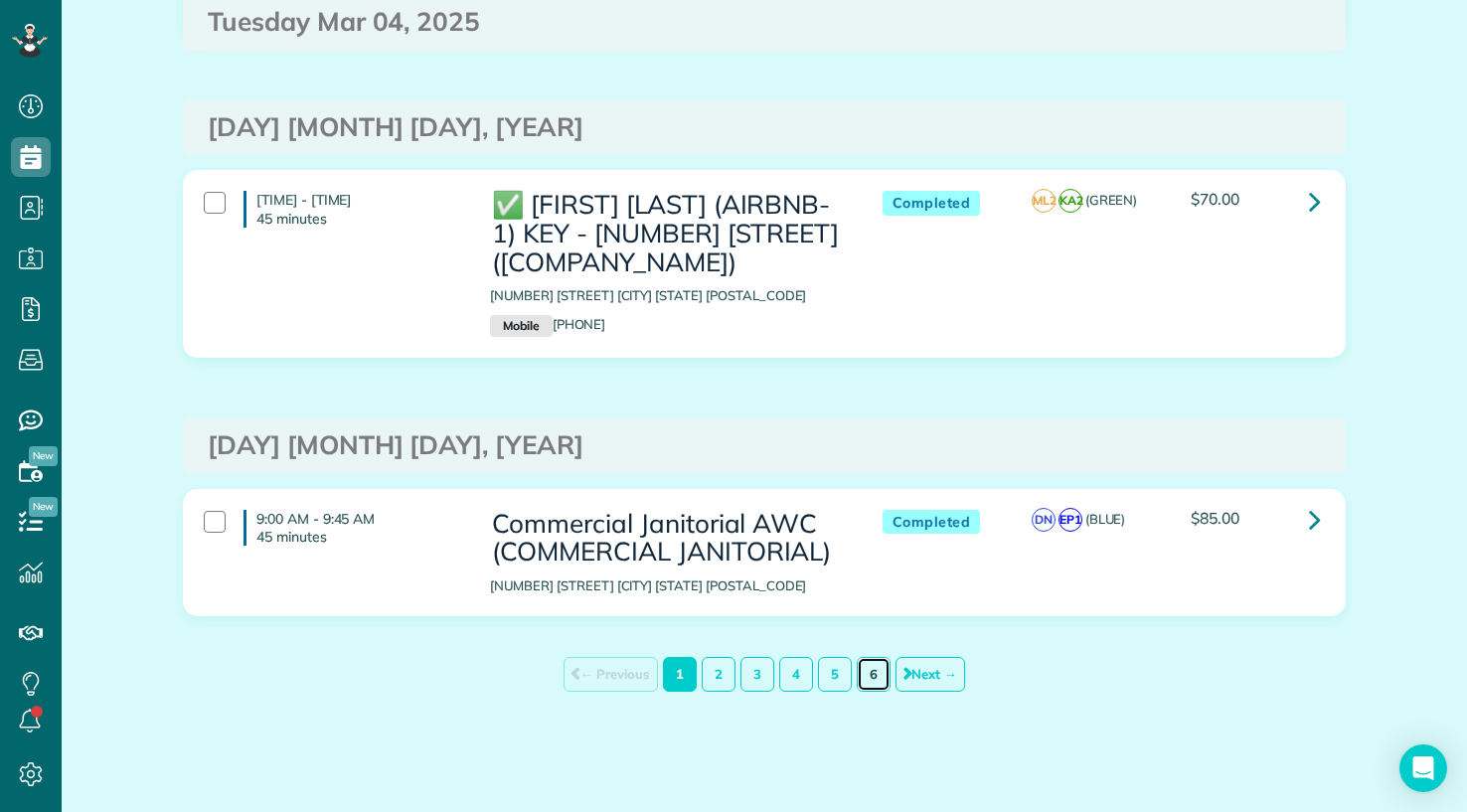 click on "6" at bounding box center [874, 674] 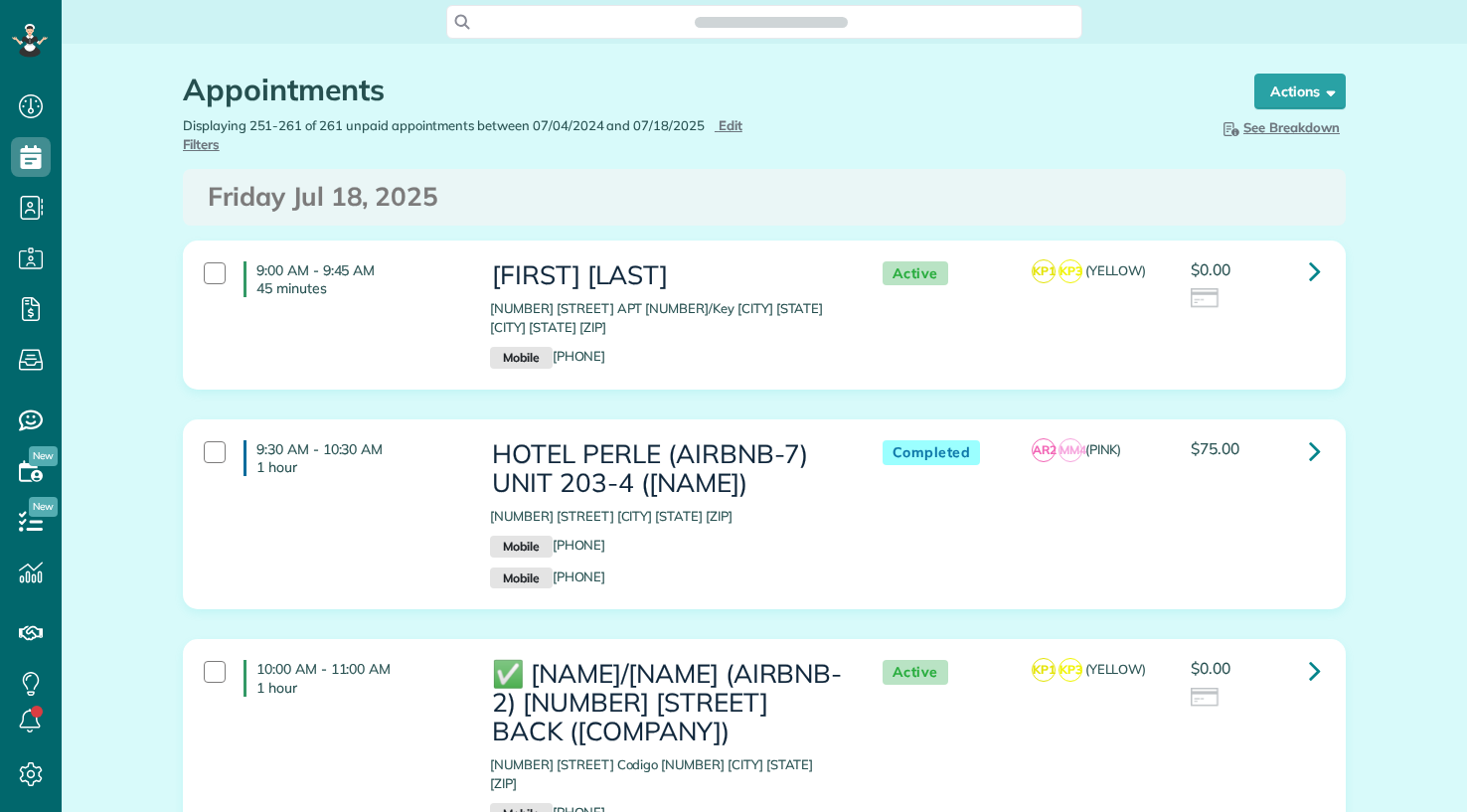 scroll, scrollTop: 0, scrollLeft: 0, axis: both 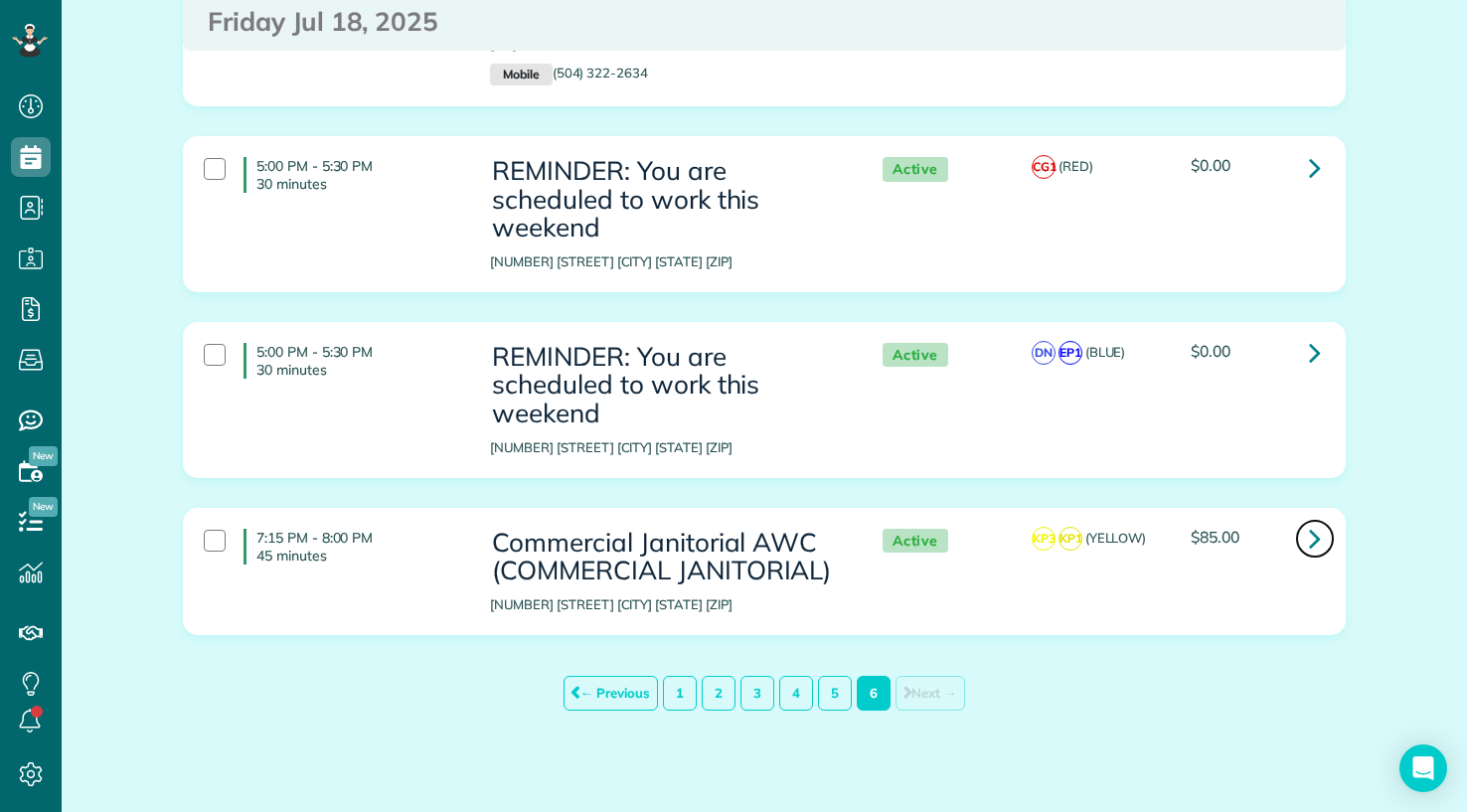 click at bounding box center (1315, 538) 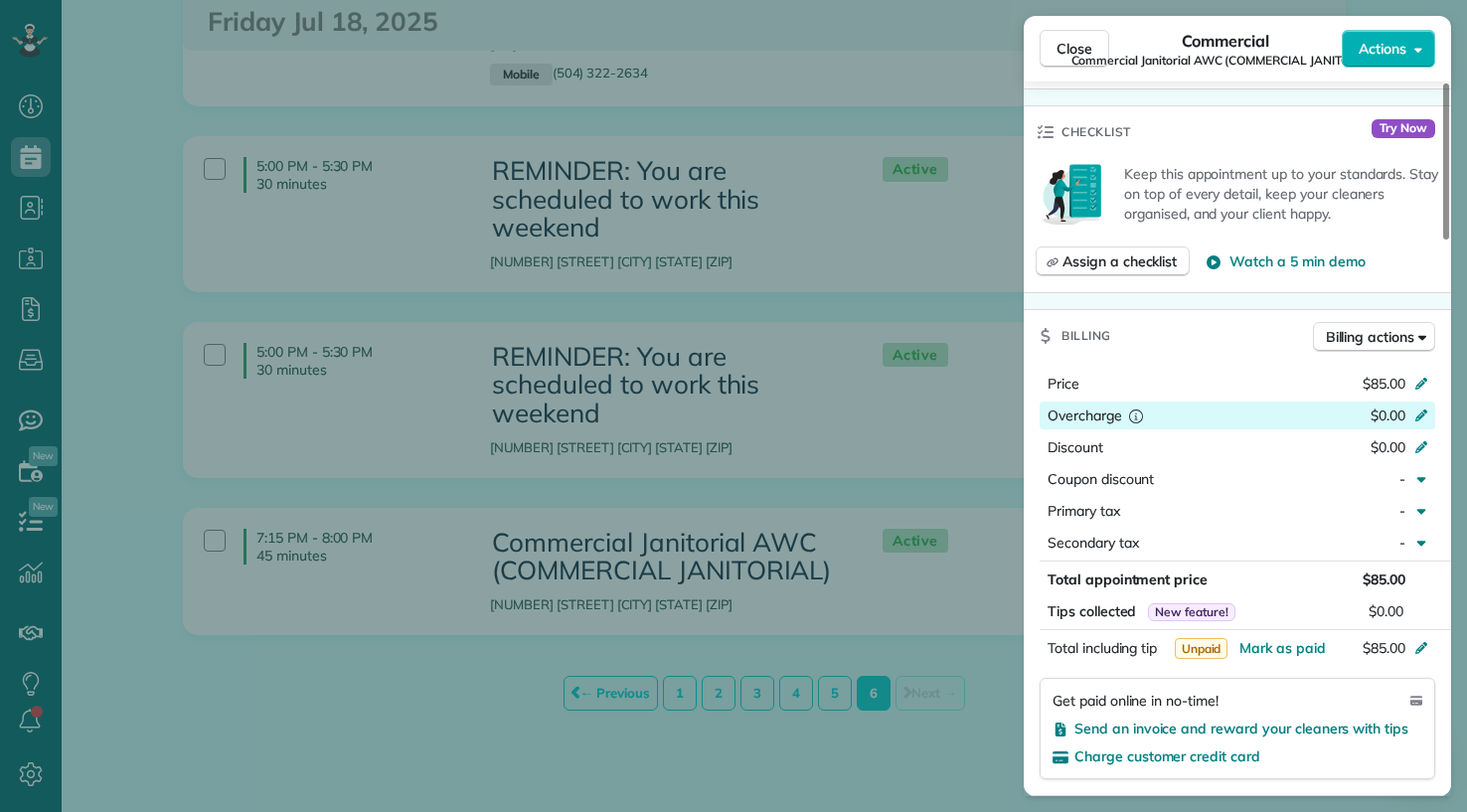 scroll, scrollTop: 894, scrollLeft: 0, axis: vertical 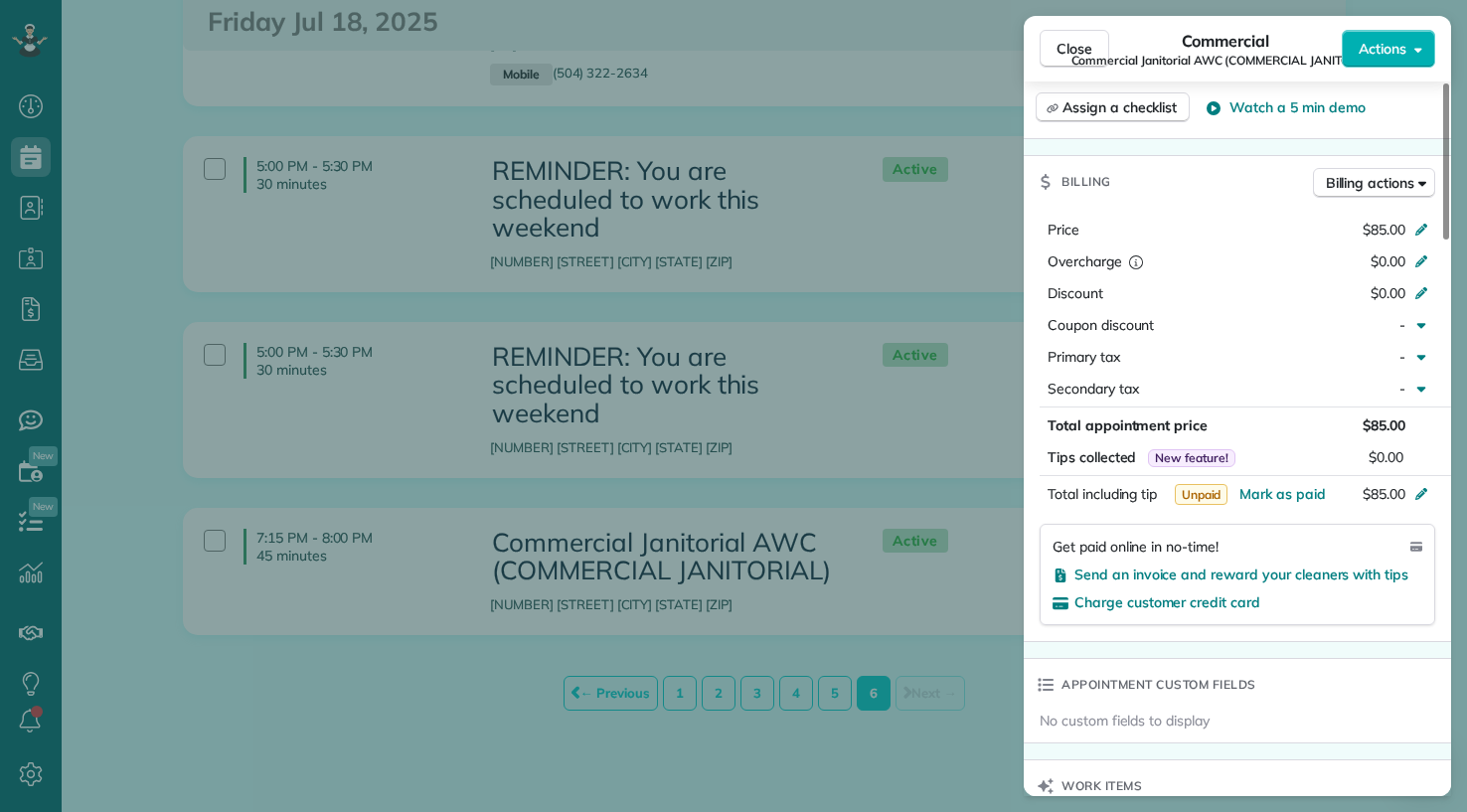 click on "Close Commercial Commercial Janitorial AWC (COMMERCIAL JANITORIAL) Actions Status Active Commercial Janitorial AWC (COMMERCIAL JANITORIAL) · Open profile No phone number on record Add phone number invoices@historicpalm.com Copy View Details Commercial viernes, julio 18, 2025 ( today ) 7:15 PM 8:00 PM 45 minutes Repeats every 2 weeks Edit recurring service Next (ago 02) 5701 Crawford St New Orleans LA 70123-5500 Service was not rated yet Setup ratings Cleaners Time in and out Assign Invite Team YELLOW Cleaners KAREN   PACHECO 7:15 PM 8:00 PM KENIA   PACHECO 7:15 PM 8:00 PM Checklist Try Now Keep this appointment up to your standards. Stay on top of every detail, keep your cleaners organised, and your client happy. Assign a checklist Watch a 5 min demo Billing Billing actions Price $85.00 Overcharge $0.00 Discount $0.00 Coupon discount - Primary tax - Secondary tax - Total appointment price $85.00 Tips collected New feature! $0.00 Unpaid Mark as paid Total including tip $85.00 Get paid online in no-time! Notes" at bounding box center (734, 406) 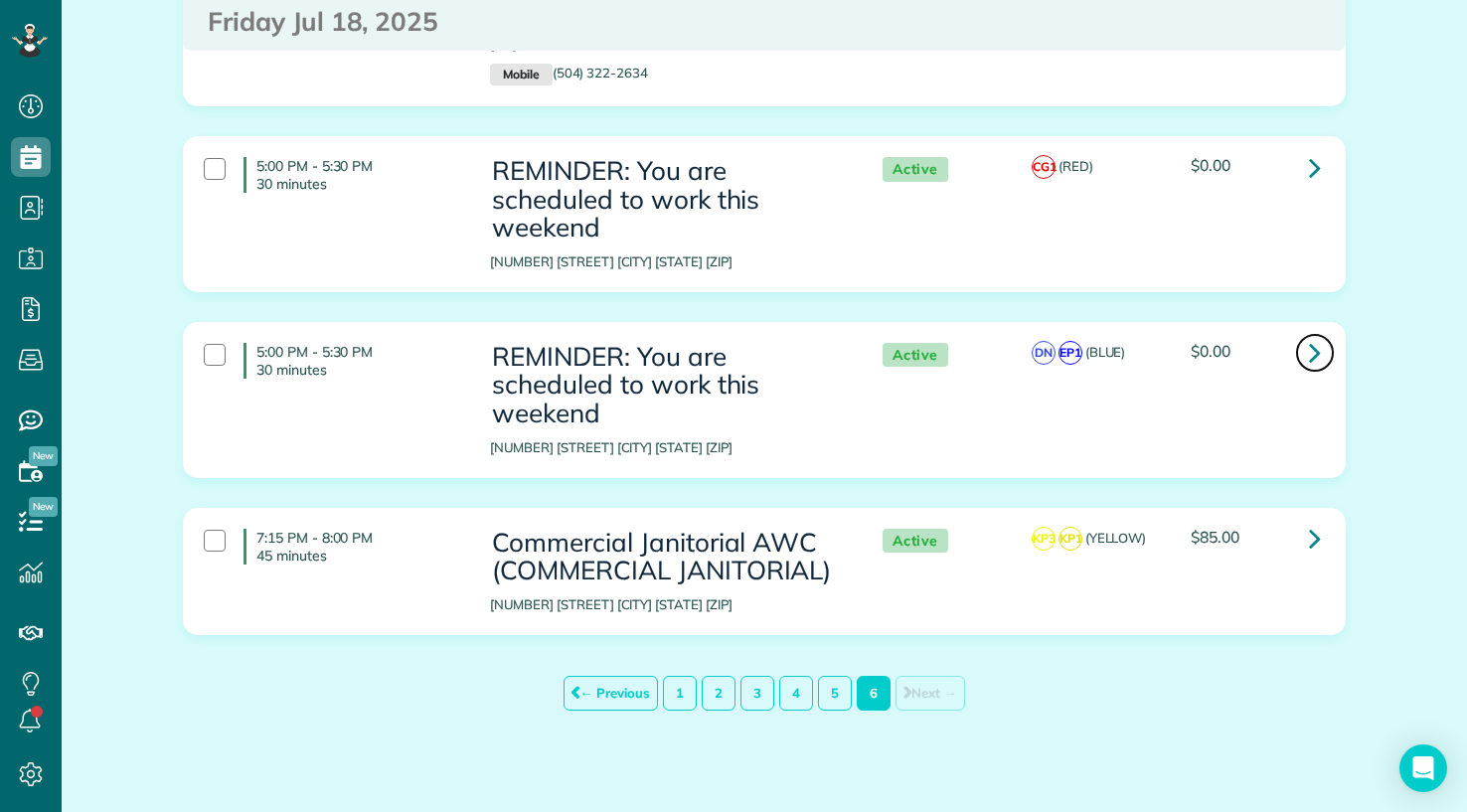click at bounding box center (1315, 352) 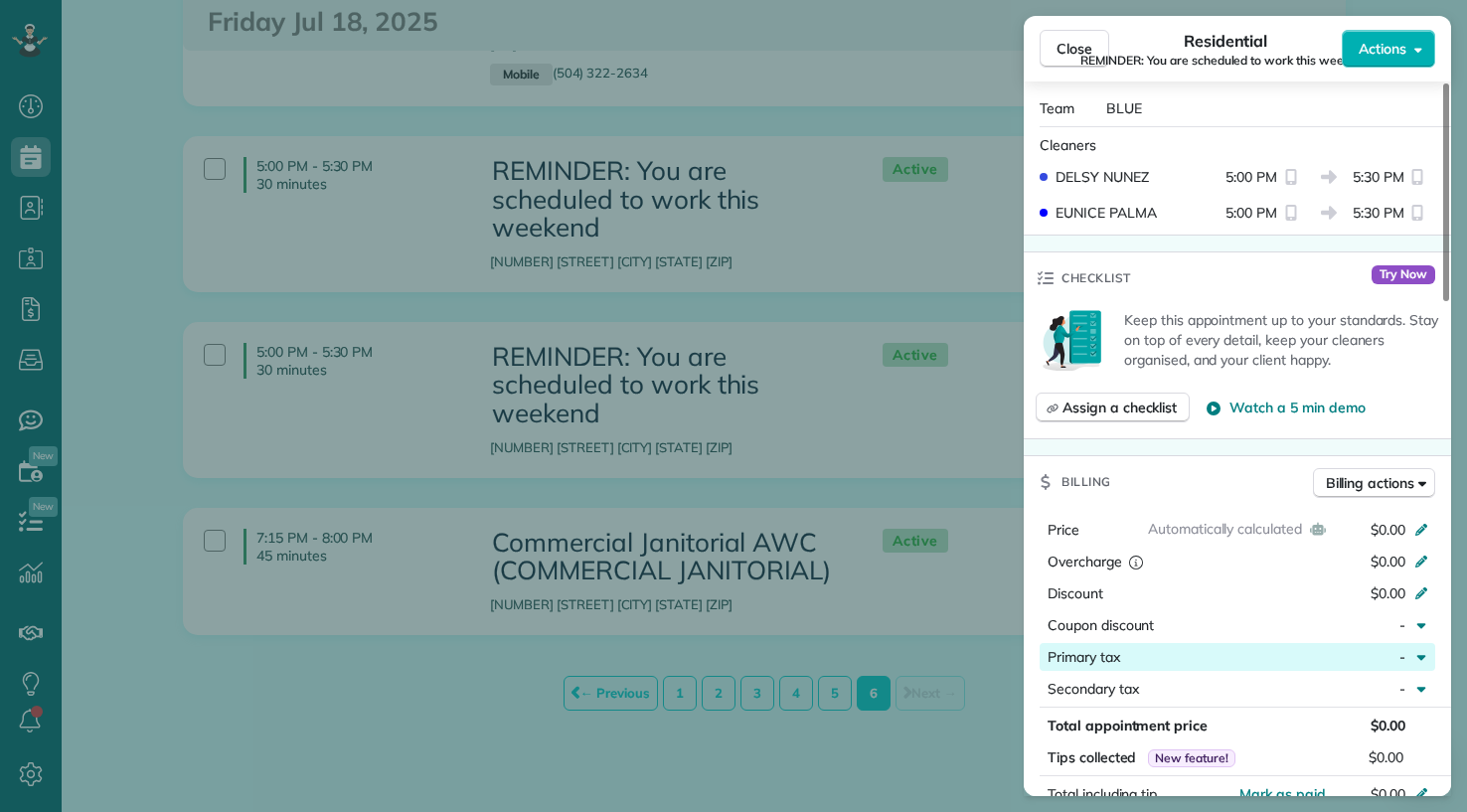 scroll, scrollTop: 994, scrollLeft: 0, axis: vertical 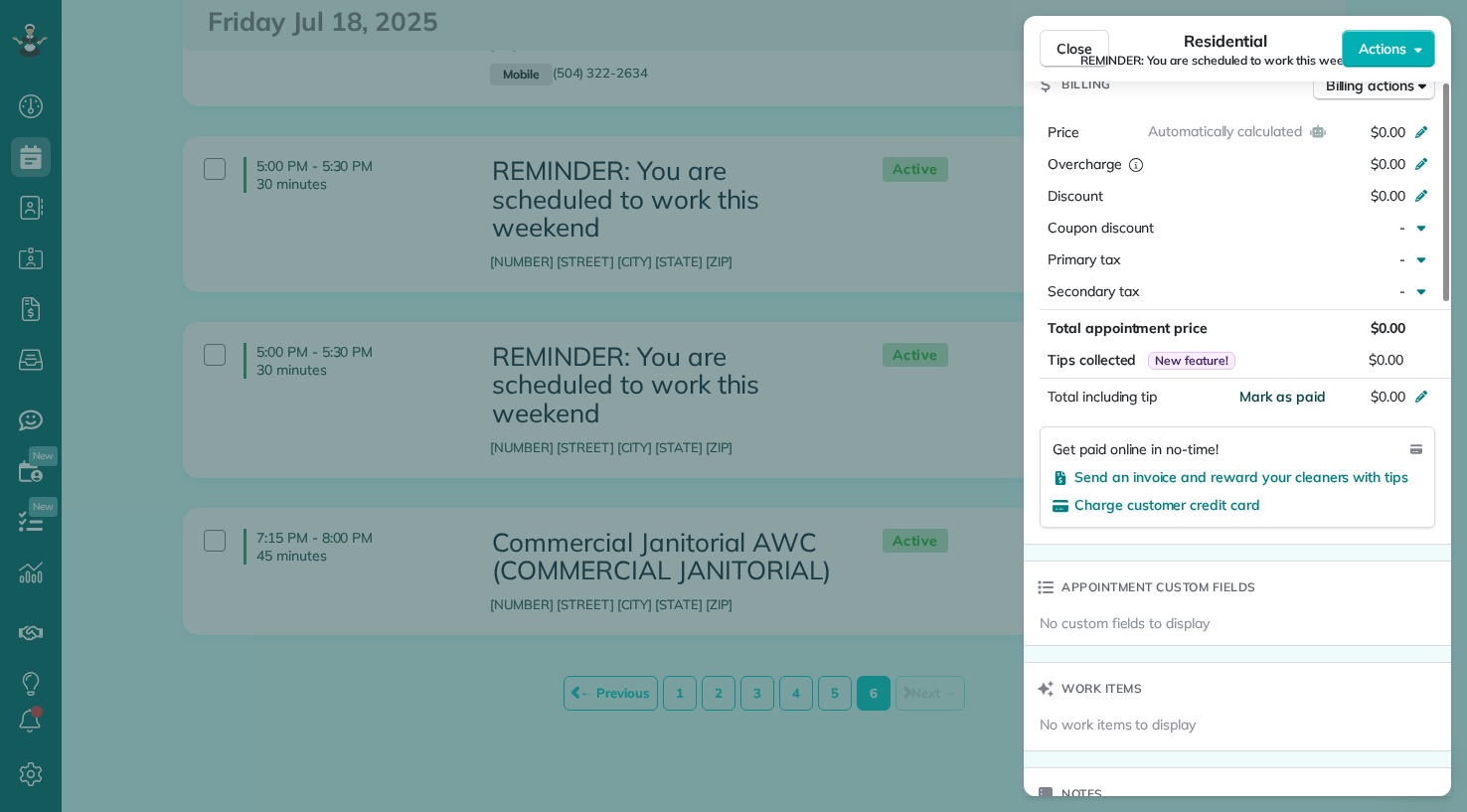 click on "Mark as paid" at bounding box center [1282, 397] 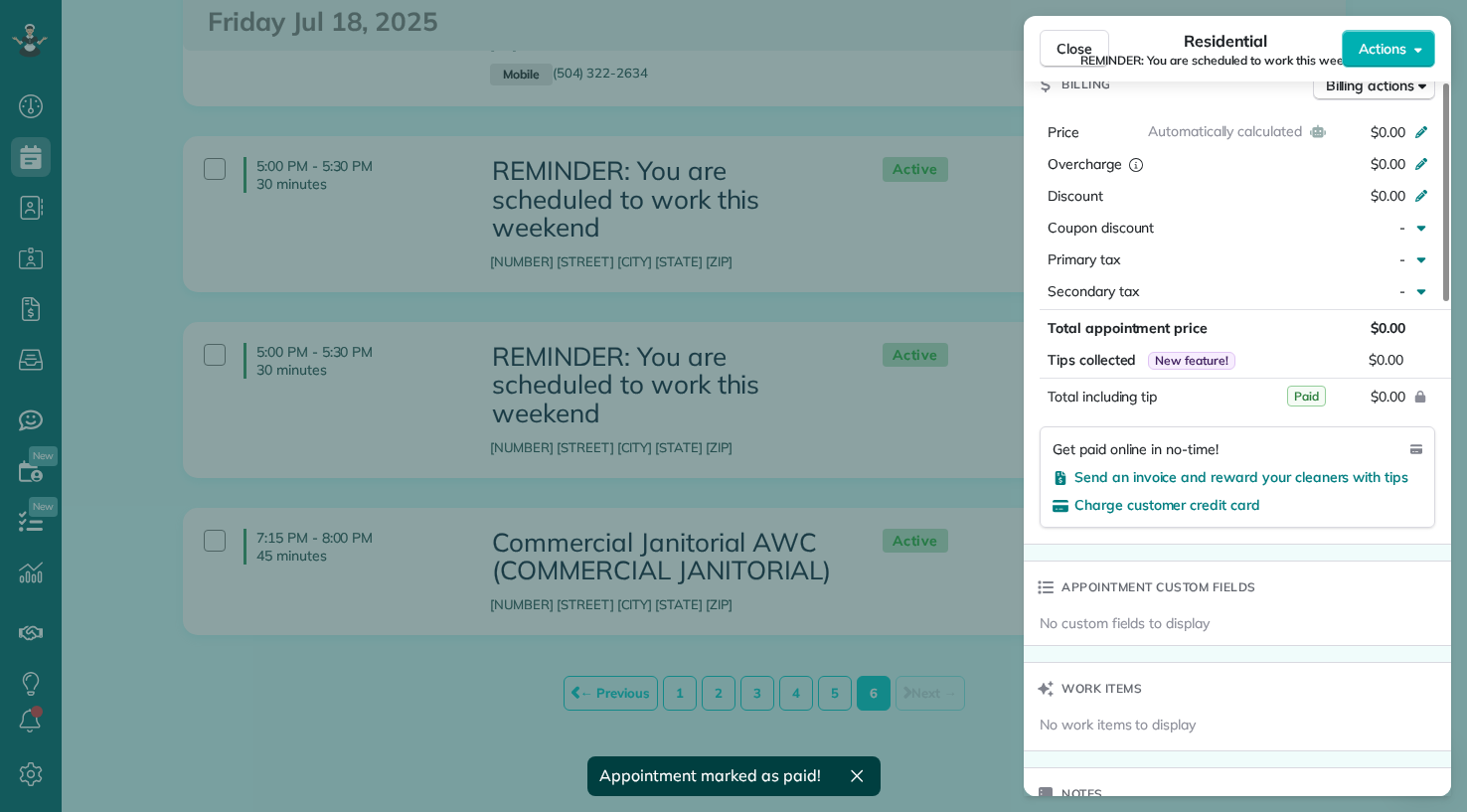 drag, startPoint x: 595, startPoint y: 279, endPoint x: 630, endPoint y: 287, distance: 35.902646 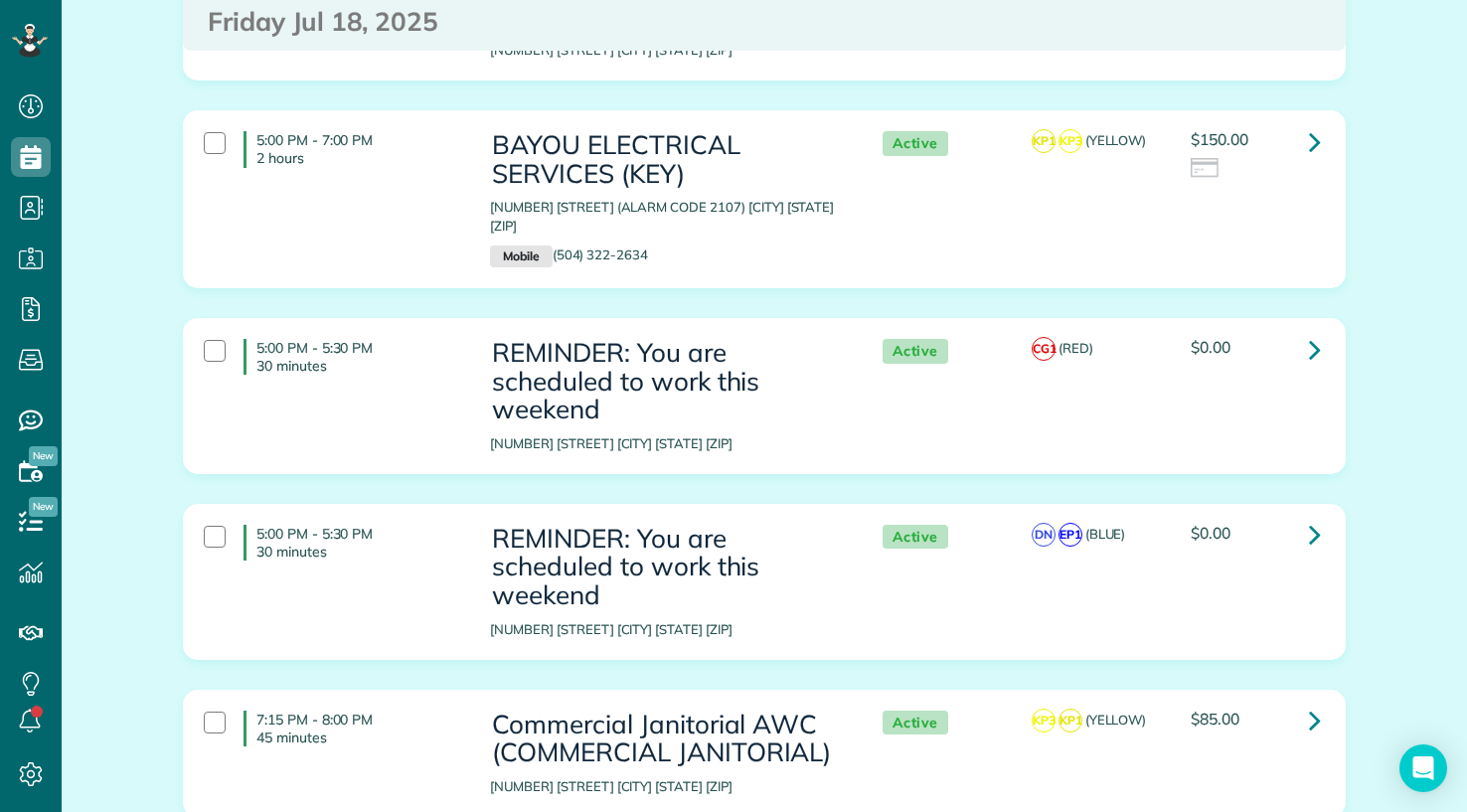 scroll, scrollTop: 1594, scrollLeft: 0, axis: vertical 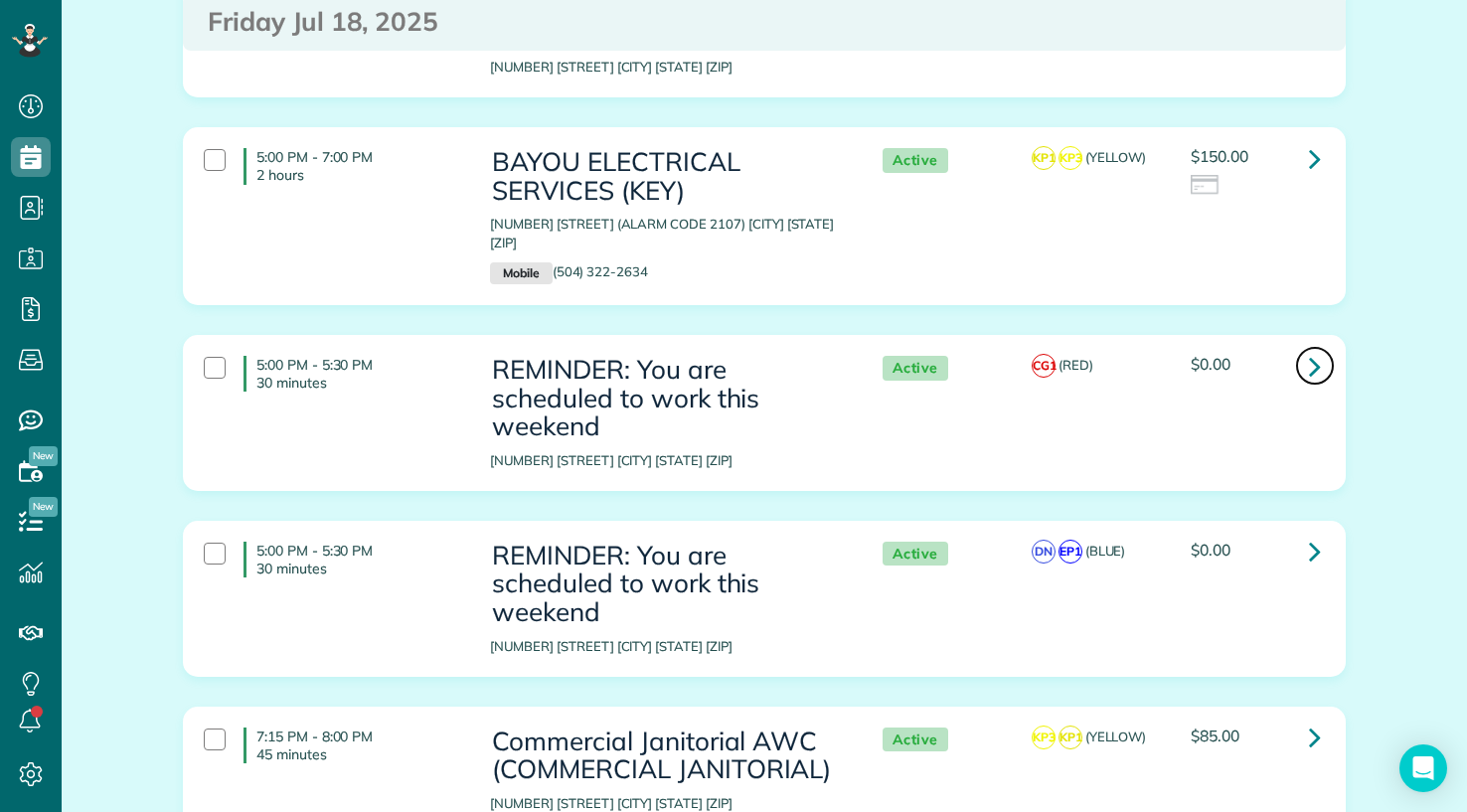 click at bounding box center (1315, 366) 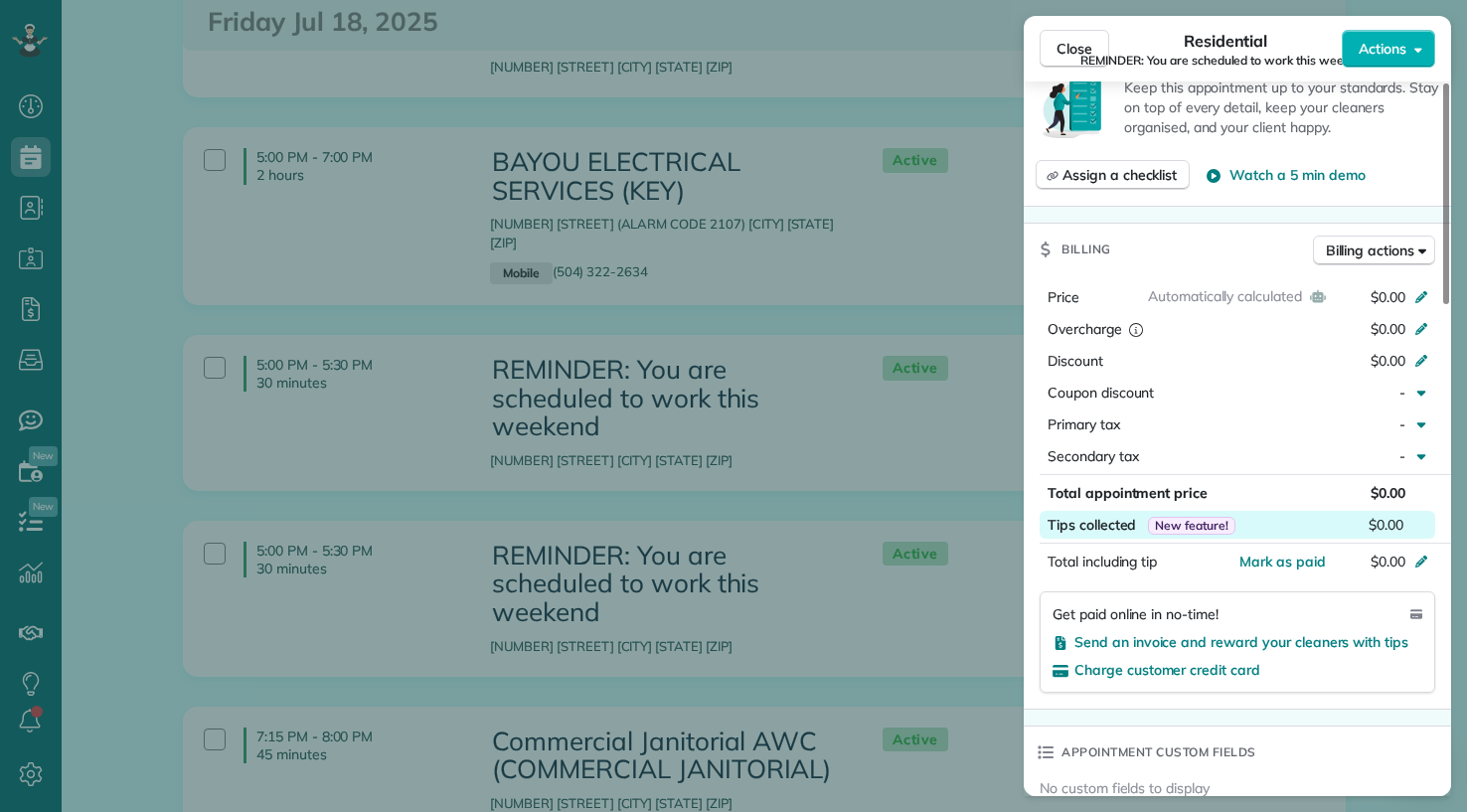 scroll, scrollTop: 795, scrollLeft: 0, axis: vertical 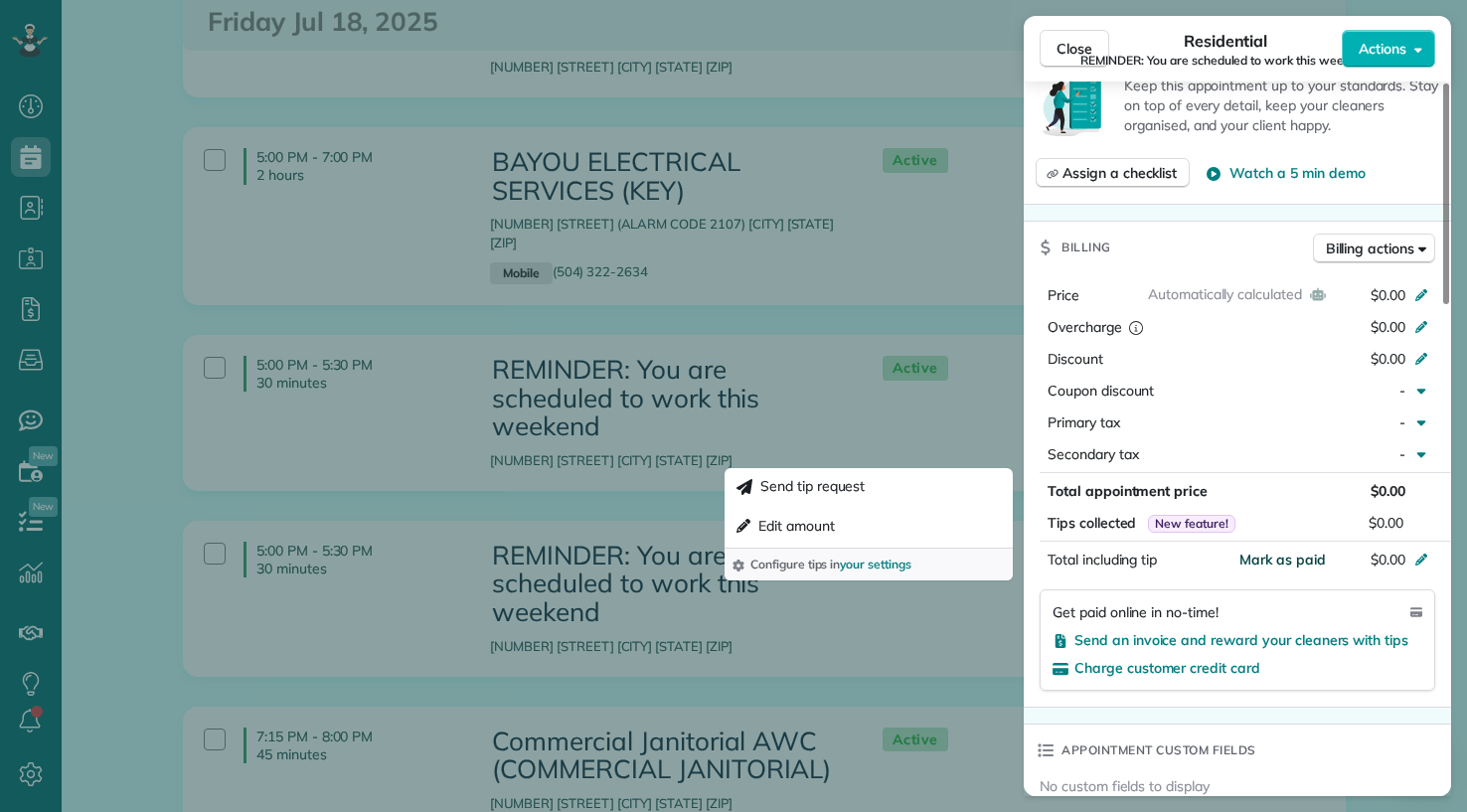 click on "Mark as paid" at bounding box center (1282, 560) 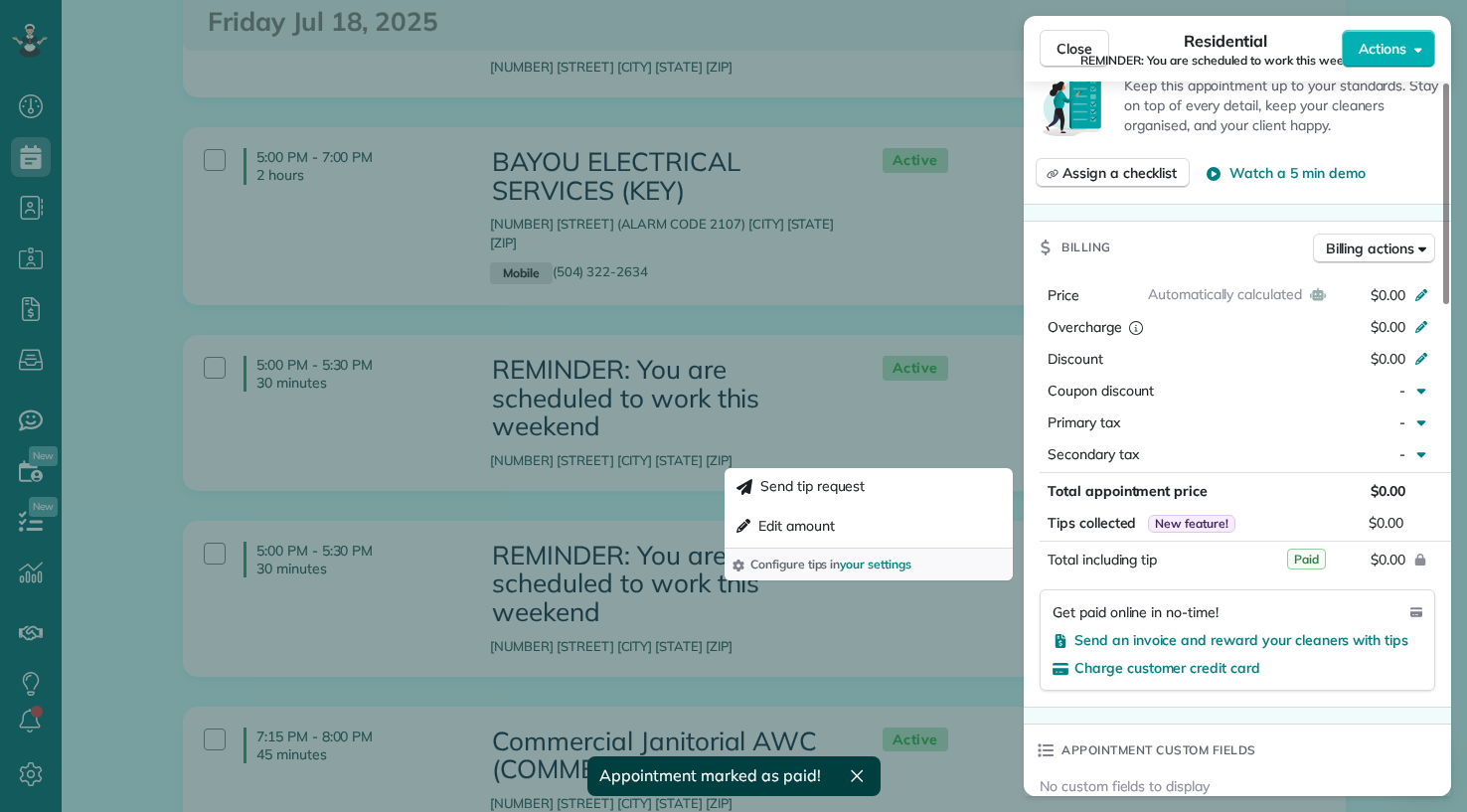 click on "Close Residential REMINDER: You are scheduled to work this weekend Actions Status Active REMINDER: You are scheduled to work this weekend · Open profile No phone number on record Add phone number No email on record Add email View Details Residential viernes, julio 18, 2025 ( today ) 5:00 PM 5:30 PM 30 minutes Repeats every 2 weeks Edit recurring service Previous (jul 04) Next (ago 01) 546 Lapalco Boulevard Gretna LA 70056 Service was not rated yet Setup ratings Cleaners Time in and out Assign Invite Team RED Cleaners CLAUDIA   GUTIERREZ 5:00 PM 5:30 PM Checklist Try Now Keep this appointment up to your standards. Stay on top of every detail, keep your cleaners organised, and your client happy. Assign a checklist Watch a 5 min demo Billing Billing actions Automatically calculated Price $0.00 Overcharge $0.00 Discount $0.00 Coupon discount - Primary tax - Secondary tax - Total appointment price $0.00 Tips collected New feature! $0.00 Paid Total including tip $0.00 Get paid online in no-time! Work items Notes 0" at bounding box center [734, 406] 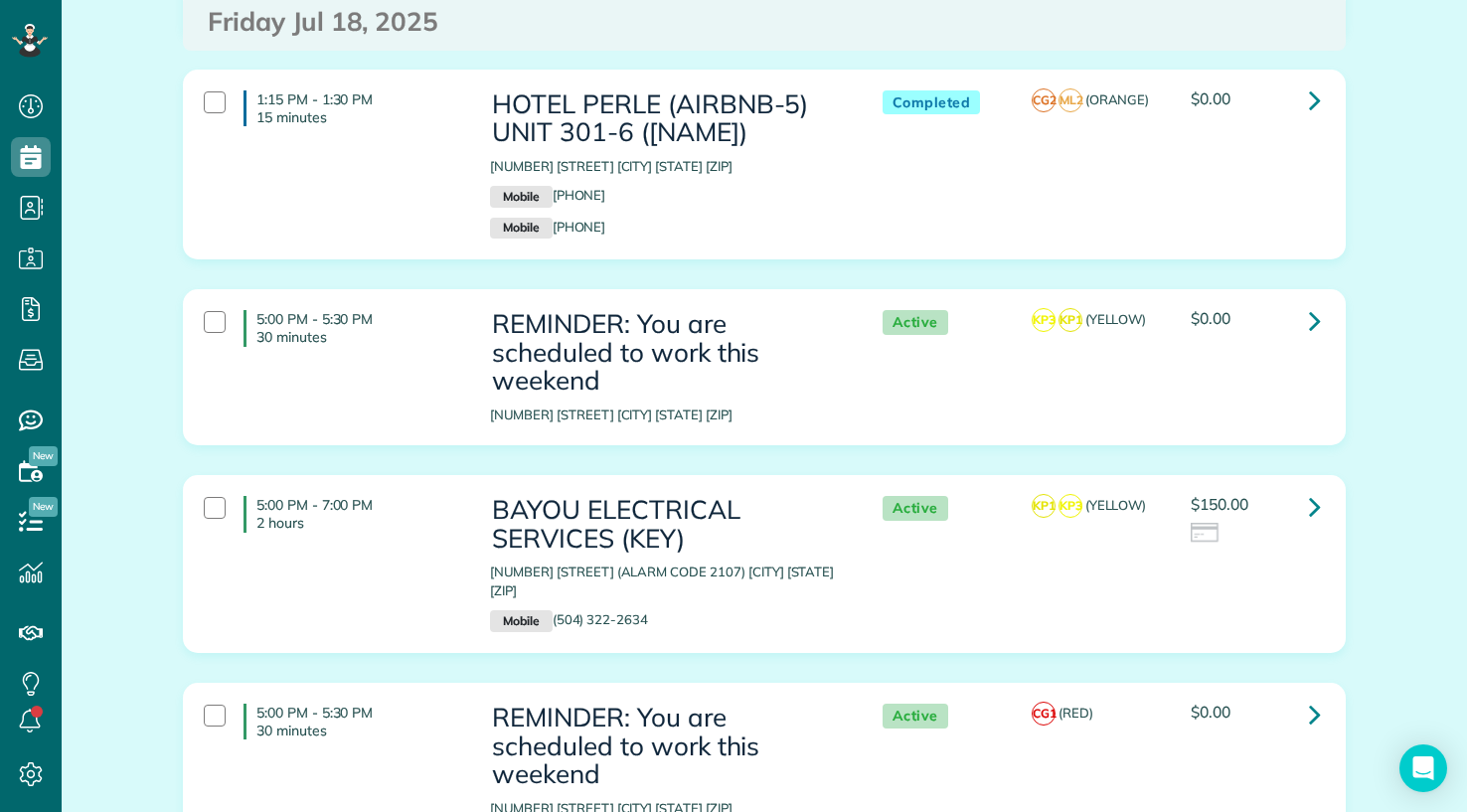 scroll, scrollTop: 1197, scrollLeft: 0, axis: vertical 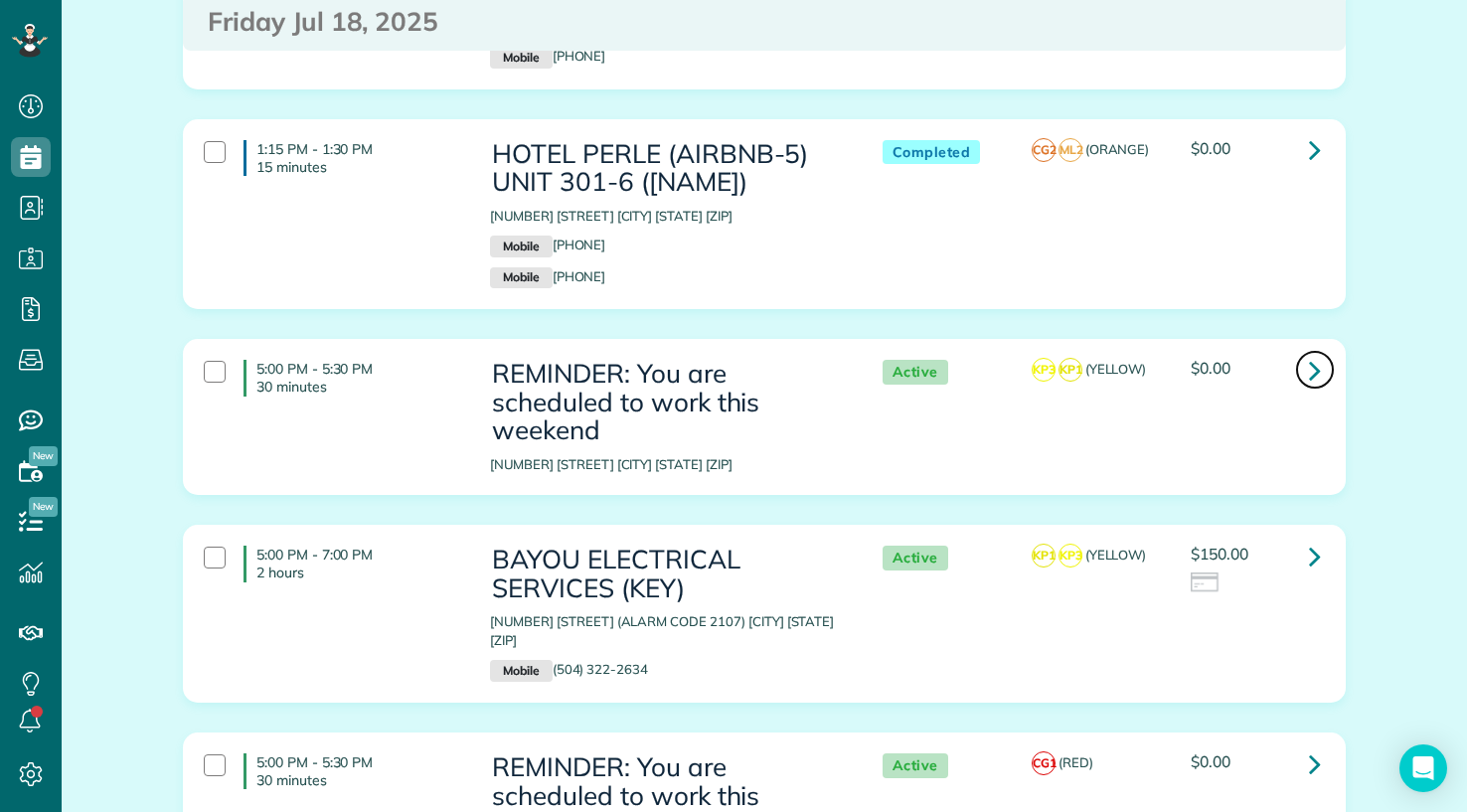 click at bounding box center (1315, 370) 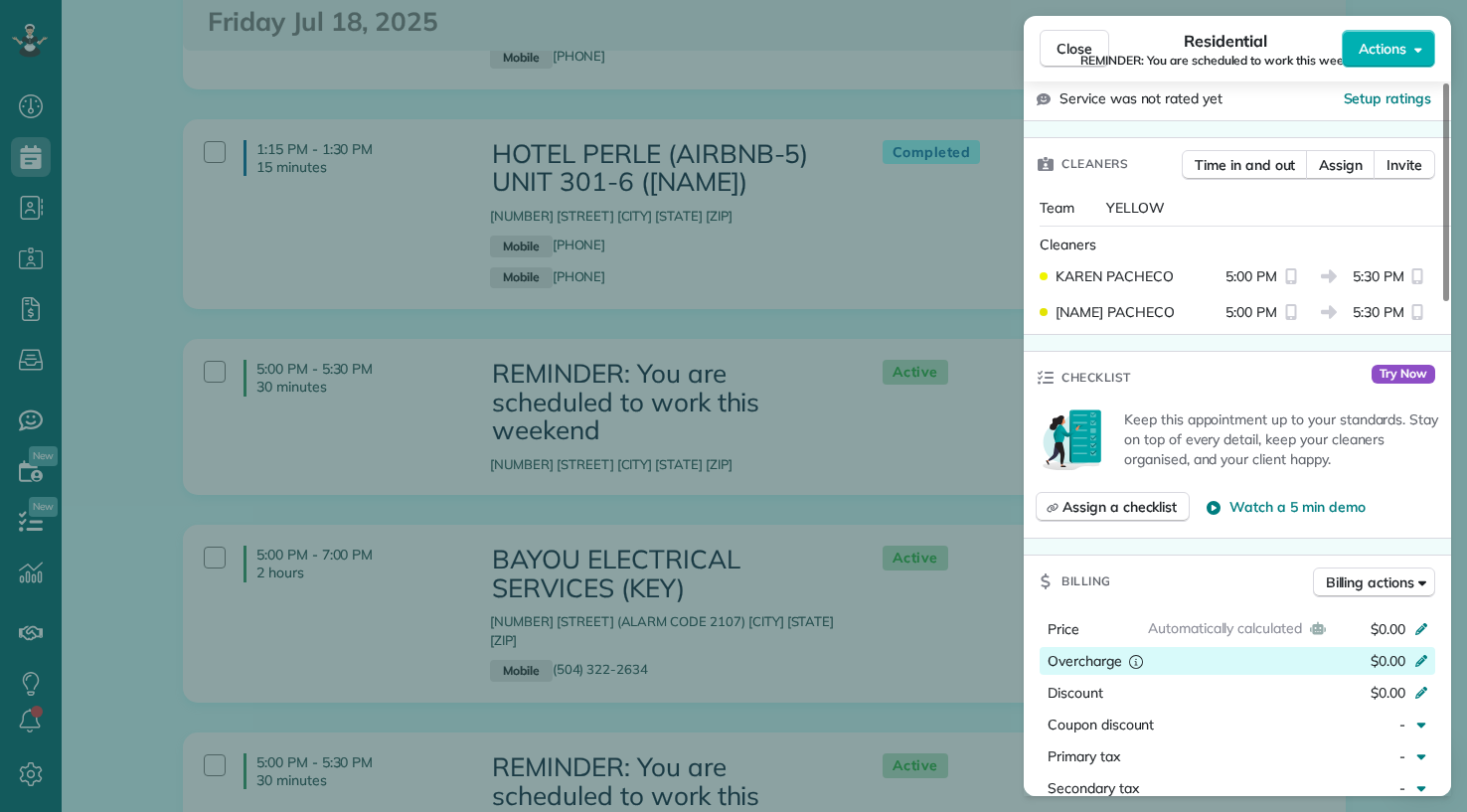 scroll, scrollTop: 894, scrollLeft: 0, axis: vertical 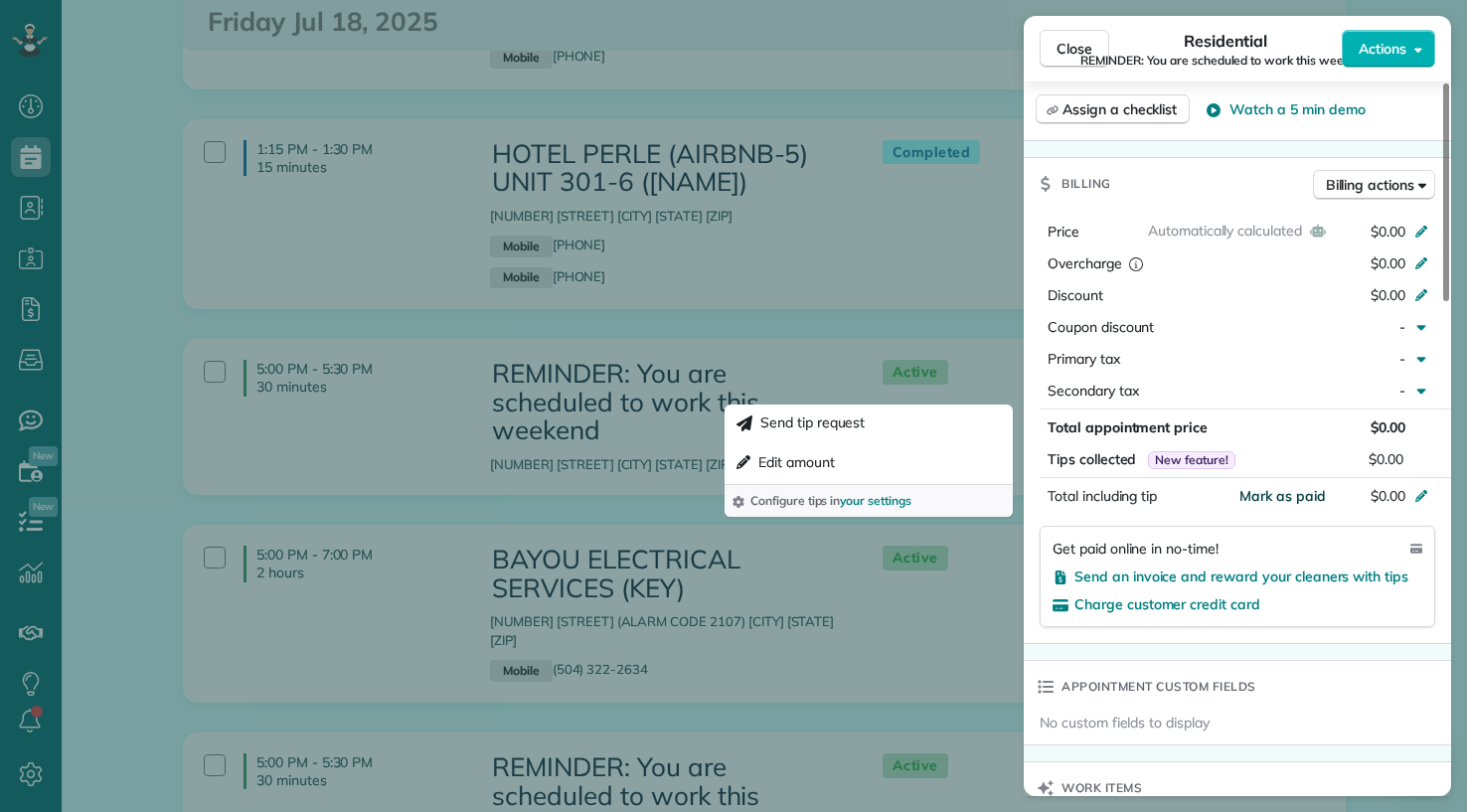 click on "Mark as paid" at bounding box center [1282, 496] 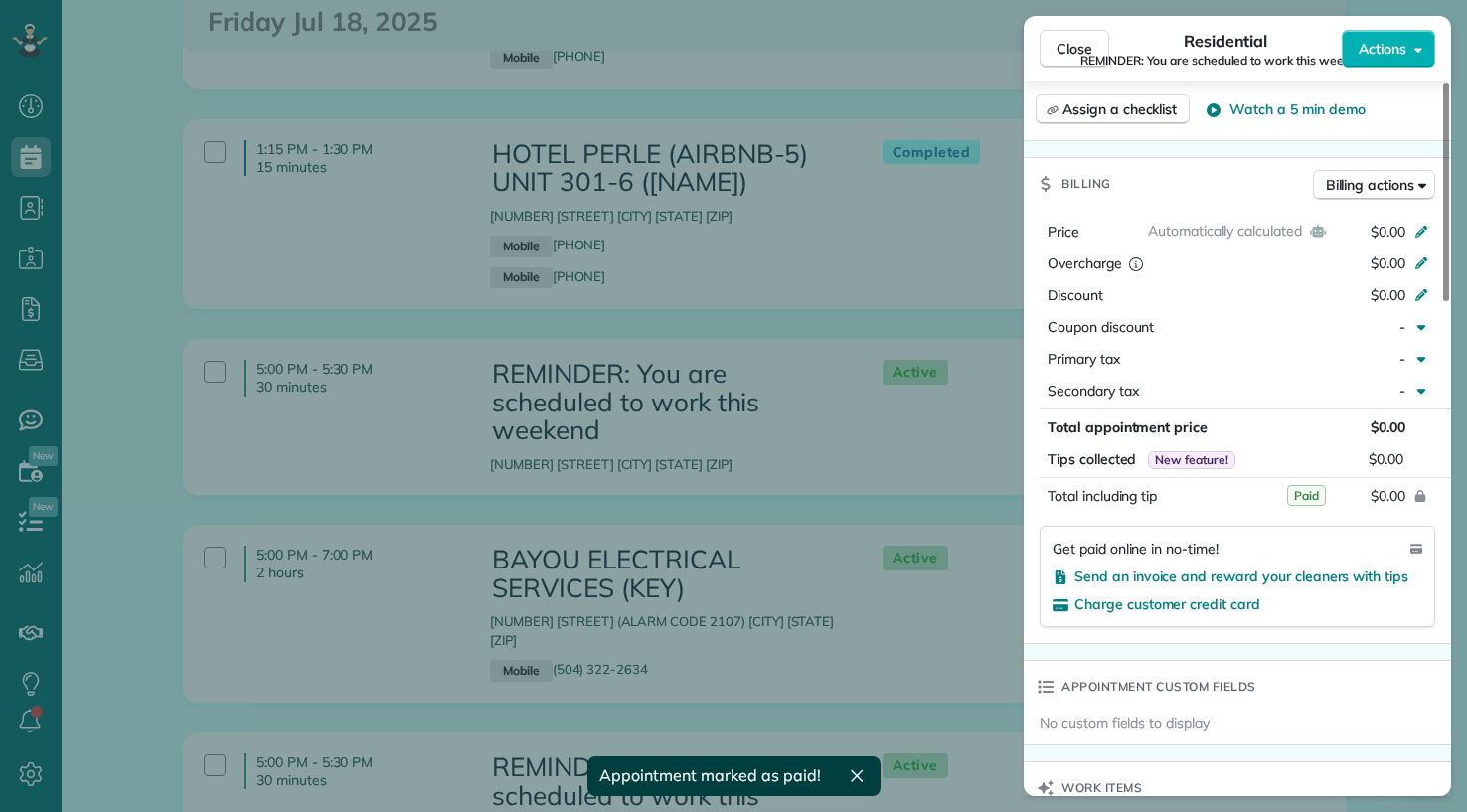 click on "Close Residential REMINDER: You are scheduled to work this weekend Actions Status Active REMINDER: You are scheduled to work this weekend · Open profile No phone number on record Add phone number No email on record Add email View Details Residential viernes, julio 18, 2025 ( today ) 5:00 PM 5:30 PM 30 minutes Repeats every 2 weeks Edit recurring service Previous (jul 04) Next (ago 01) 546 Lapalco Boulevard Gretna LA 70056 Service was not rated yet Setup ratings Cleaners Time in and out Assign Invite Team YELLOW Cleaners KAREN   PACHECO 5:00 PM 5:30 PM KENIA   PACHECO 5:00 PM 5:30 PM Checklist Try Now Keep this appointment up to your standards. Stay on top of every detail, keep your cleaners organised, and your client happy. Assign a checklist Watch a 5 min demo Billing Billing actions Automatically calculated Price $0.00 Overcharge $0.00 Discount $0.00 Coupon discount - Primary tax - Secondary tax - Total appointment price $0.00 Tips collected New feature! $0.00 Paid Total including tip $0.00 Work items 0 2" at bounding box center (734, 406) 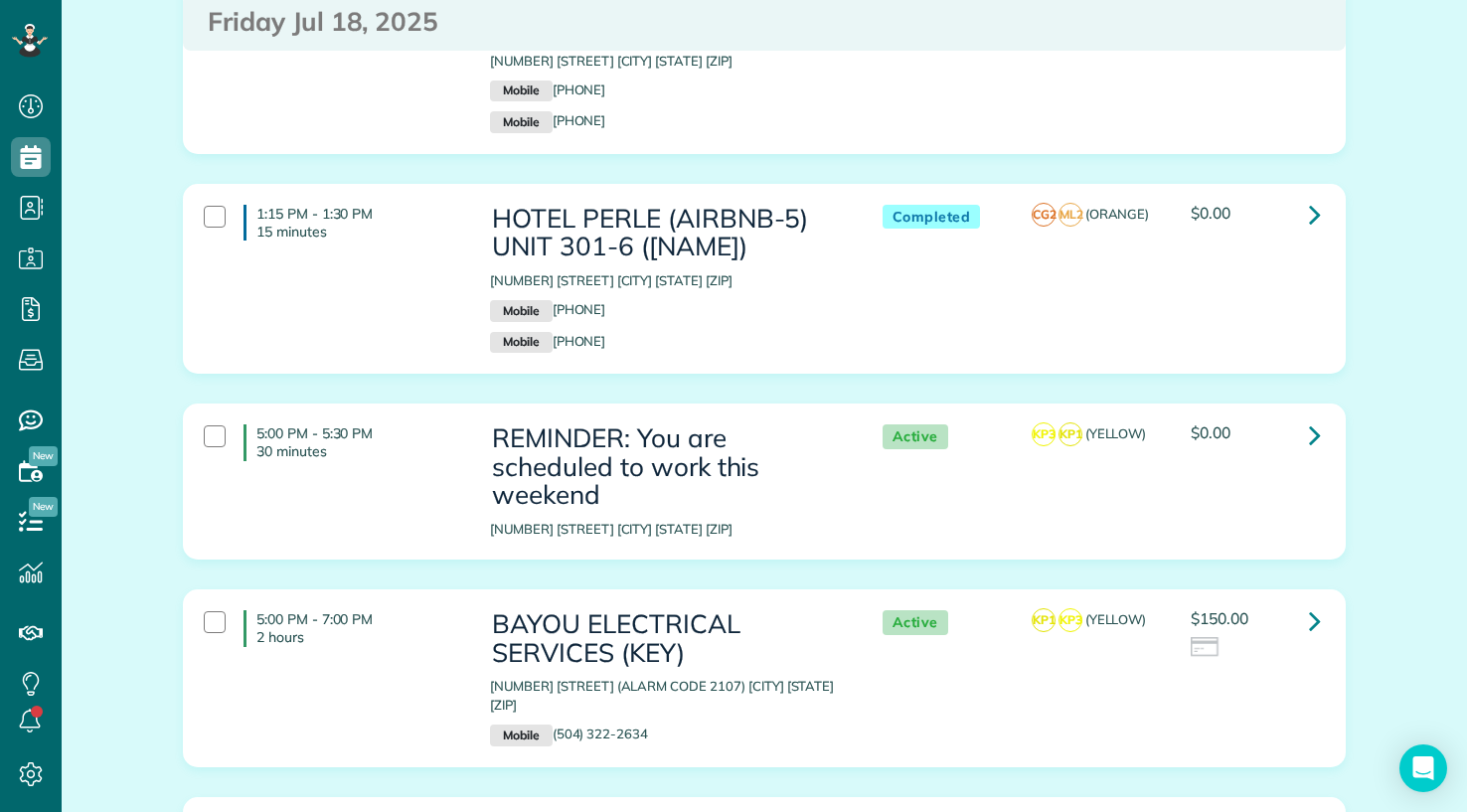 scroll, scrollTop: 998, scrollLeft: 0, axis: vertical 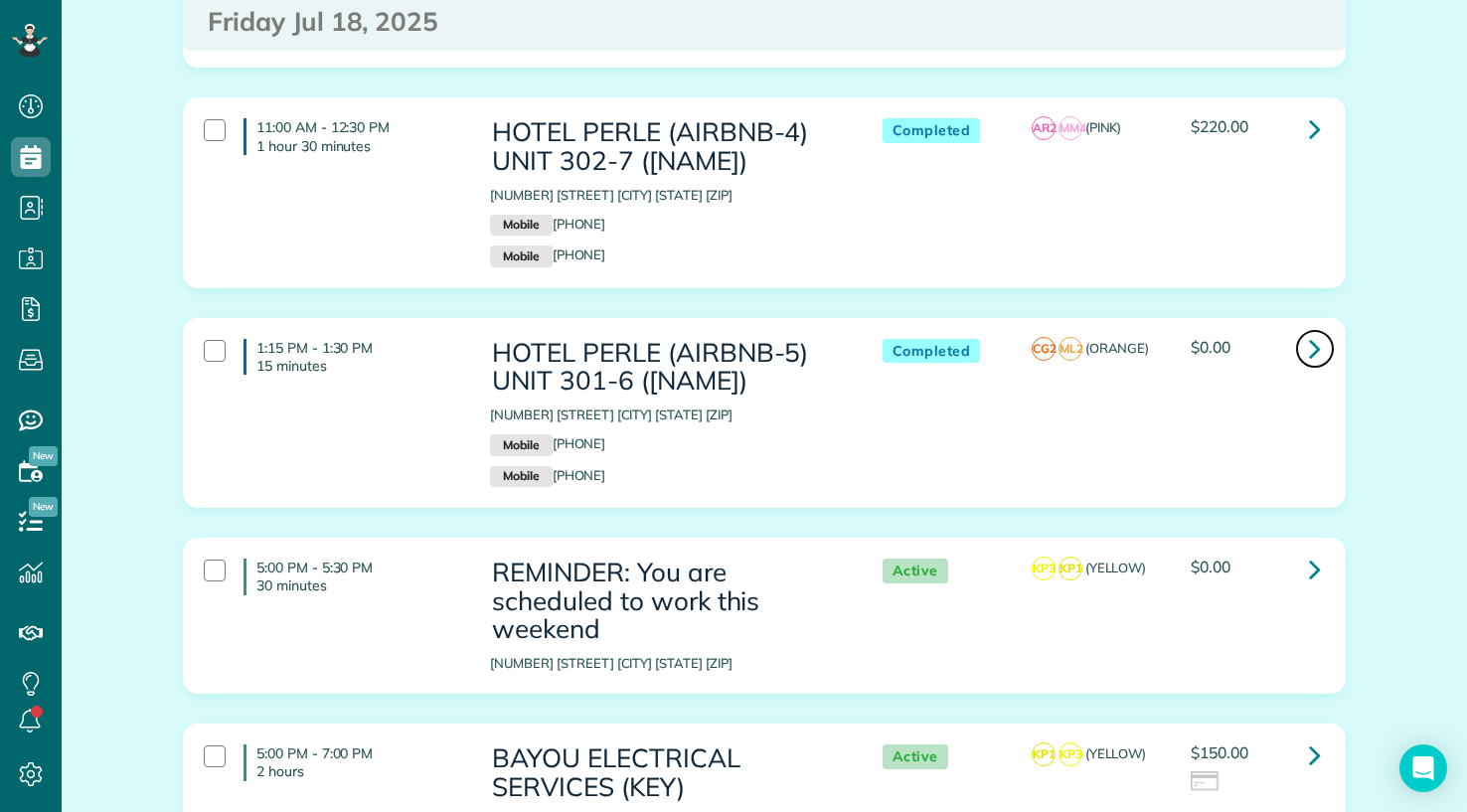 click at bounding box center [1315, 348] 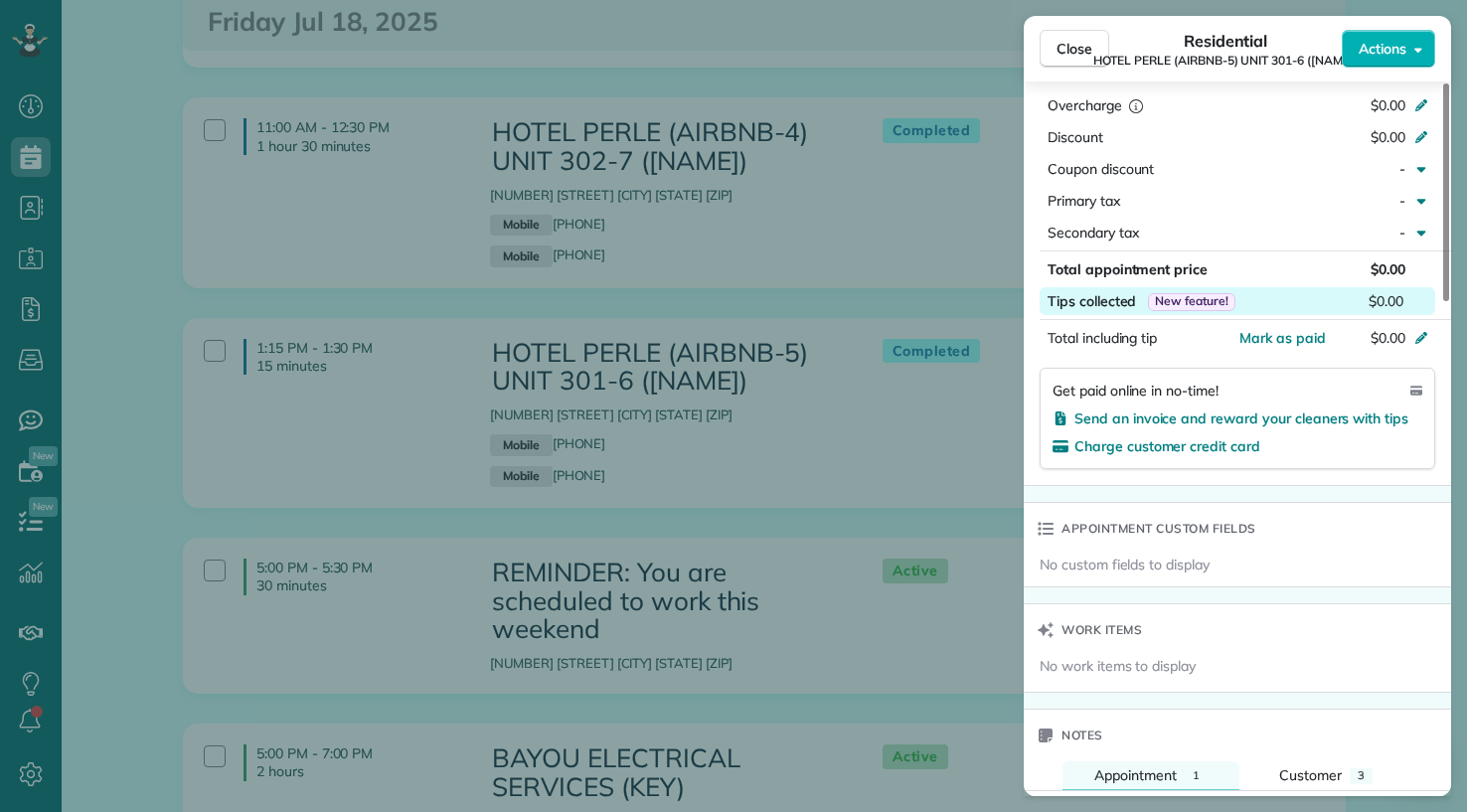 scroll, scrollTop: 894, scrollLeft: 0, axis: vertical 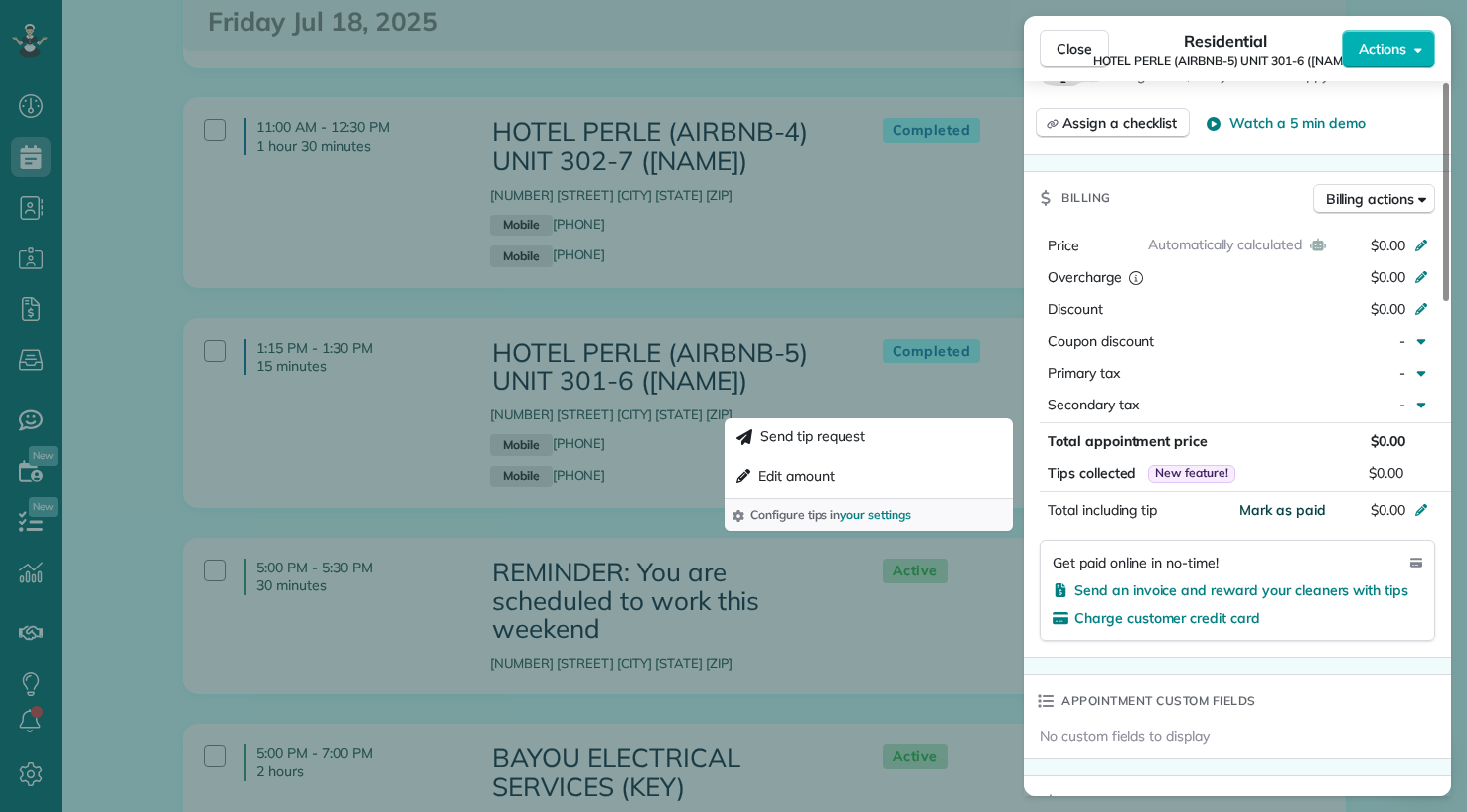 click on "Mark as paid" at bounding box center [1282, 510] 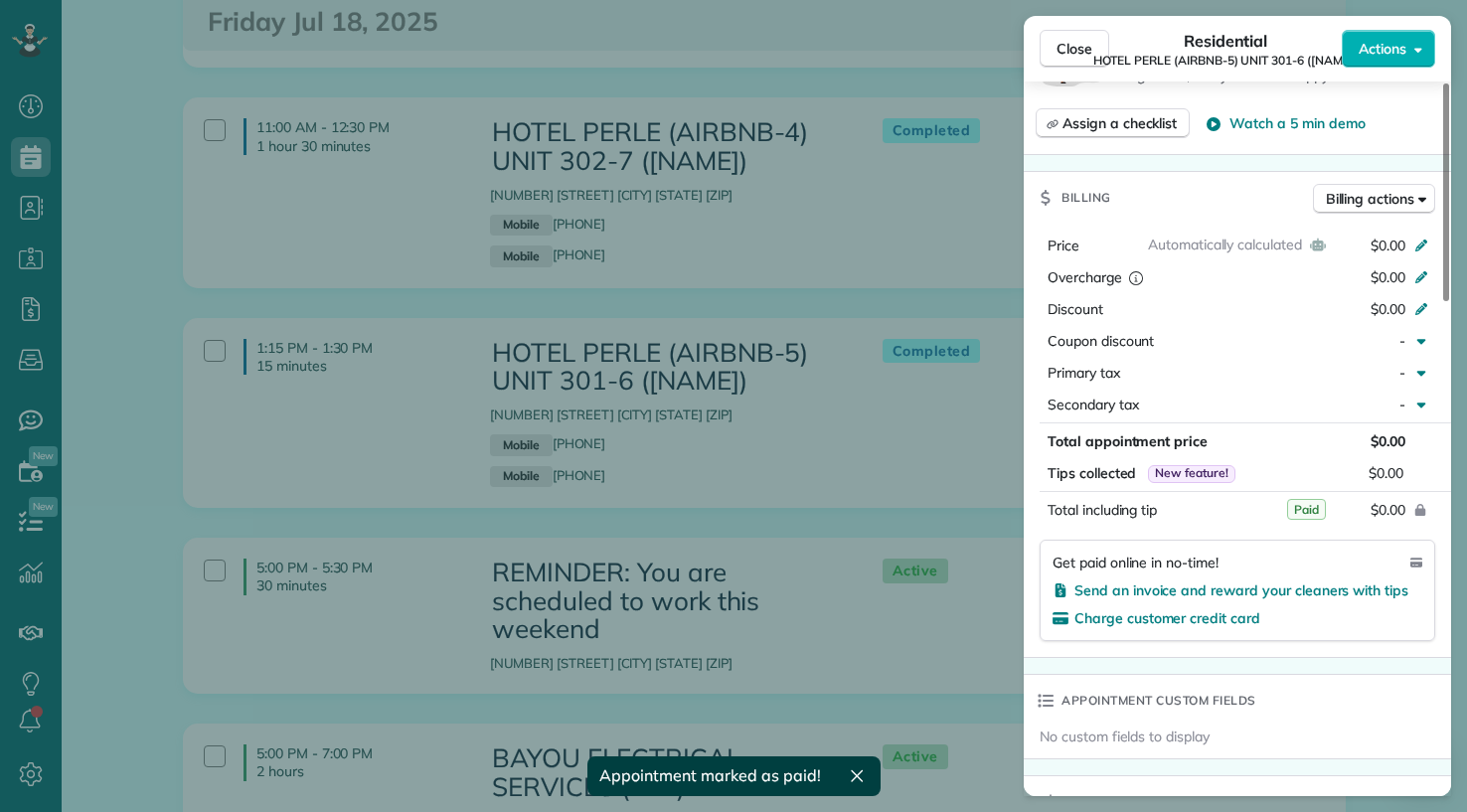 click on "Close Residential HOTEL PERLE (AIRBNB-5) UNIT 301-6 (NICK BRUNO) Actions Status Completed HOTEL PERLE (AIRBNB-5) UNIT 301-6 (NICK BRUNO) · Open profile Mobile (727) 410-0783 Copy Mobile (504) 215-1676 Copy nbruno@pousadamgmt.com Copy View Details Residential viernes, julio 18, 2025 ( today ) 1:15 PM 1:30 PM 15 minutes One time 757 Saint Charles Avenue New Orleans LA 70130 Service was not rated yet Setup ratings Cleaners Time in and out Assign Invite Team ORANGE Cleaners CAREN   GARCIA 1:24 PM 1:36 PM MARBELLA   LOBO 1:23 PM 1:36 PM Checklist Try Now Keep this appointment up to your standards. Stay on top of every detail, keep your cleaners organised, and your client happy. Assign a checklist Watch a 5 min demo Billing Billing actions Automatically calculated Price $0.00 Overcharge $0.00 Discount $0.00 Coupon discount - Primary tax - Secondary tax - Total appointment price $0.00 Tips collected New feature! $0.00 Paid Total including tip $0.00 Get paid online in no-time! Charge customer credit card Work items" at bounding box center [734, 406] 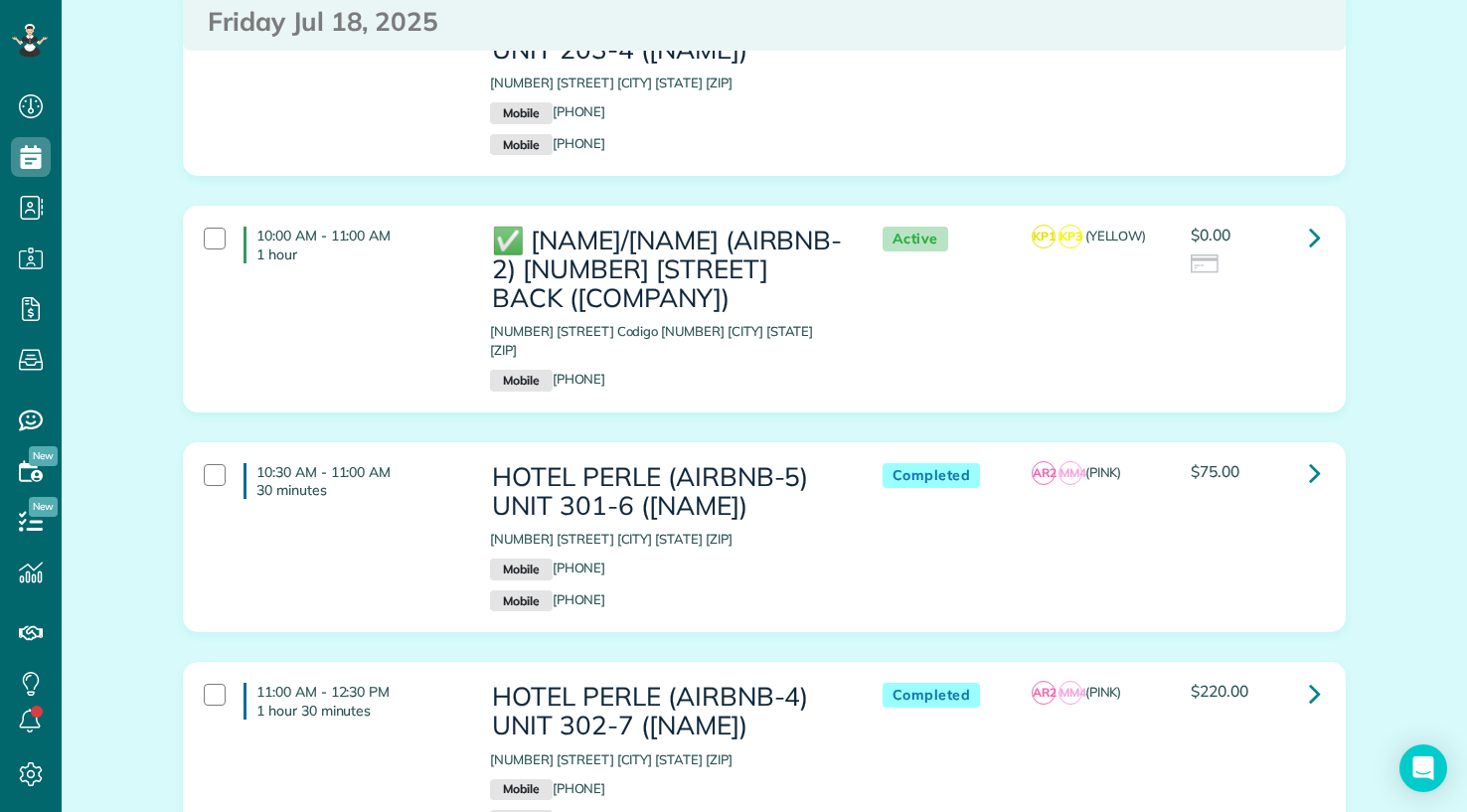 scroll, scrollTop: 402, scrollLeft: 0, axis: vertical 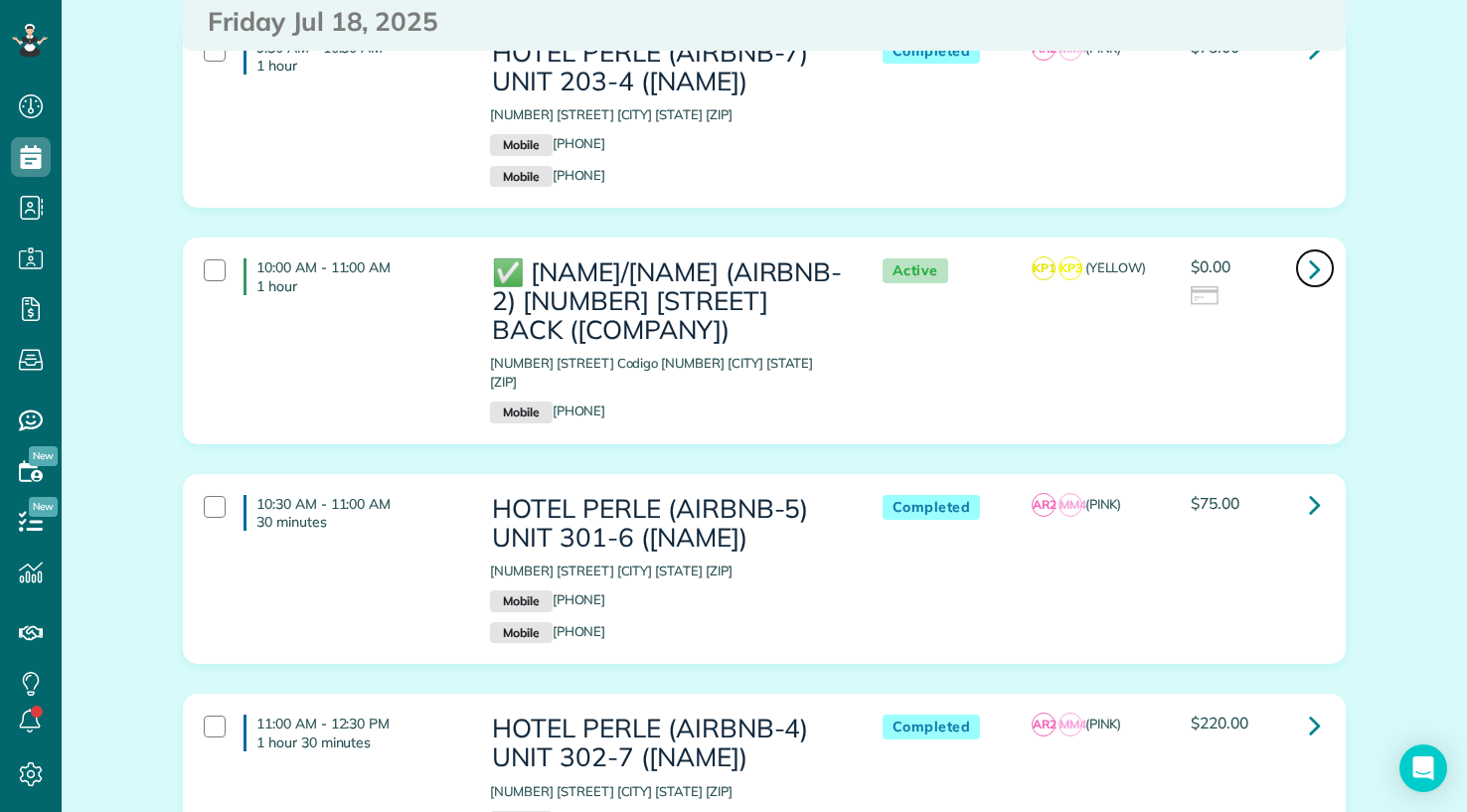 click at bounding box center (1315, 268) 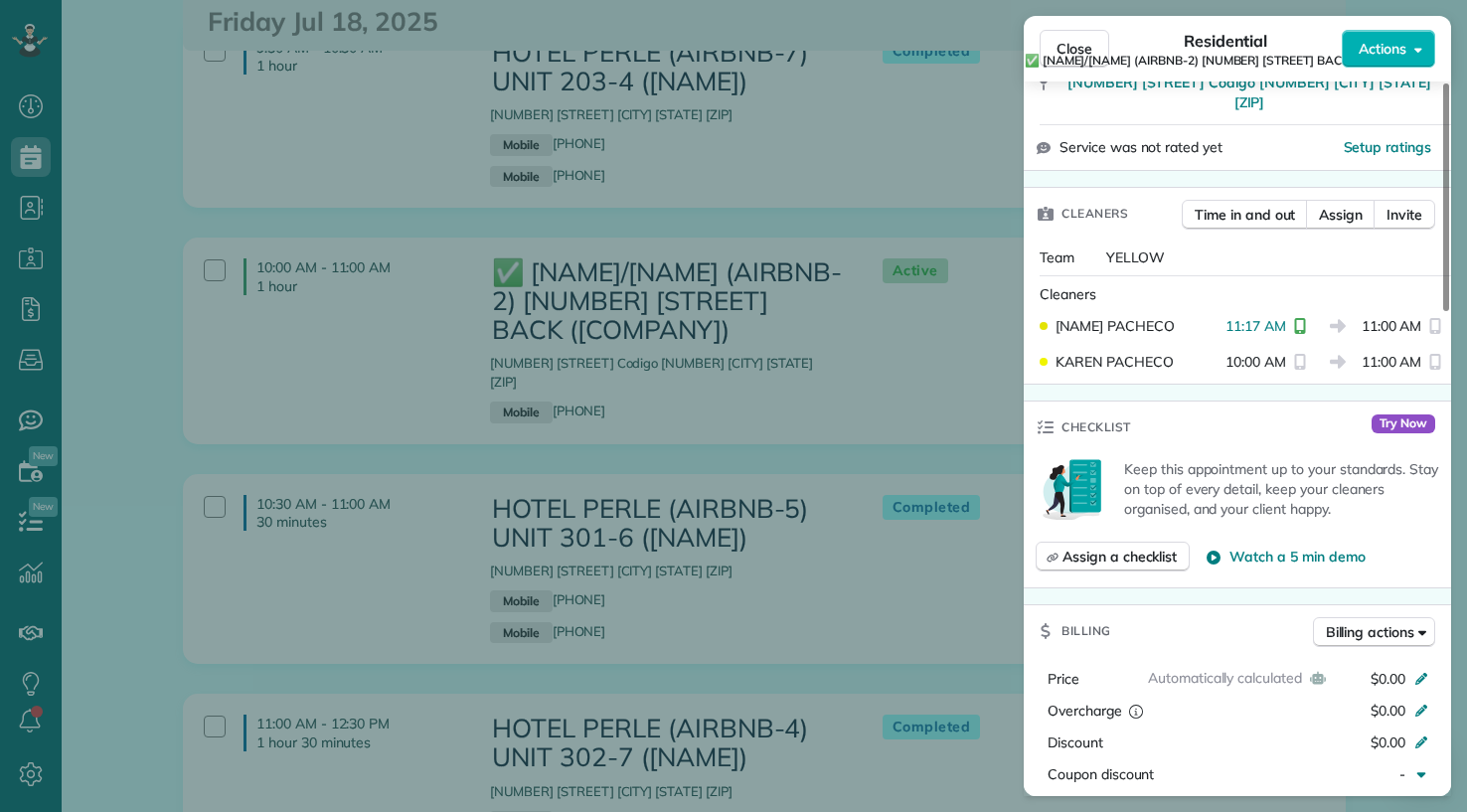 scroll, scrollTop: 123, scrollLeft: 0, axis: vertical 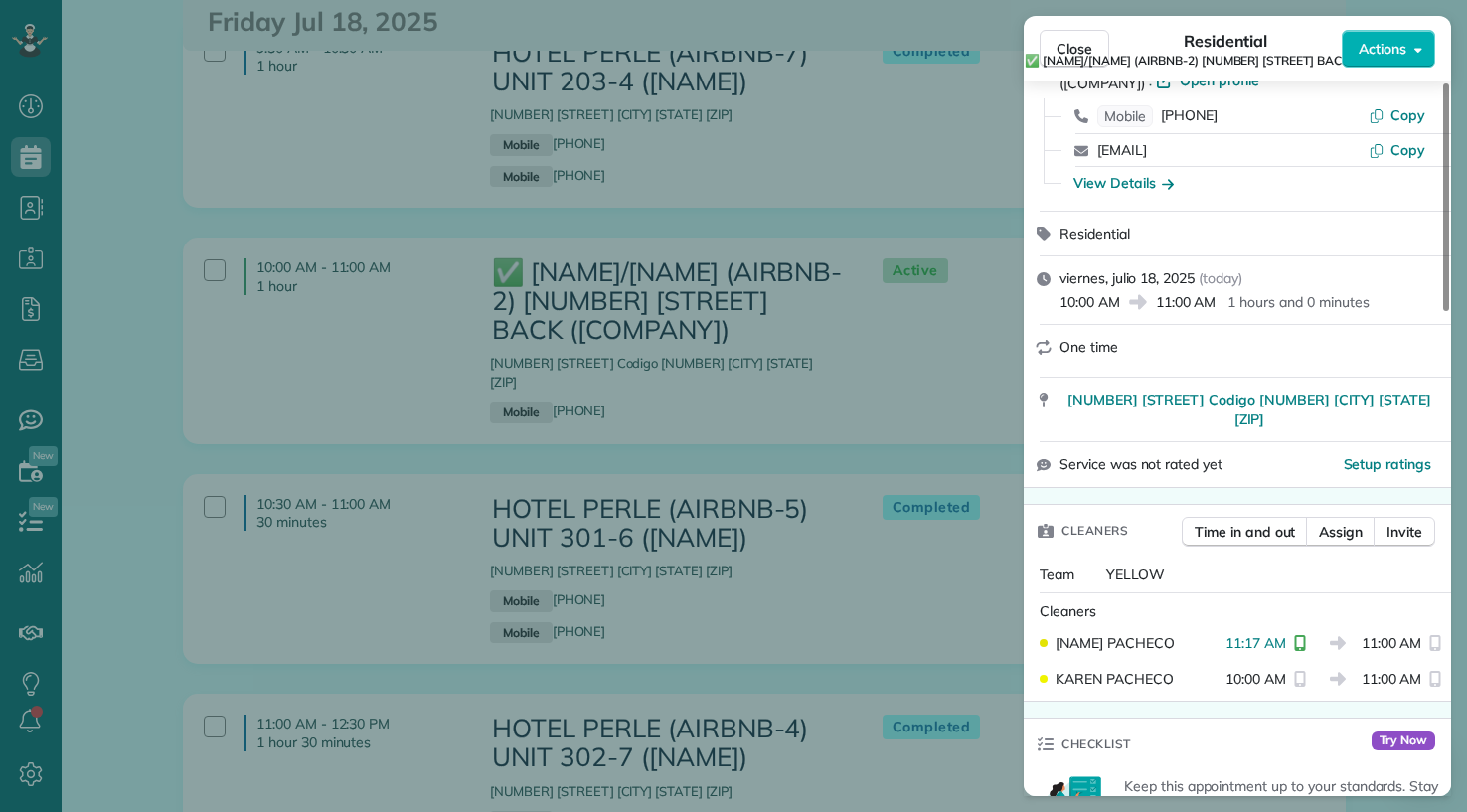 click on "Close Residential ✅ ERROL/KIZZY (AIRBNB-2) 1925 IBERVILLE BACK (FLEURLICITY LLC) Actions Status Active ✅ ERROL/KIZZY (AIRBNB-2) 1925 IBERVILLE BACK (FLEURLICITY LLC) · Open profile Mobile (504) 975-7840 Copy gleg2018@gmail.com Copy View Details Residential viernes, julio 18, 2025 ( today ) 10:00 AM 11:00 AM 1 hours and 0 minutes One time 1925 IBERVILLE ST Codigo 19258 NEW ORLEANS LA 70119 Service was not rated yet Setup ratings Cleaners Time in and out Assign Invite Team YELLOW Cleaners KENIA   PACHECO 11:17 AM 11:00 AM KAREN   PACHECO 10:00 AM 11:00 AM Checklist Try Now Keep this appointment up to your standards. Stay on top of every detail, keep your cleaners organised, and your client happy. Assign a checklist Watch a 5 min demo Billing Billing actions Automatically calculated Price $0.00 Overcharge $0.00 Discount $0.00 Coupon discount - Primary tax - Secondary tax - Total appointment price $0.00 Tips collected New feature! $0.00 Mark as paid Total including tip $0.00 Get paid online in no-time! Notes" at bounding box center [734, 406] 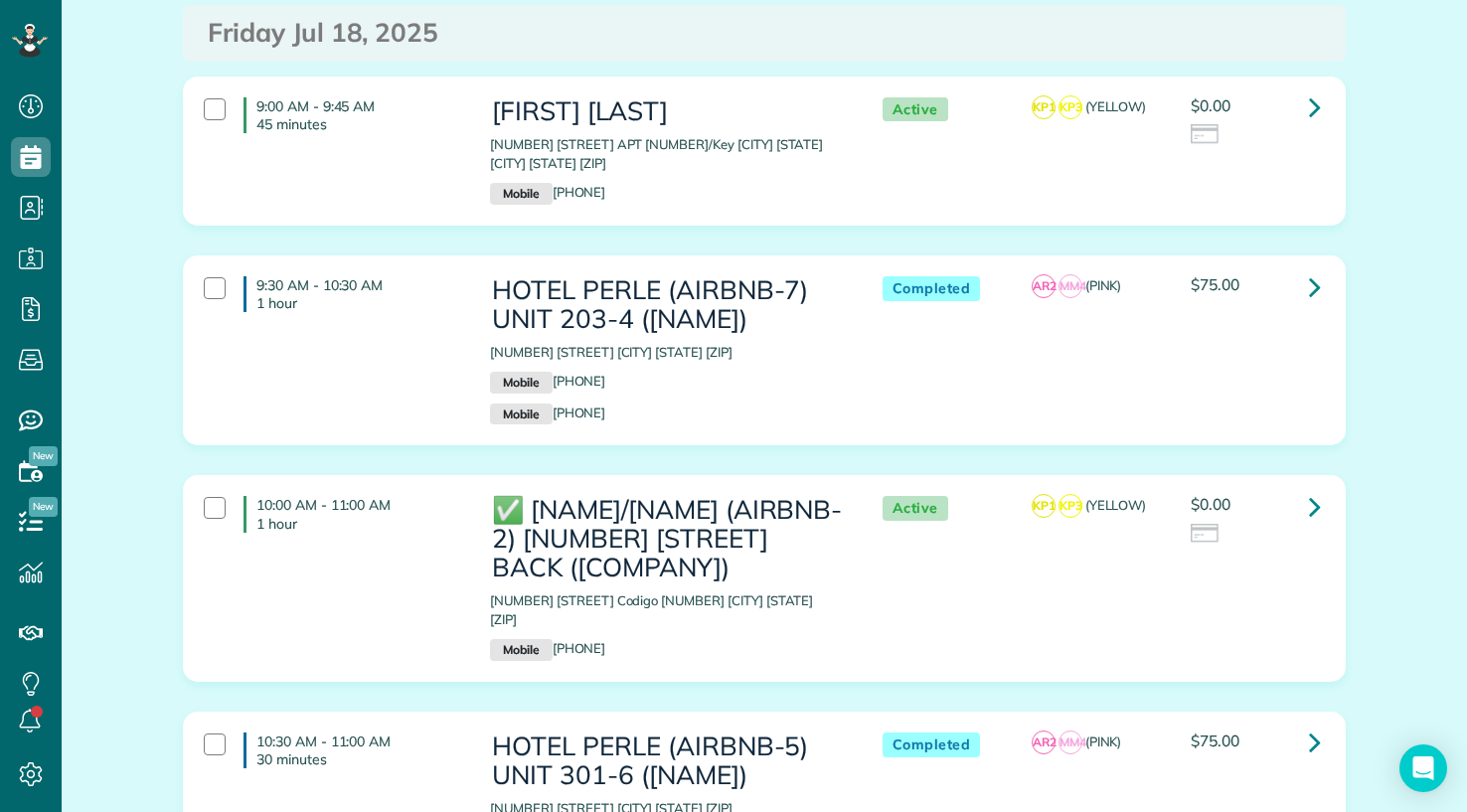 scroll, scrollTop: 103, scrollLeft: 0, axis: vertical 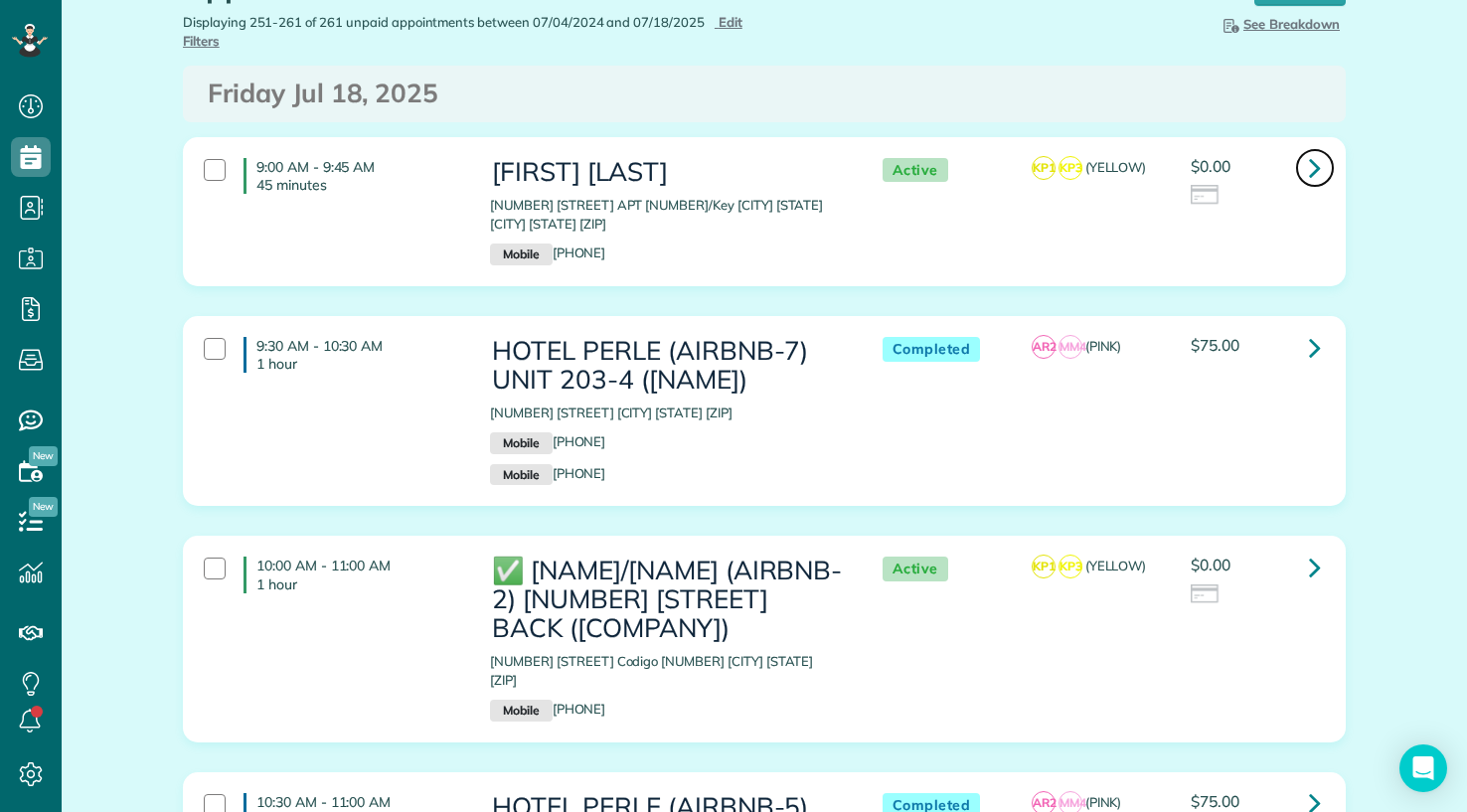 click at bounding box center (1315, 167) 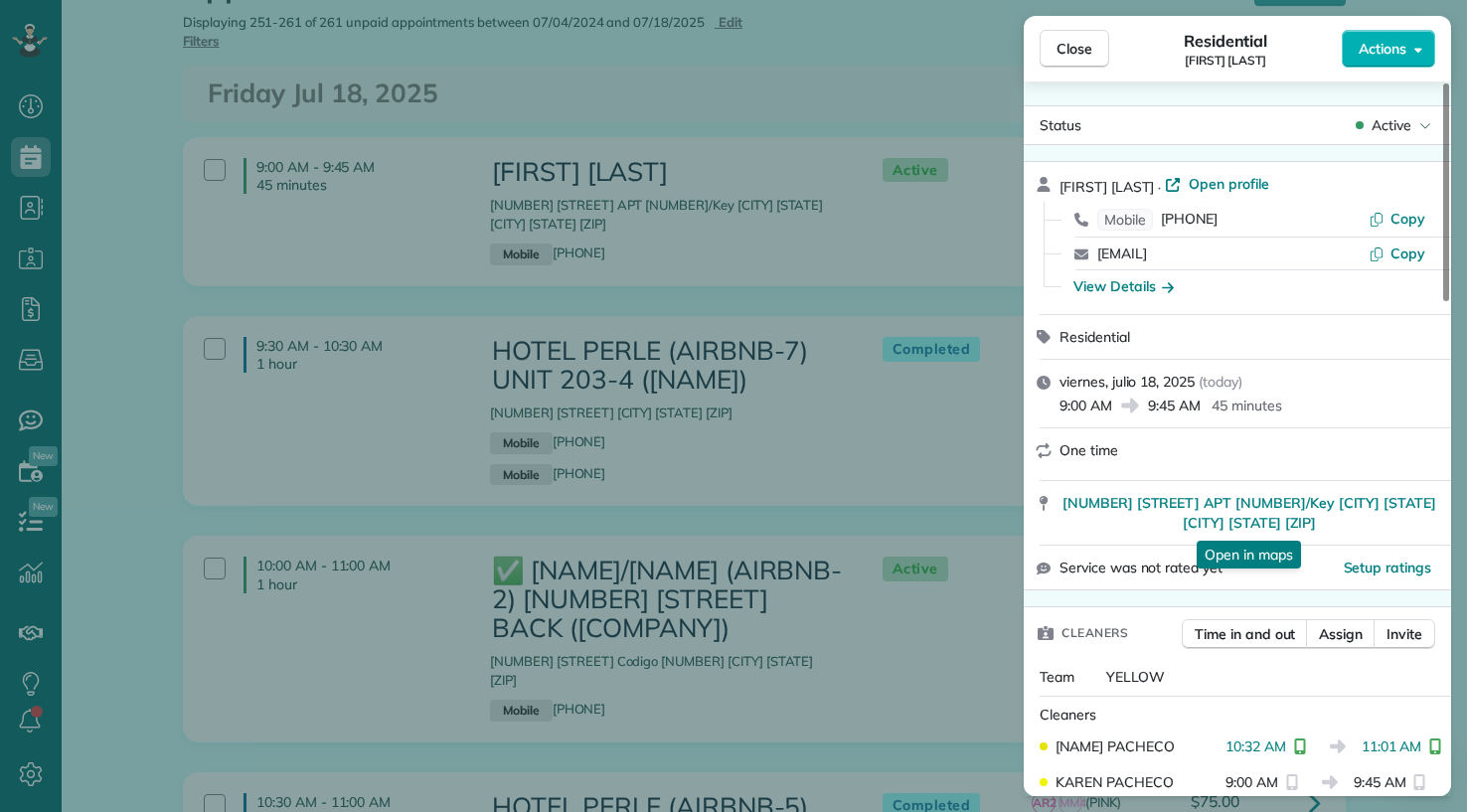 scroll, scrollTop: 497, scrollLeft: 0, axis: vertical 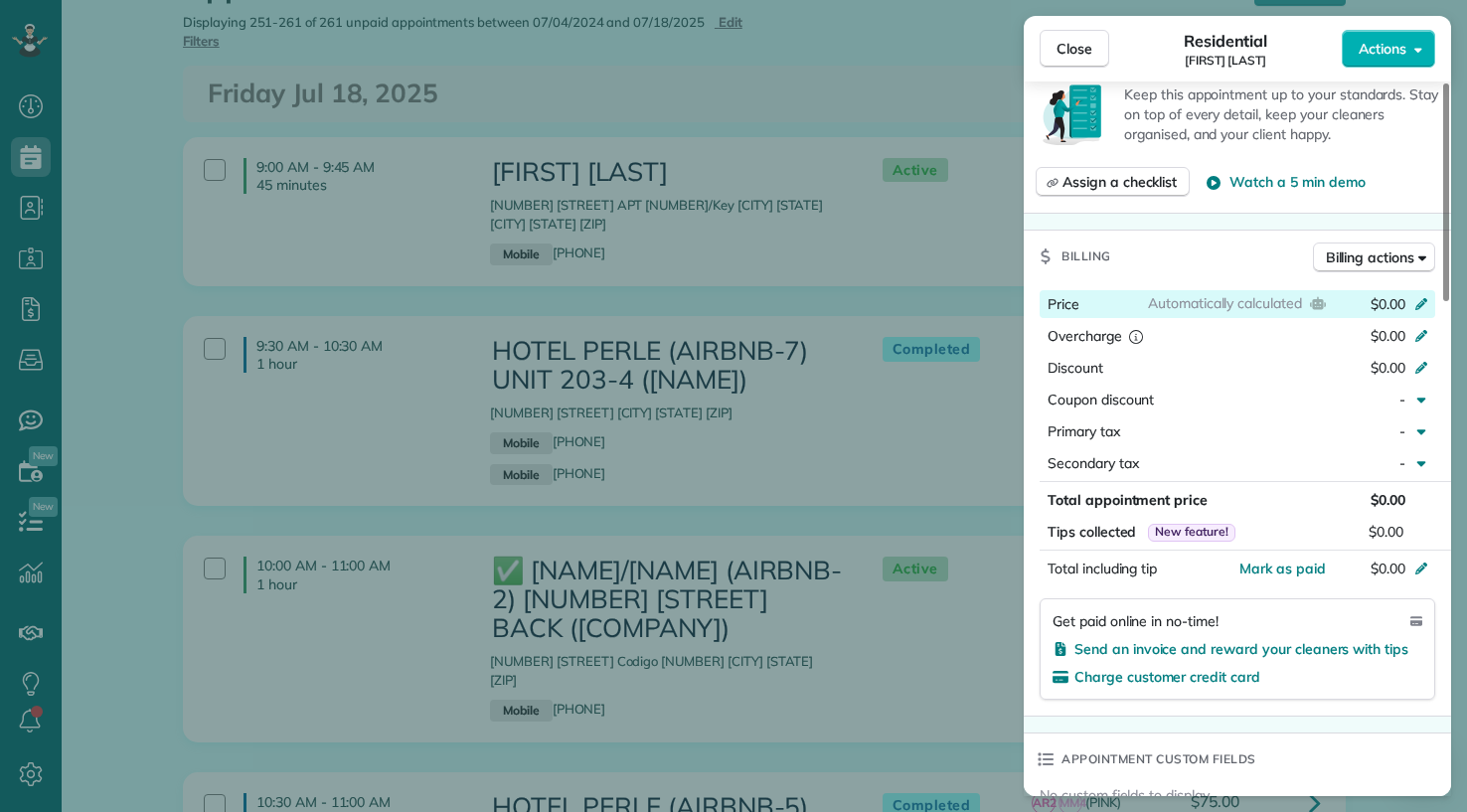 click on "$0.00" at bounding box center (1387, 304) 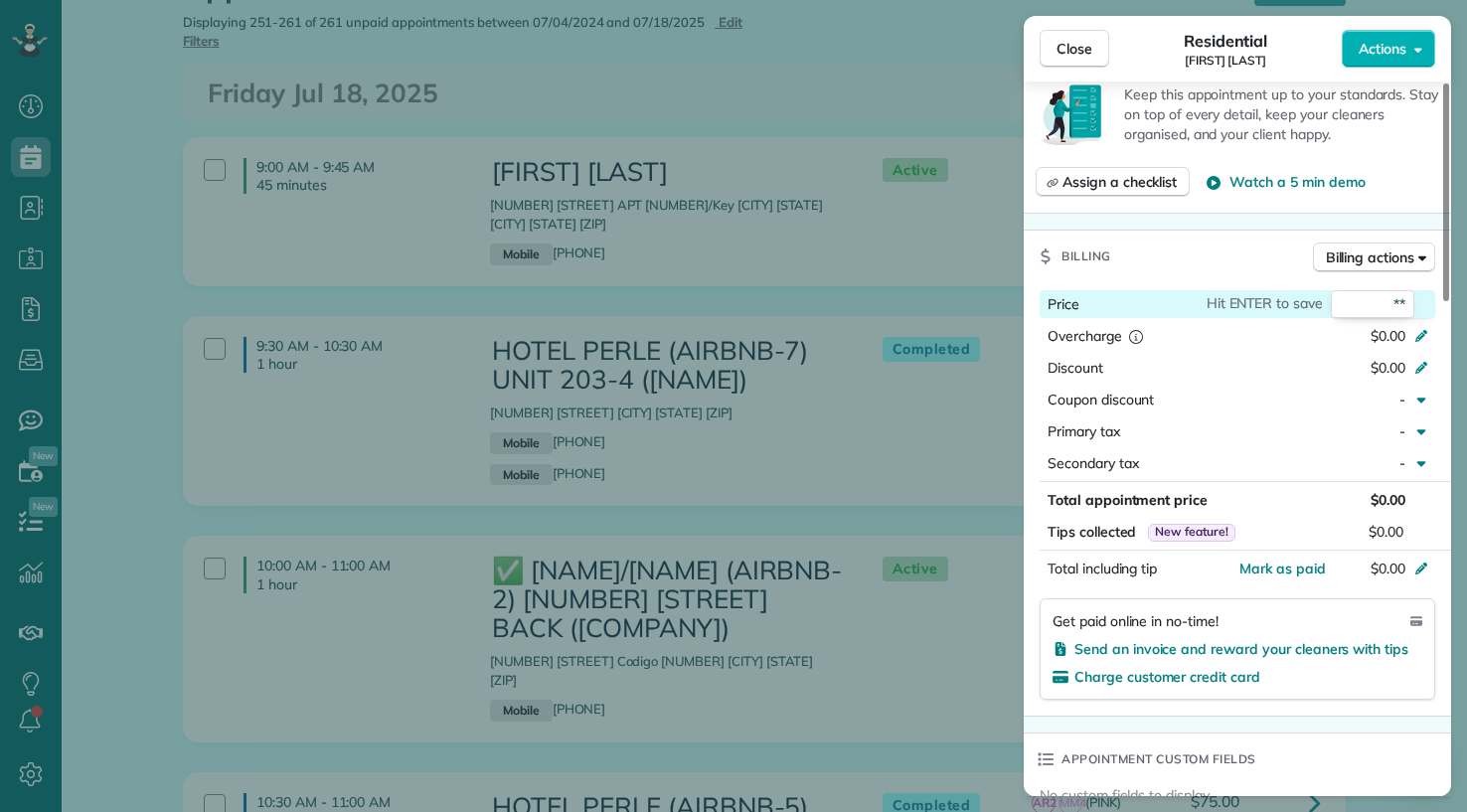 type on "***" 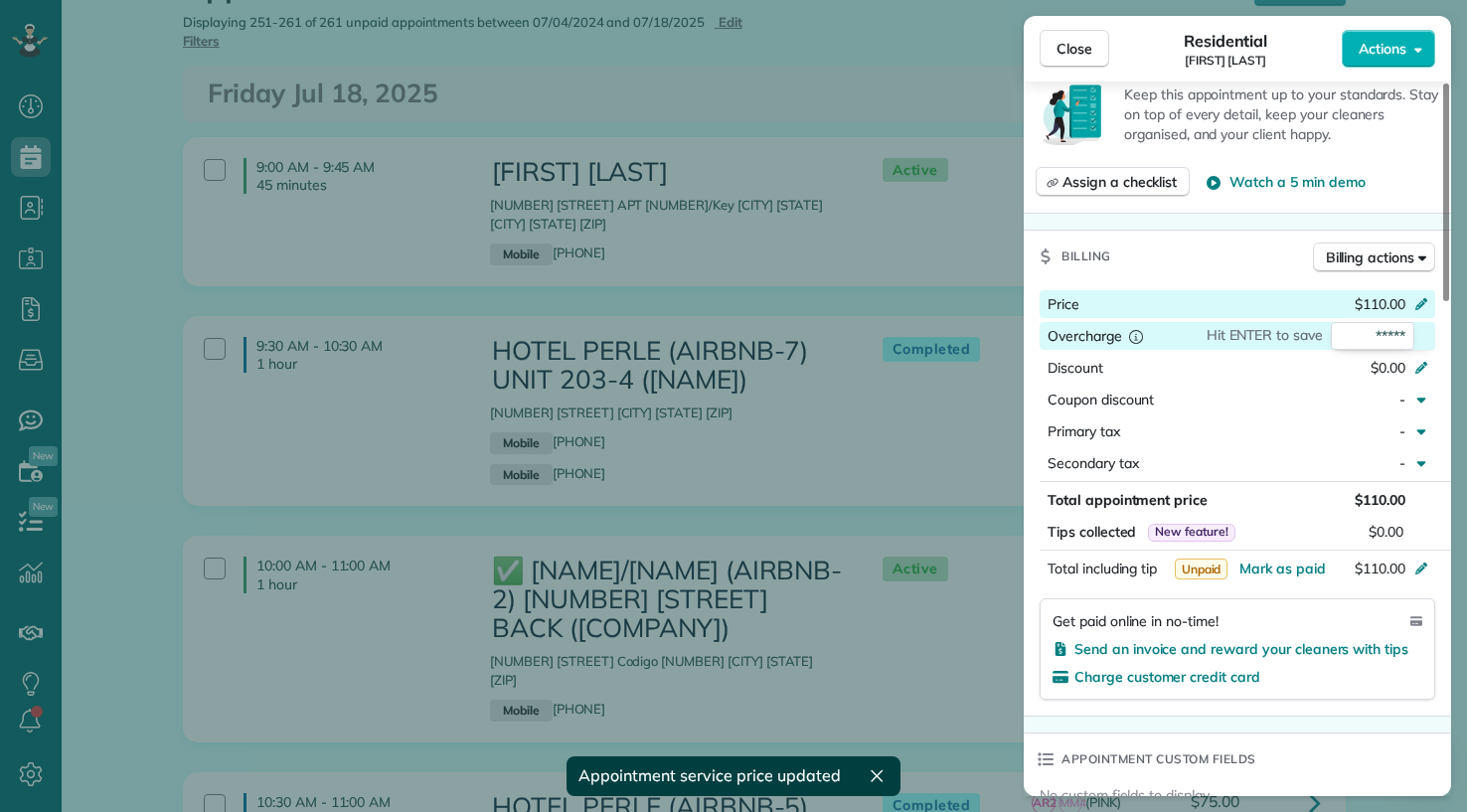 click on "Billing Billing actions" at bounding box center (1237, 256) 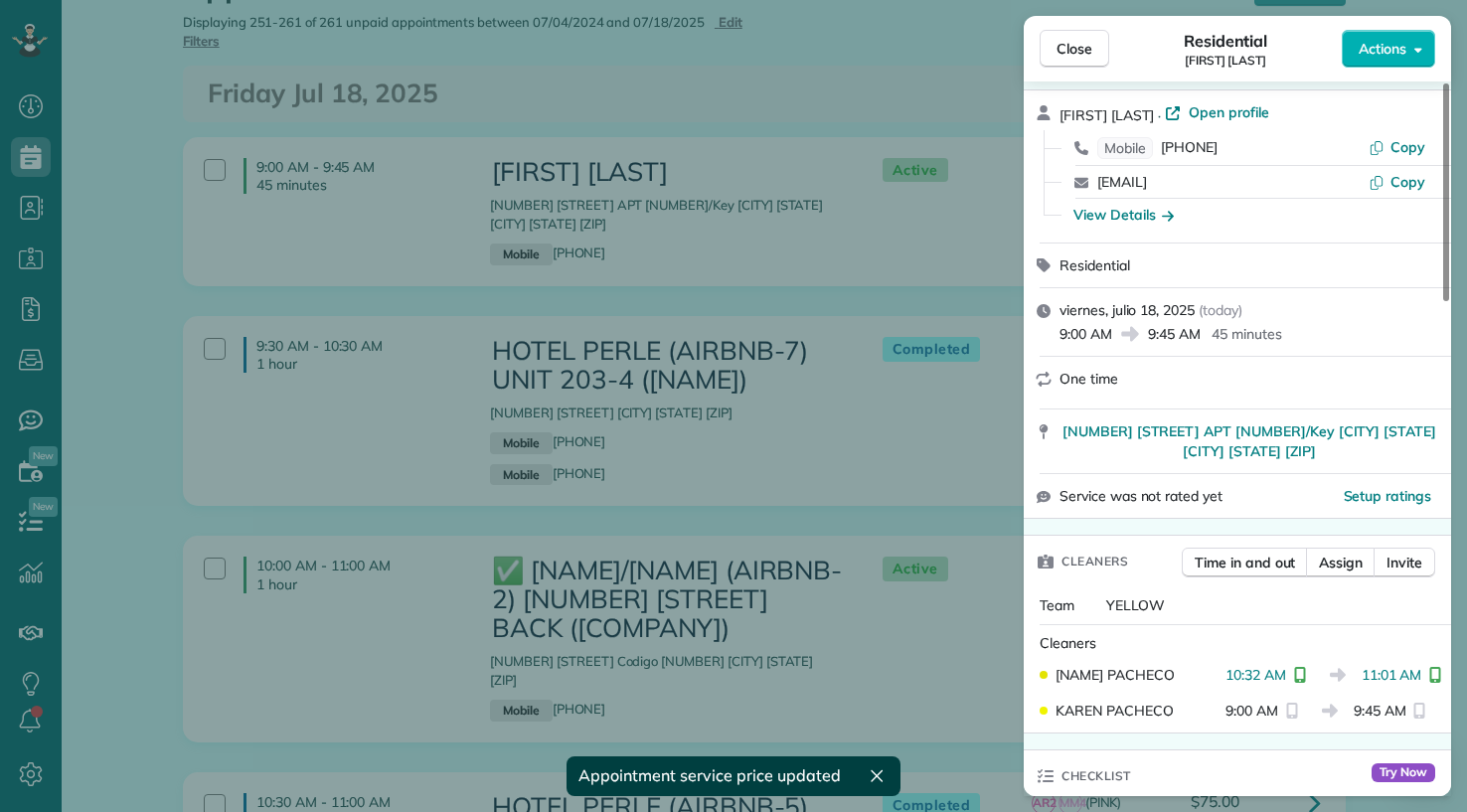 scroll, scrollTop: 0, scrollLeft: 0, axis: both 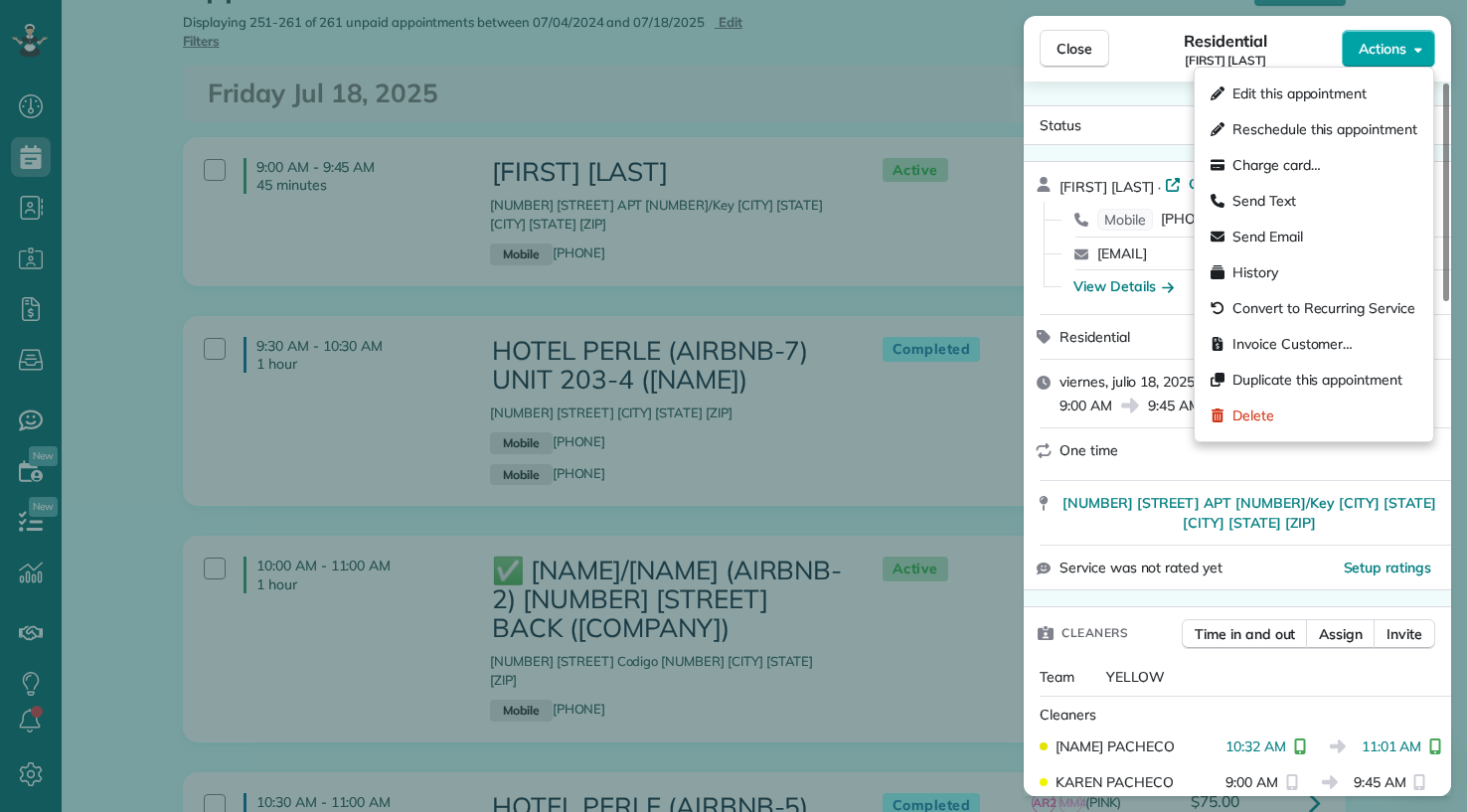 click on "Actions" at bounding box center (1388, 49) 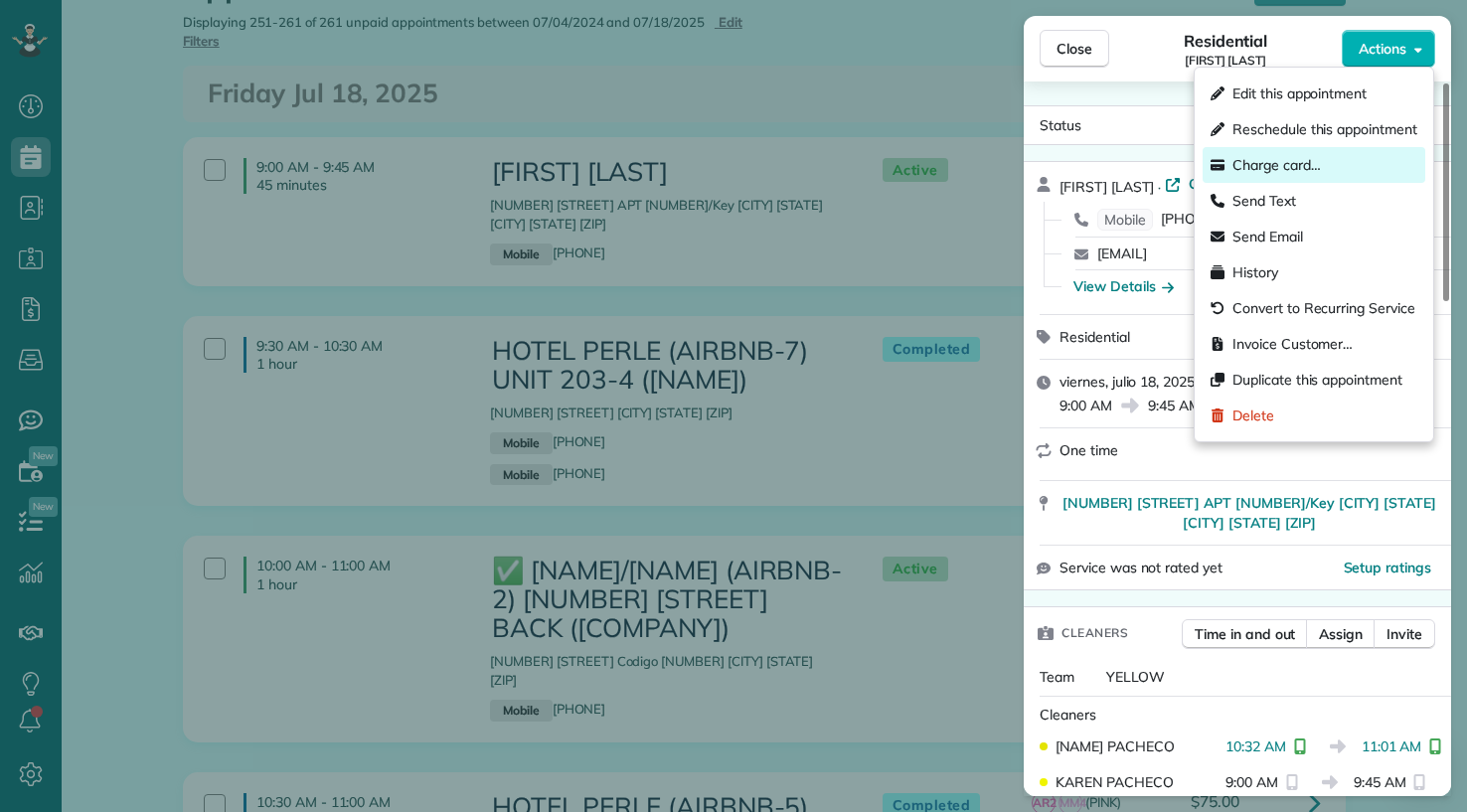 click on "Charge card…" at bounding box center (1276, 165) 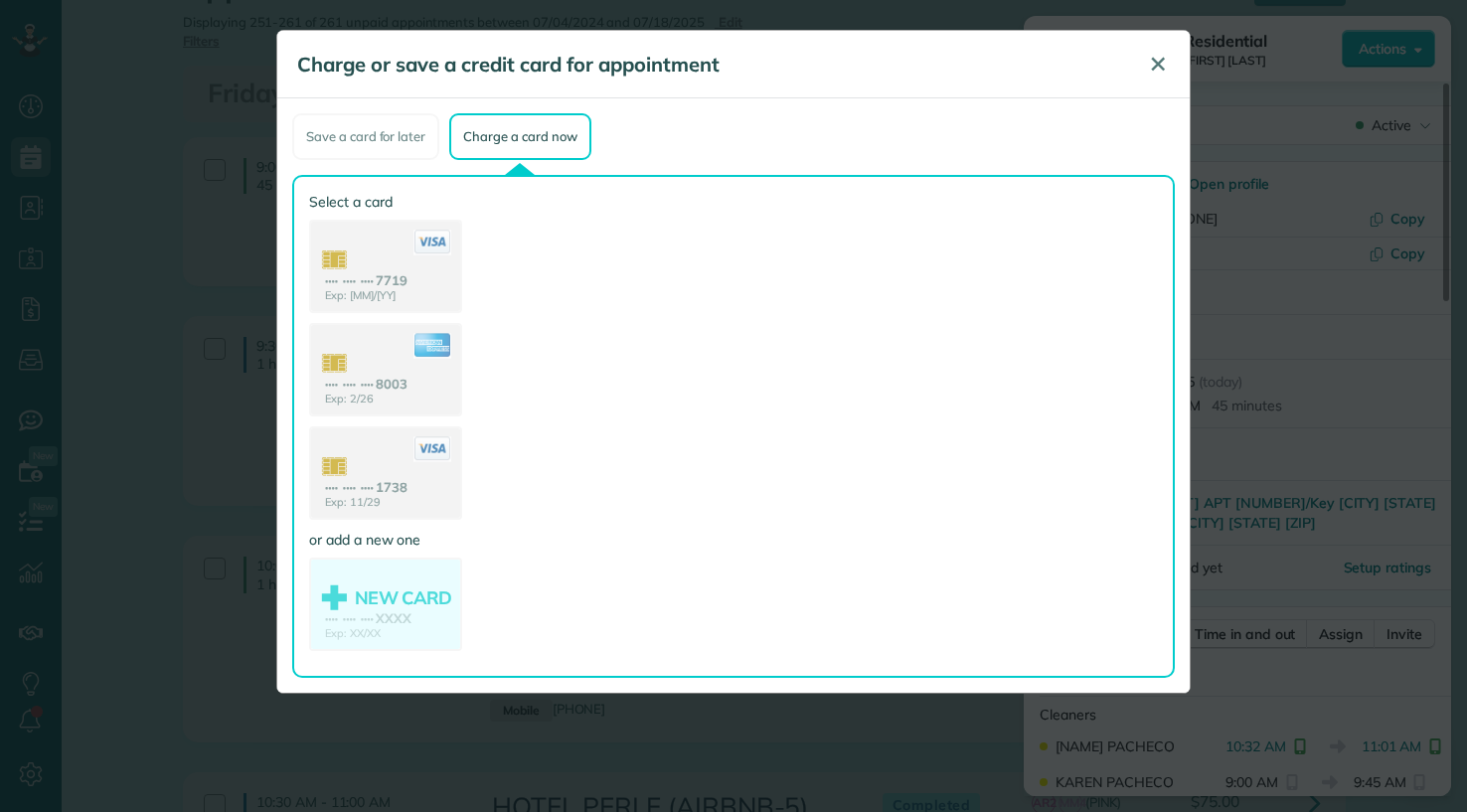 click on "✕" at bounding box center (1158, 64) 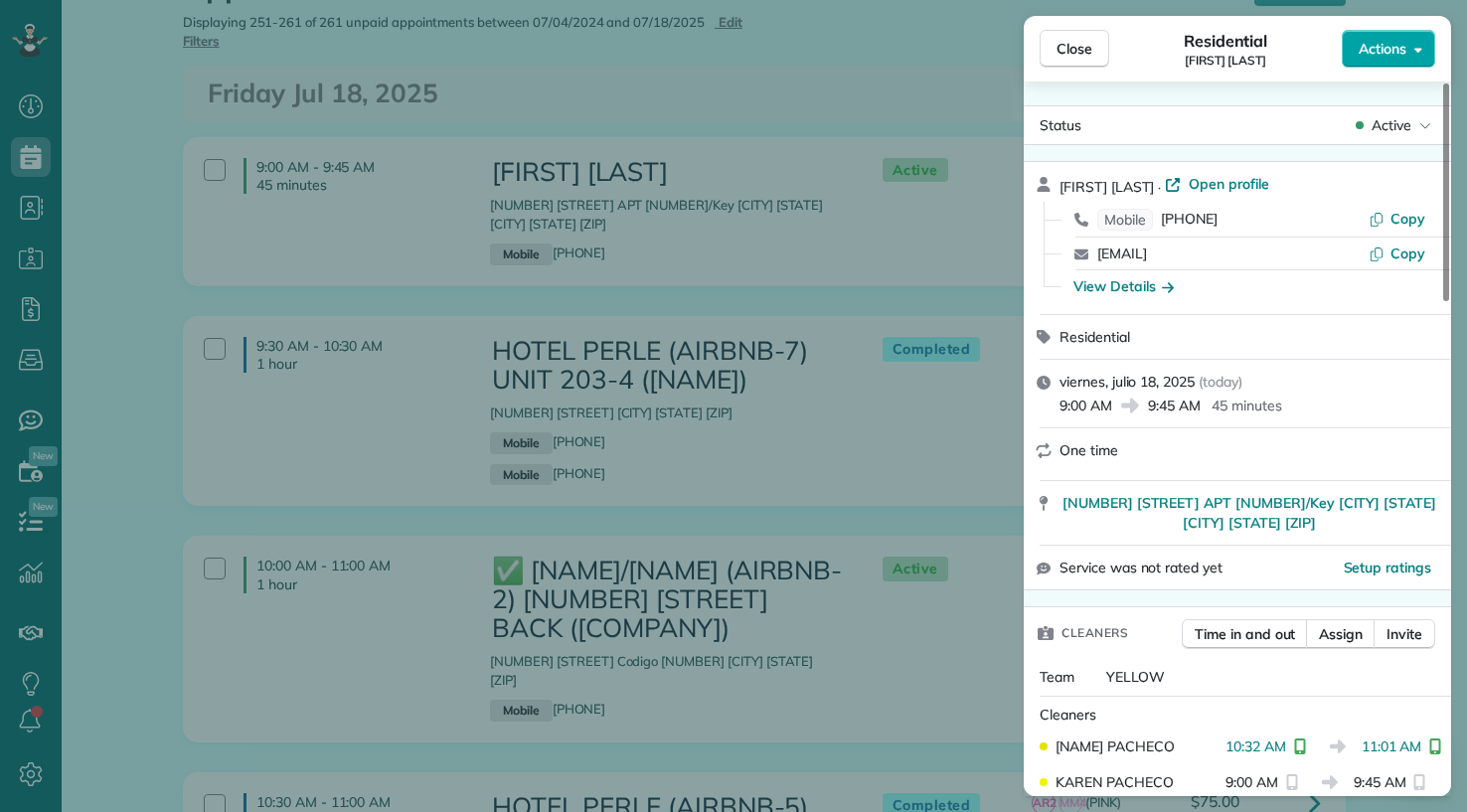 click on "Actions" at bounding box center [1388, 49] 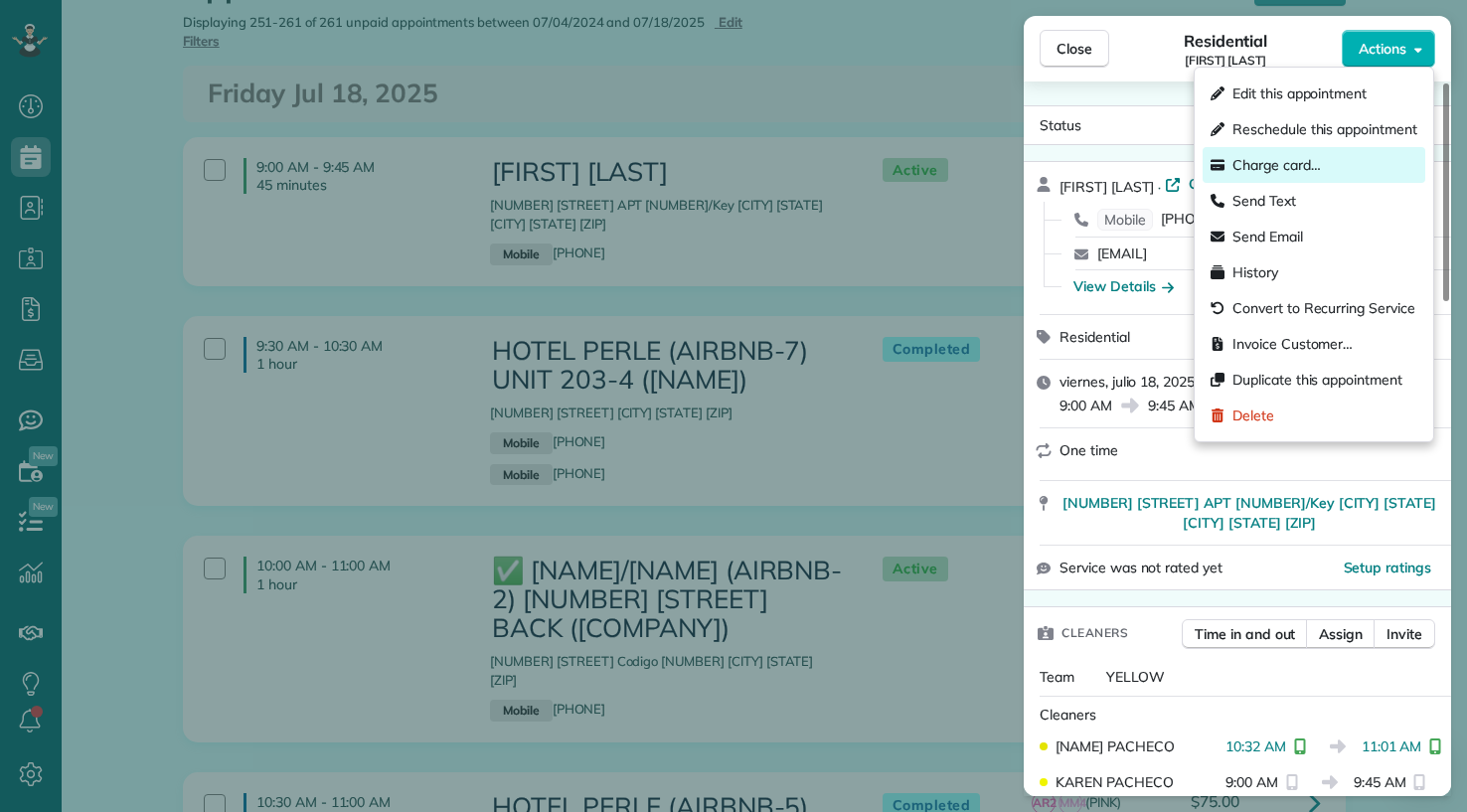 click on "Charge card…" at bounding box center (1276, 165) 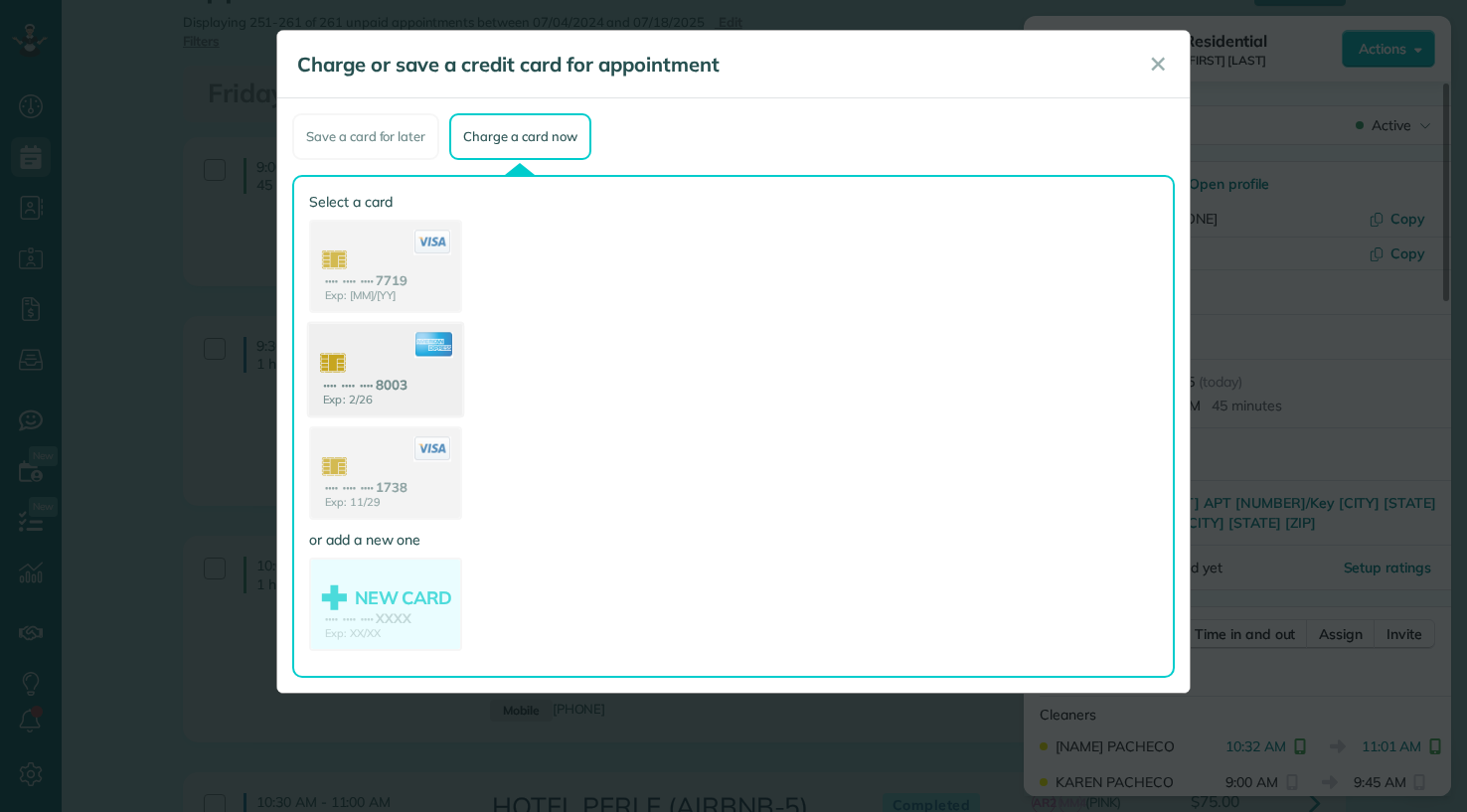 click 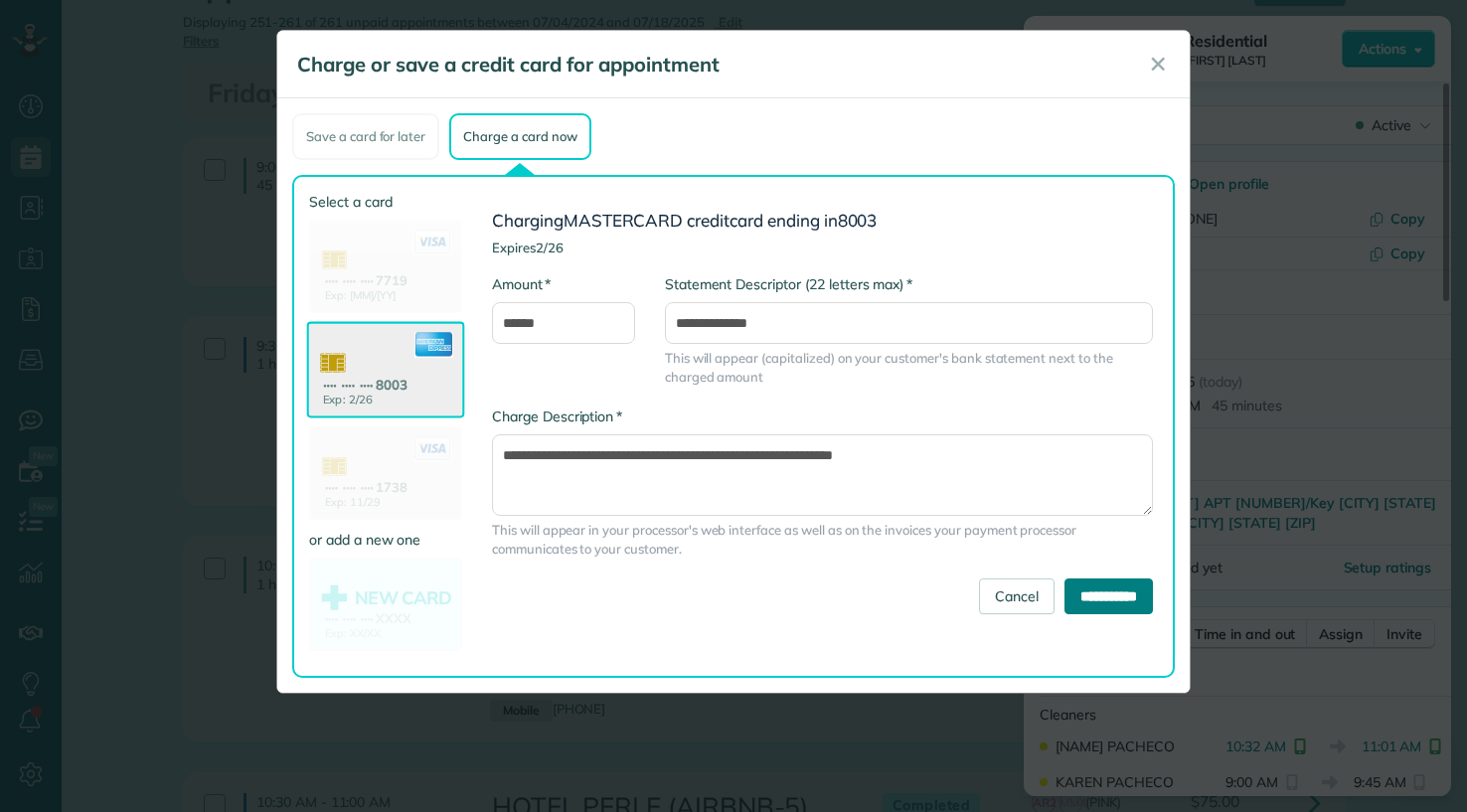 click on "**********" at bounding box center (1108, 596) 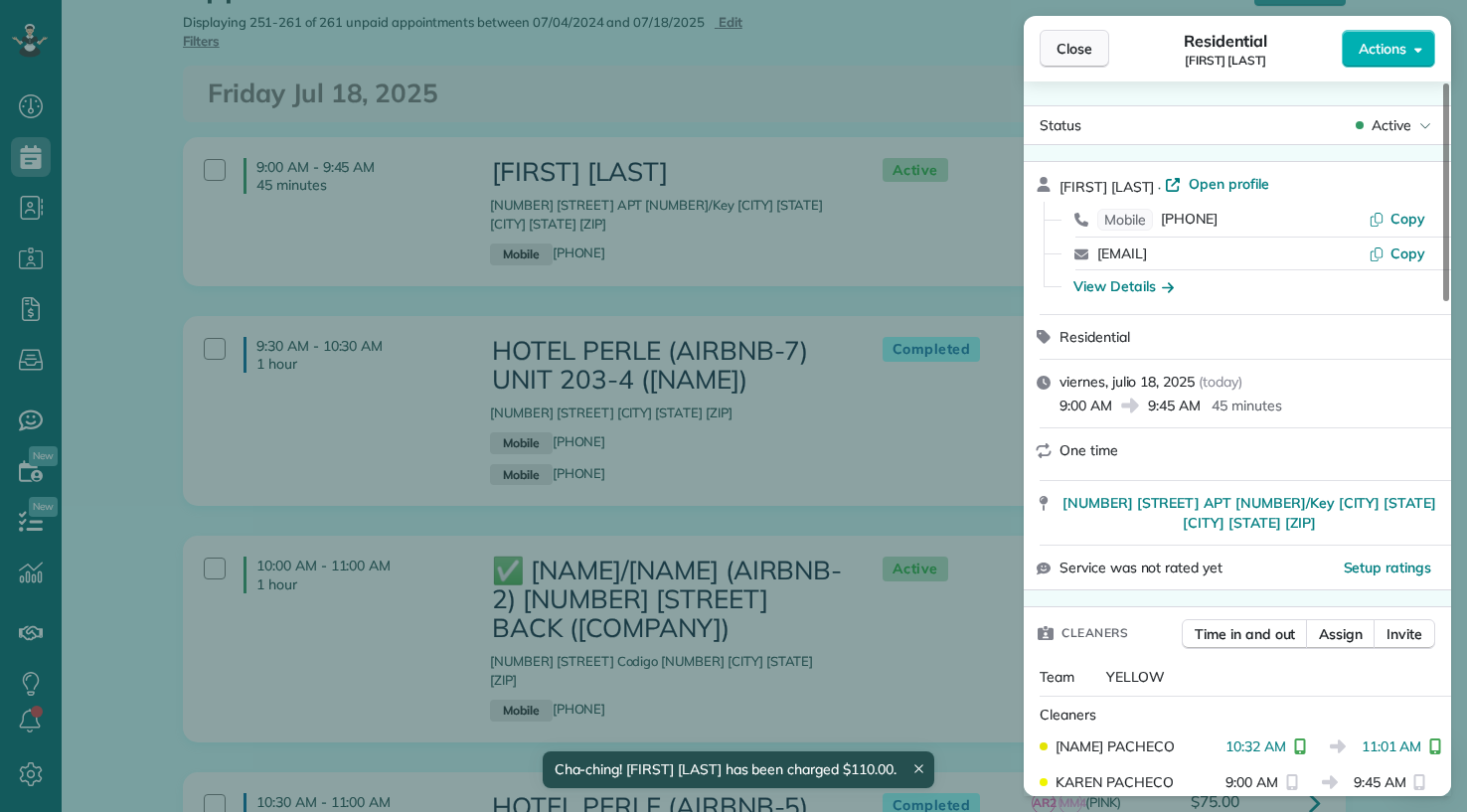 click on "Close" at bounding box center [1074, 49] 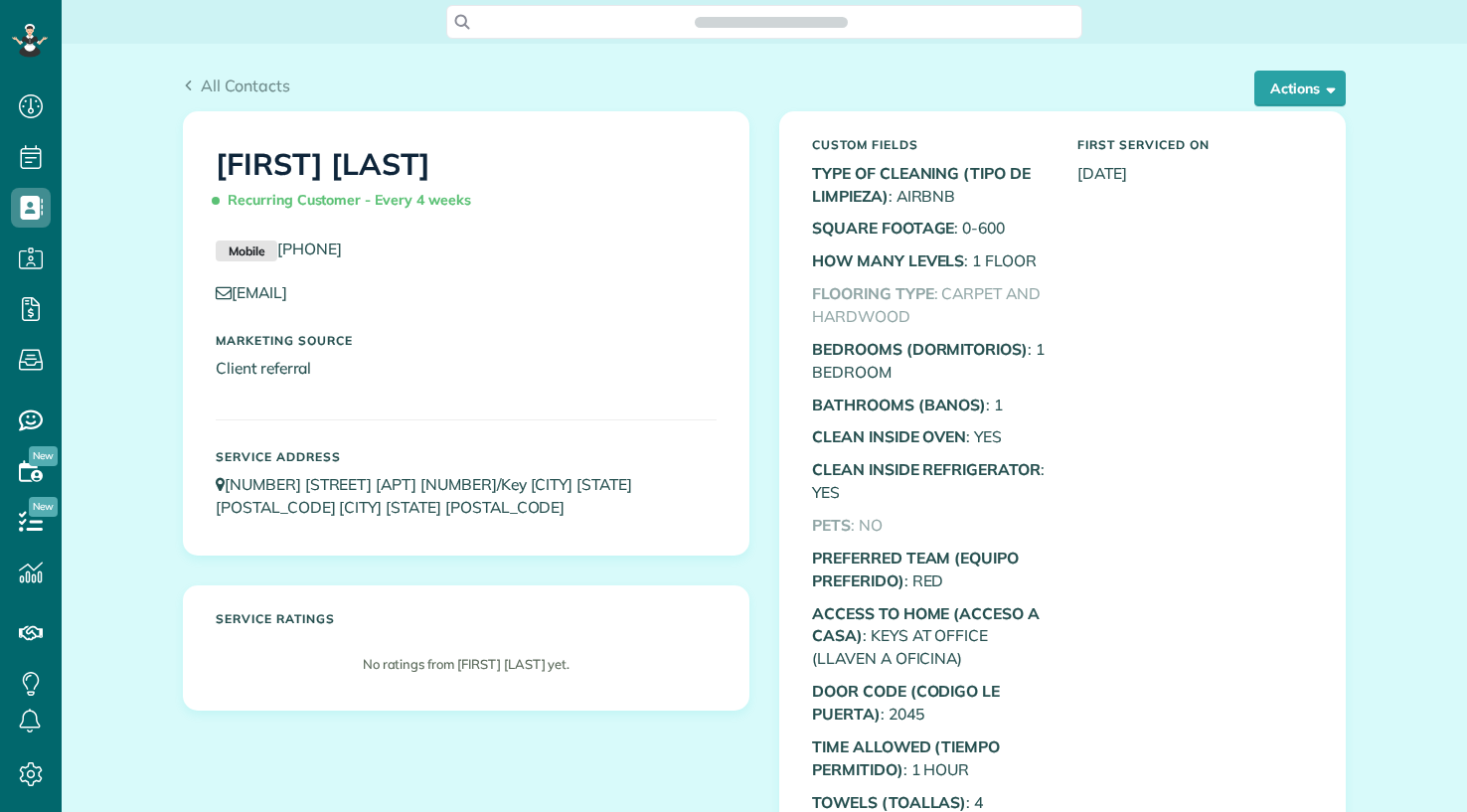 scroll, scrollTop: 0, scrollLeft: 0, axis: both 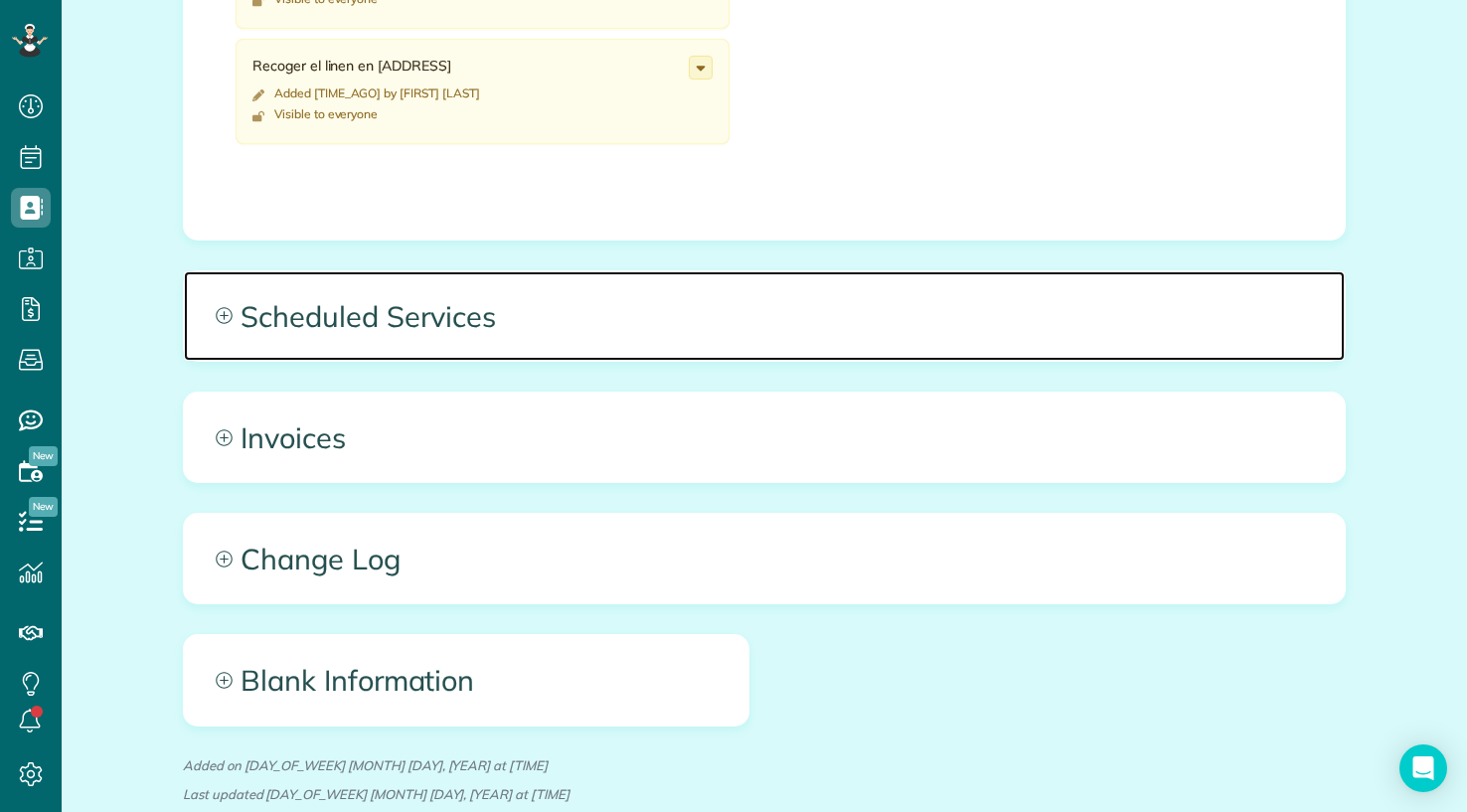click on "Scheduled Services" at bounding box center (764, 316) 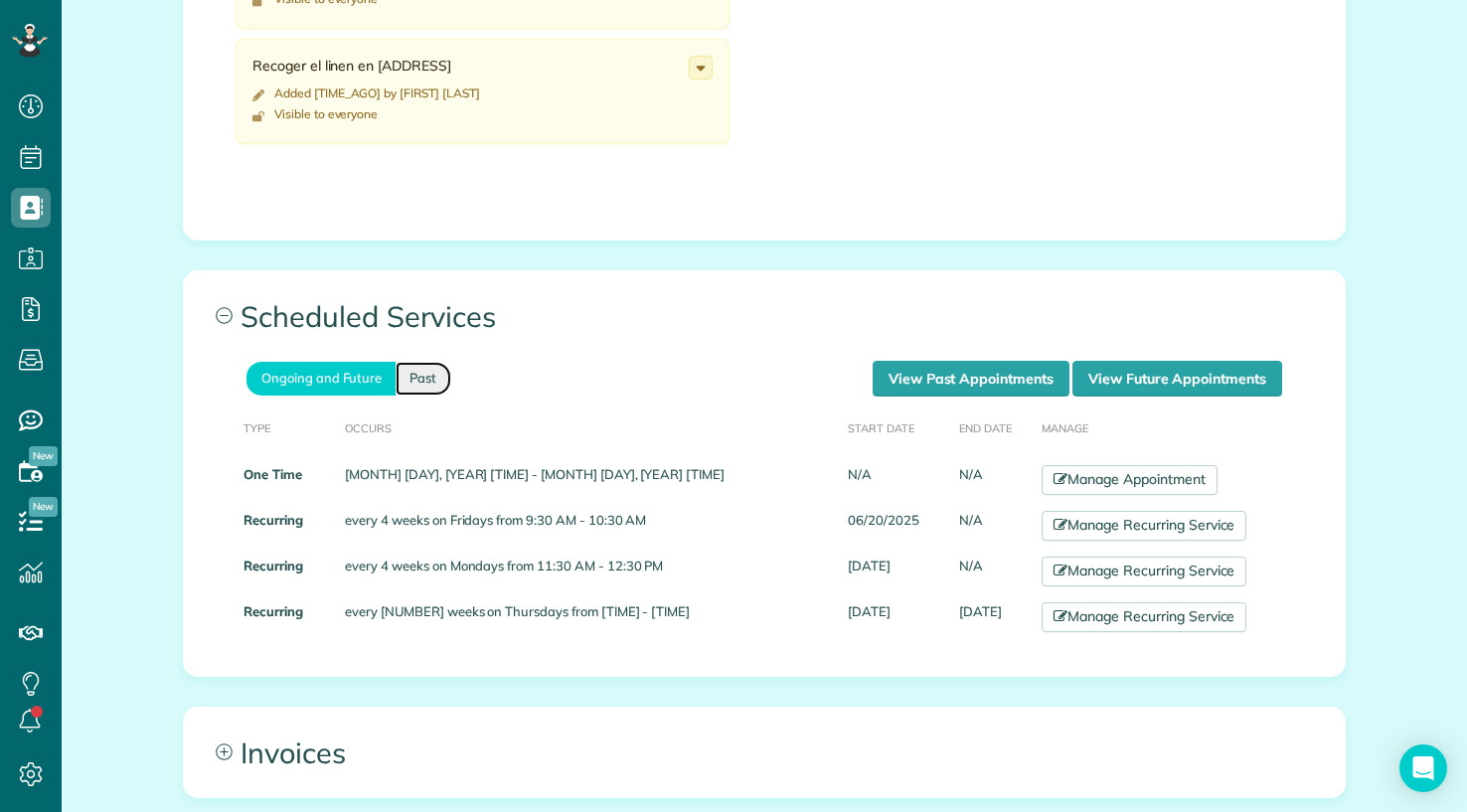 click on "Past" at bounding box center (423, 378) 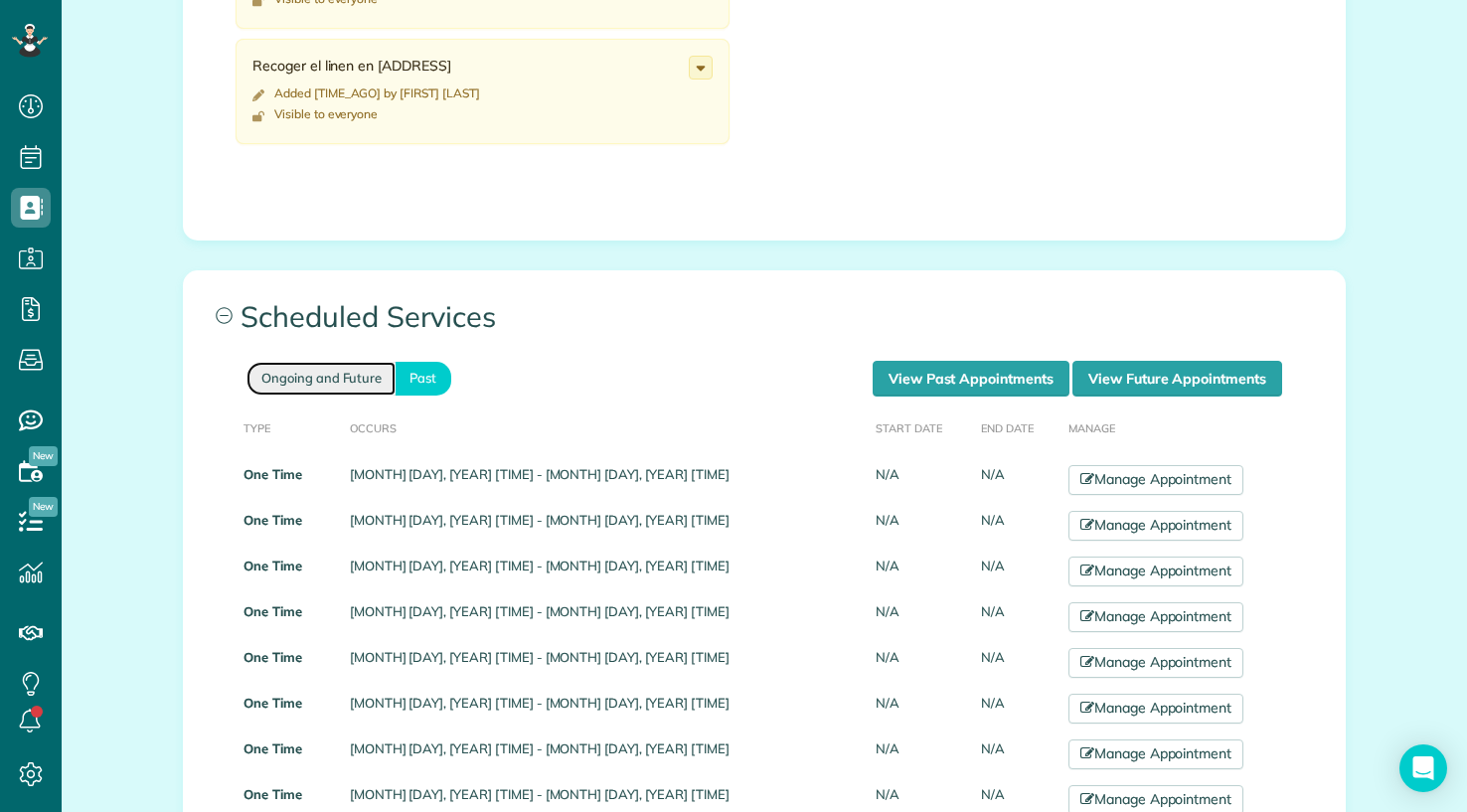 click on "Ongoing and Future" at bounding box center (321, 378) 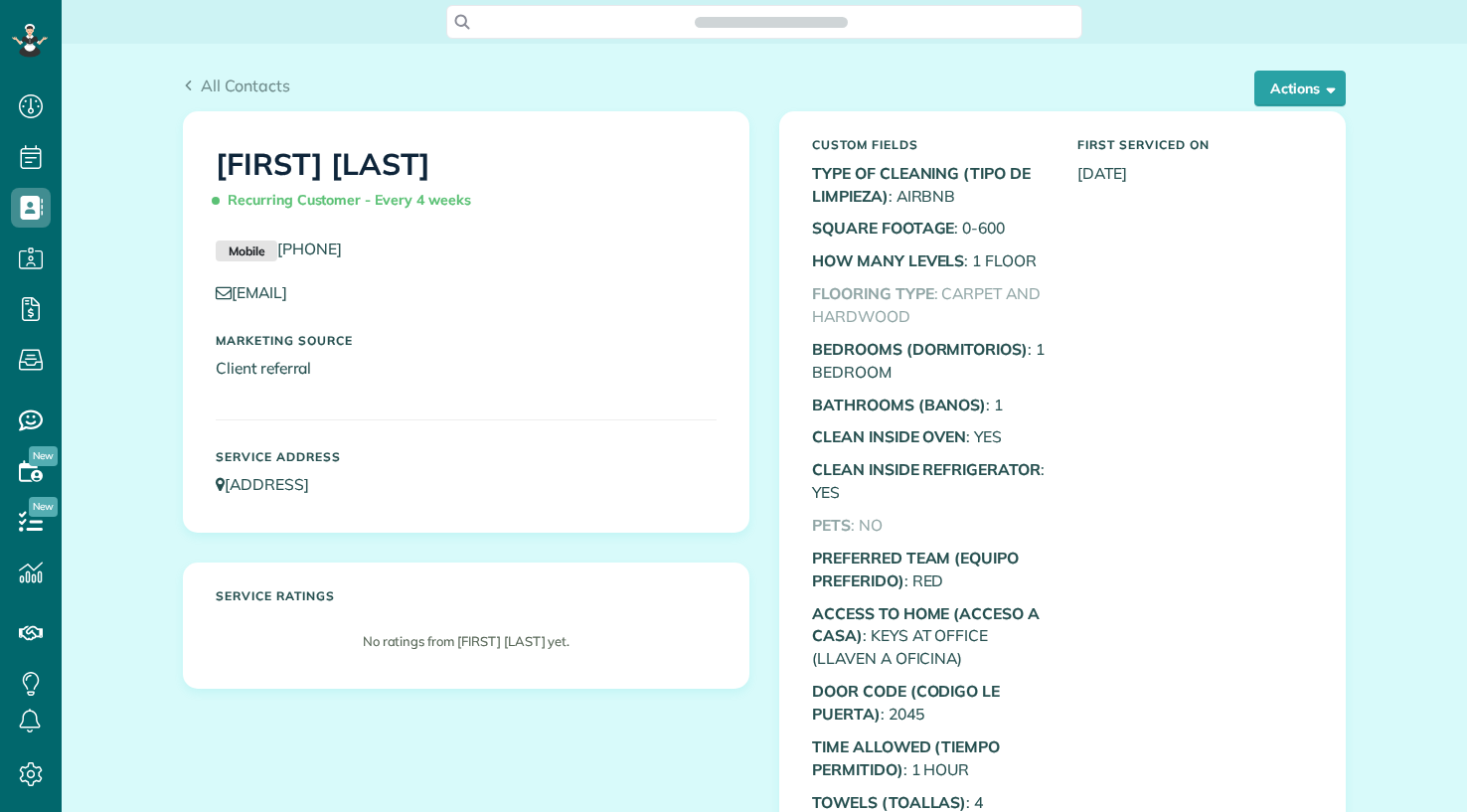 scroll, scrollTop: 0, scrollLeft: 0, axis: both 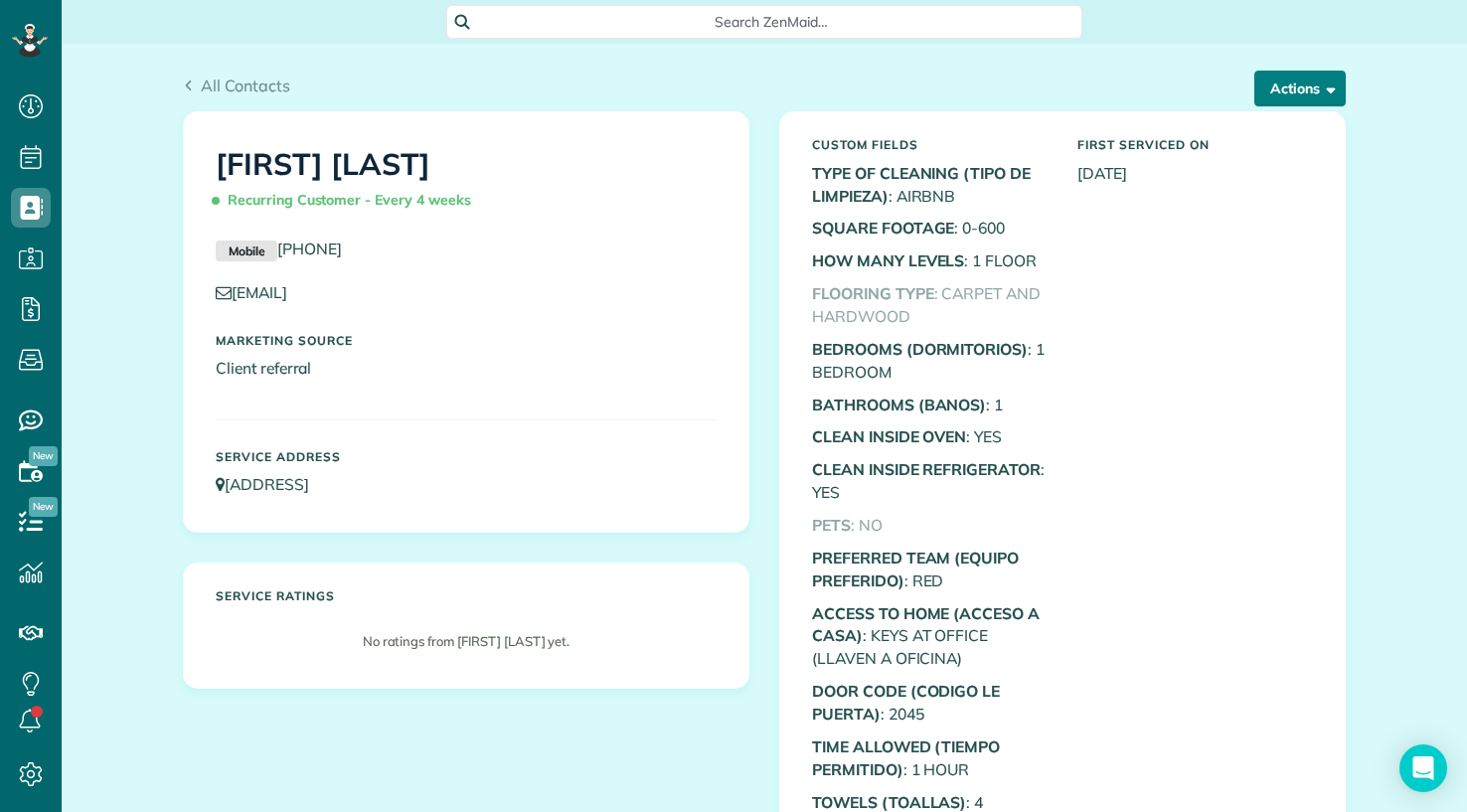 click on "Actions" at bounding box center (1300, 88) 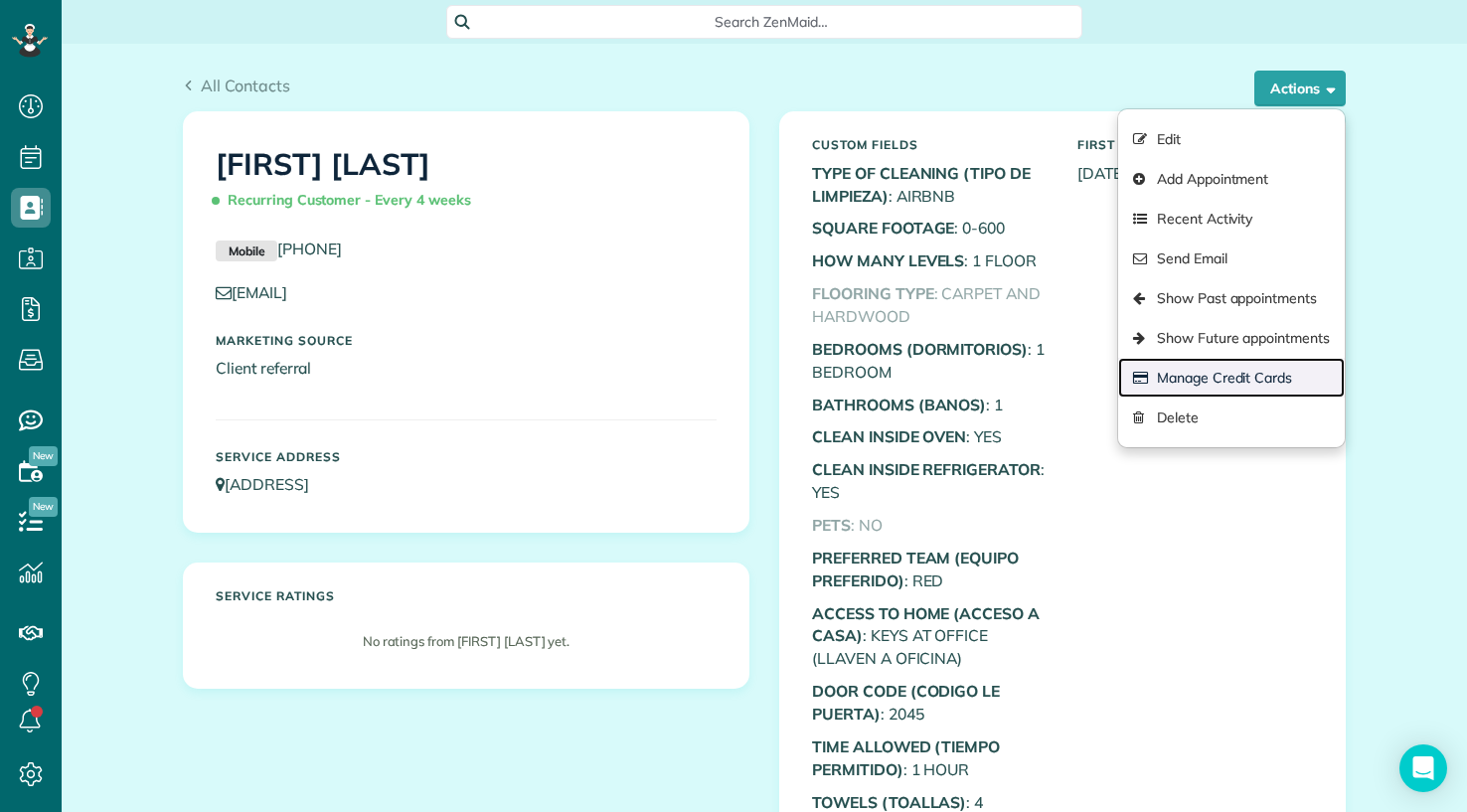 click on "Manage Credit Cards" at bounding box center [1231, 378] 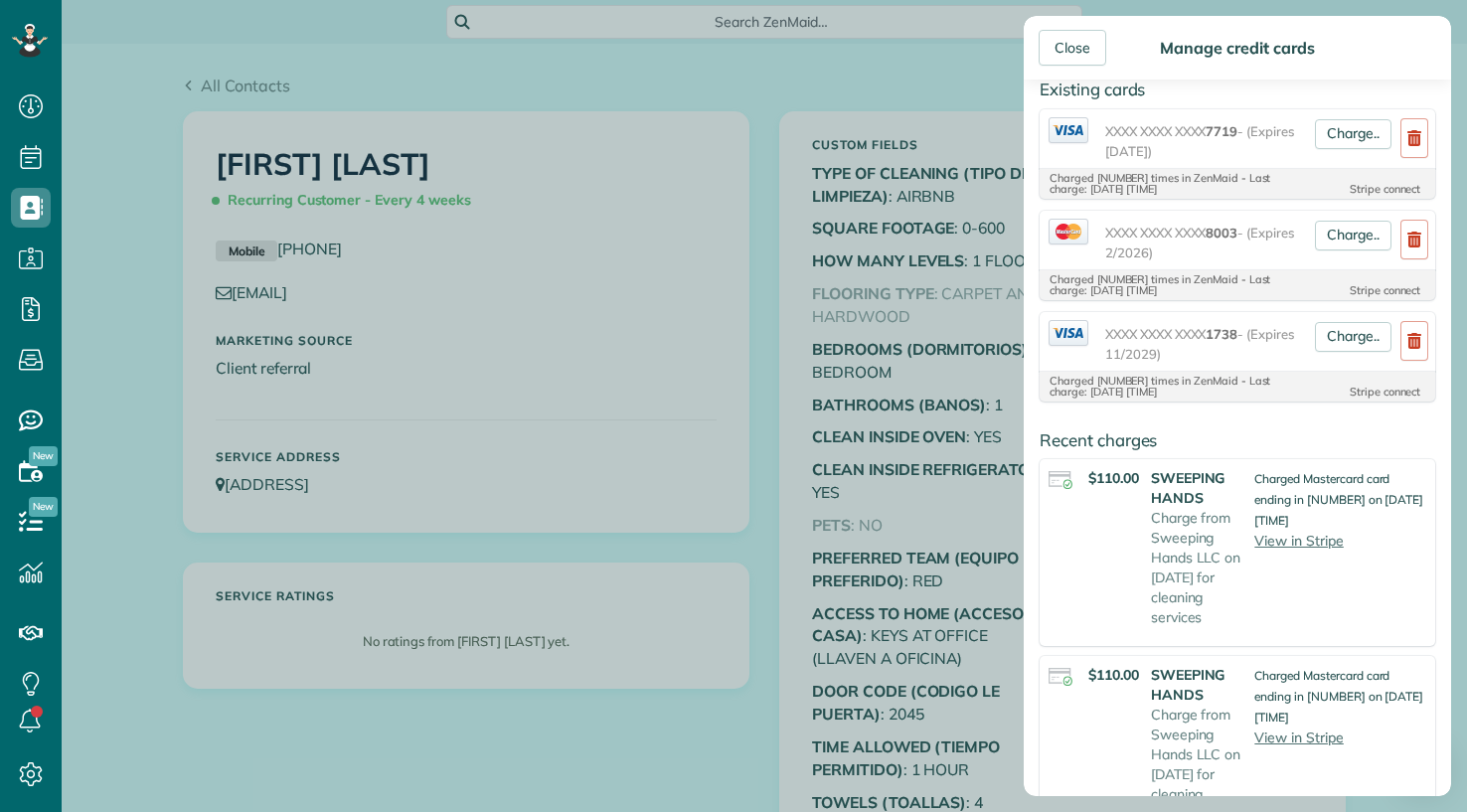 scroll, scrollTop: 298, scrollLeft: 0, axis: vertical 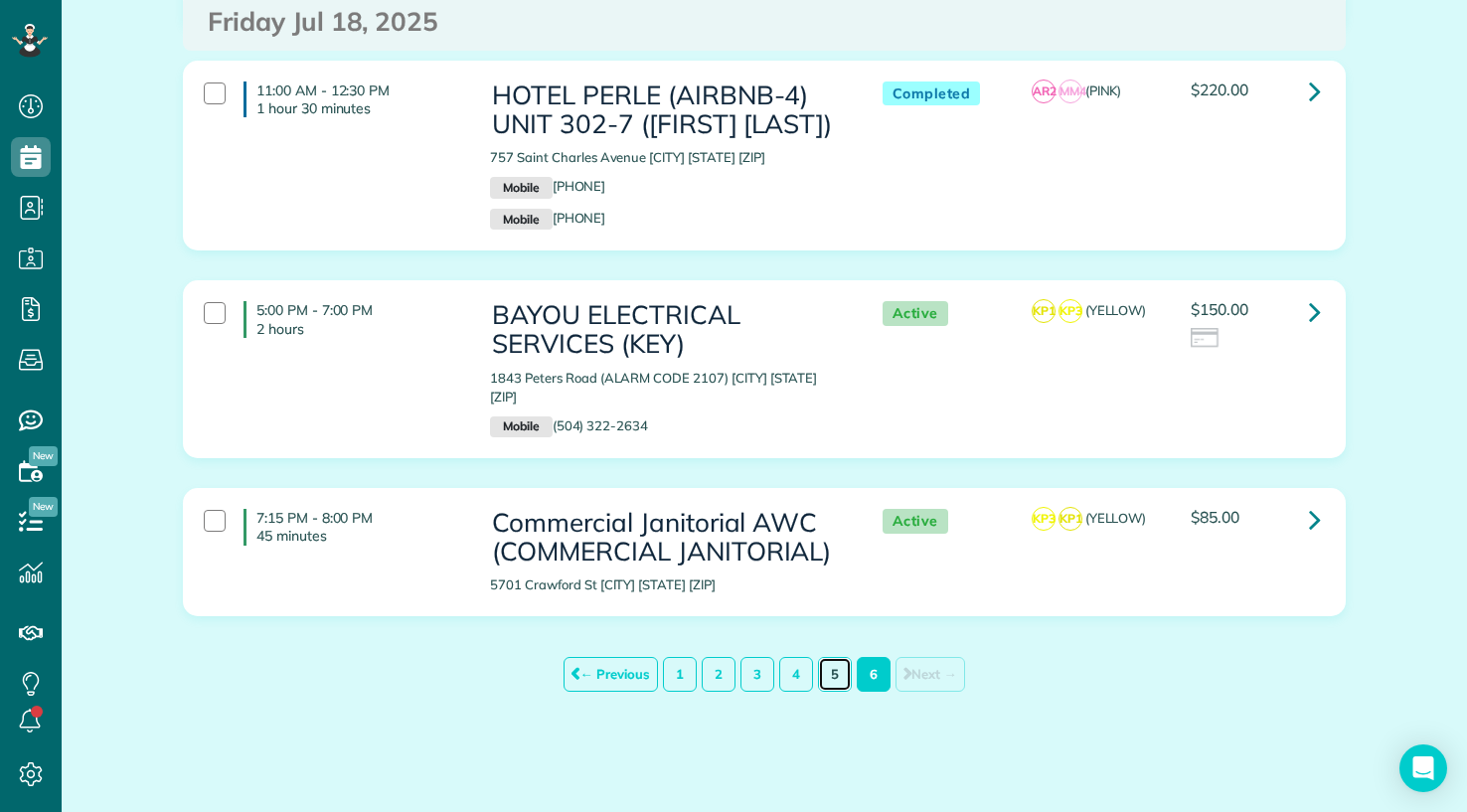 click on "5" at bounding box center (835, 674) 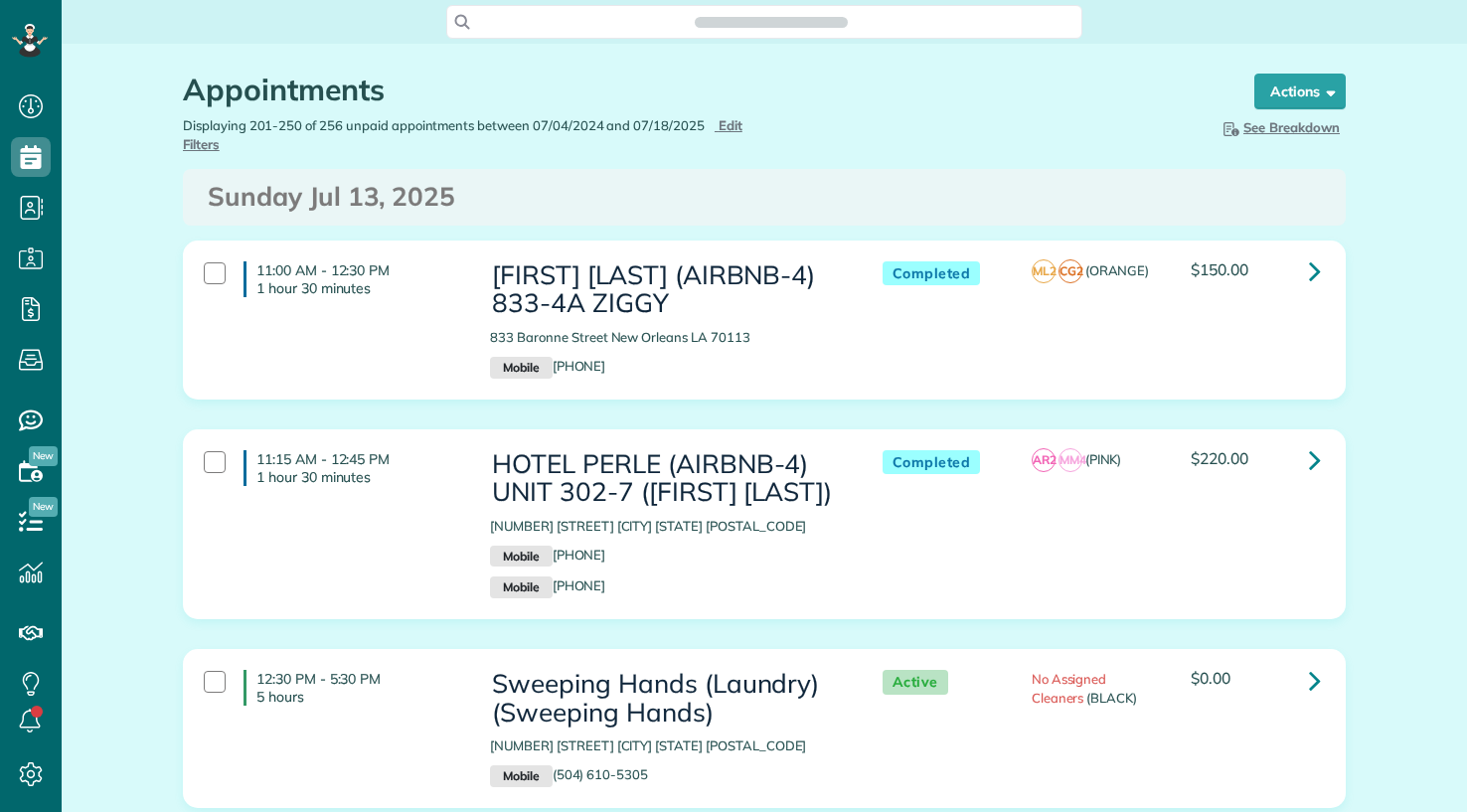scroll, scrollTop: 0, scrollLeft: 0, axis: both 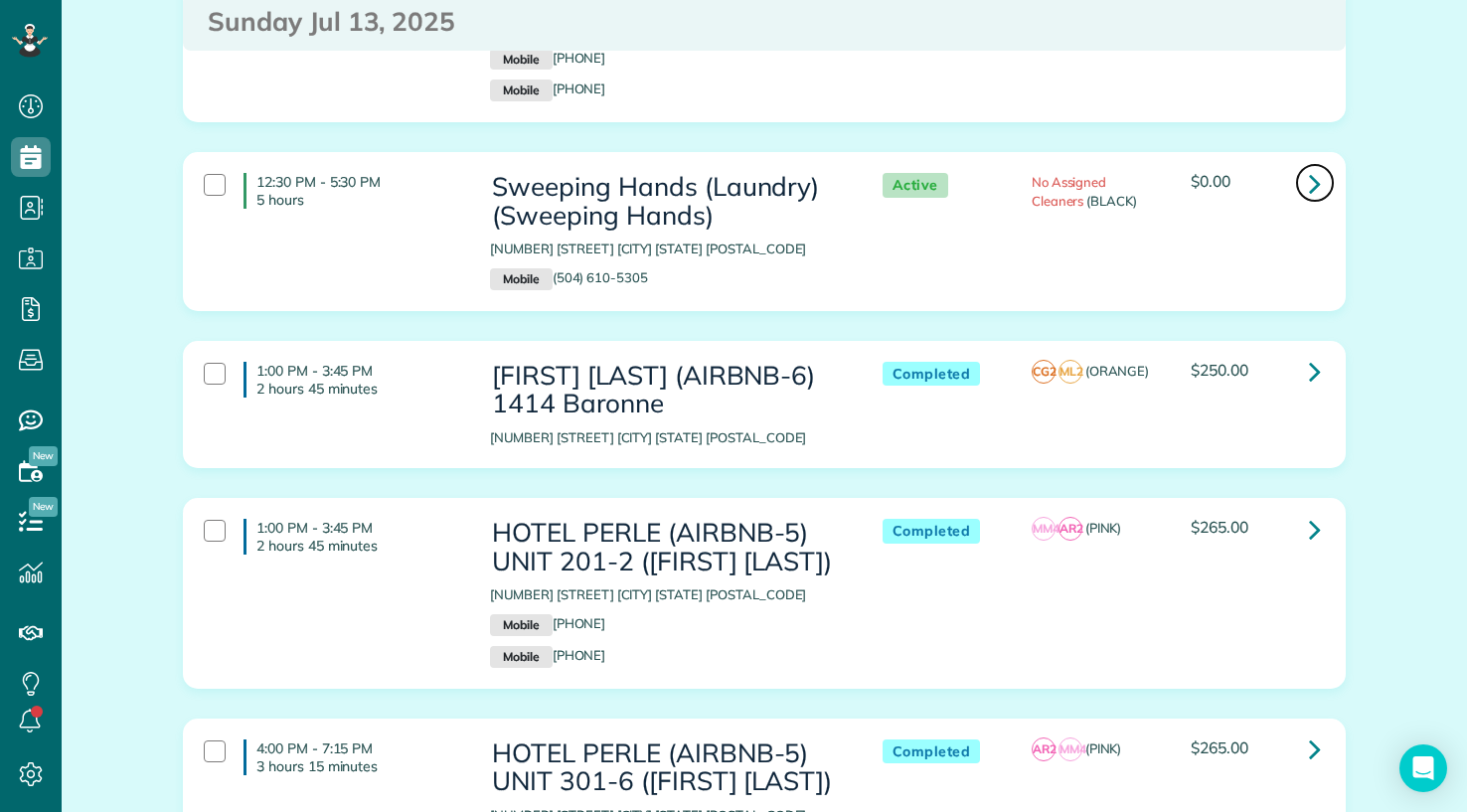 click at bounding box center [1315, 183] 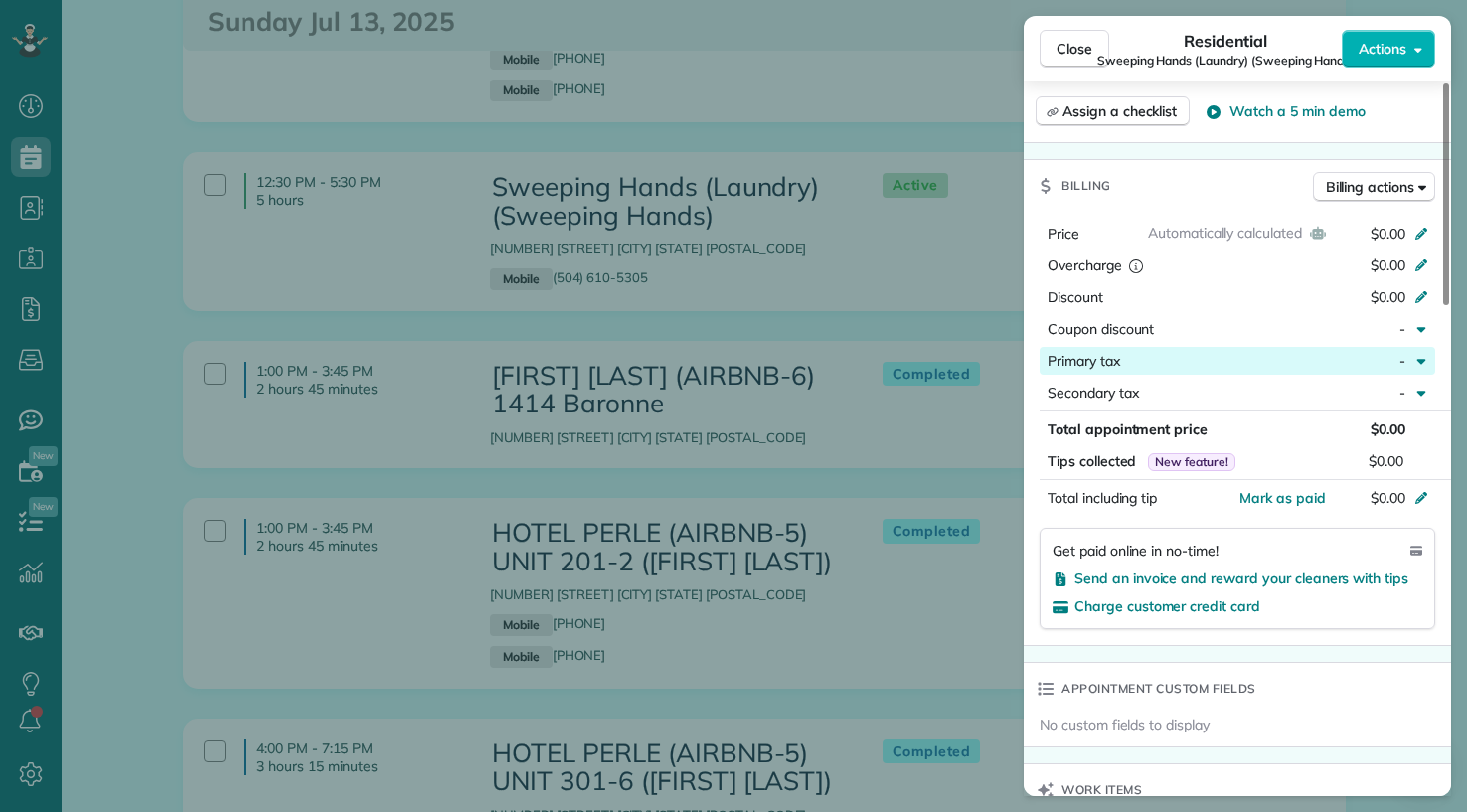 scroll, scrollTop: 894, scrollLeft: 0, axis: vertical 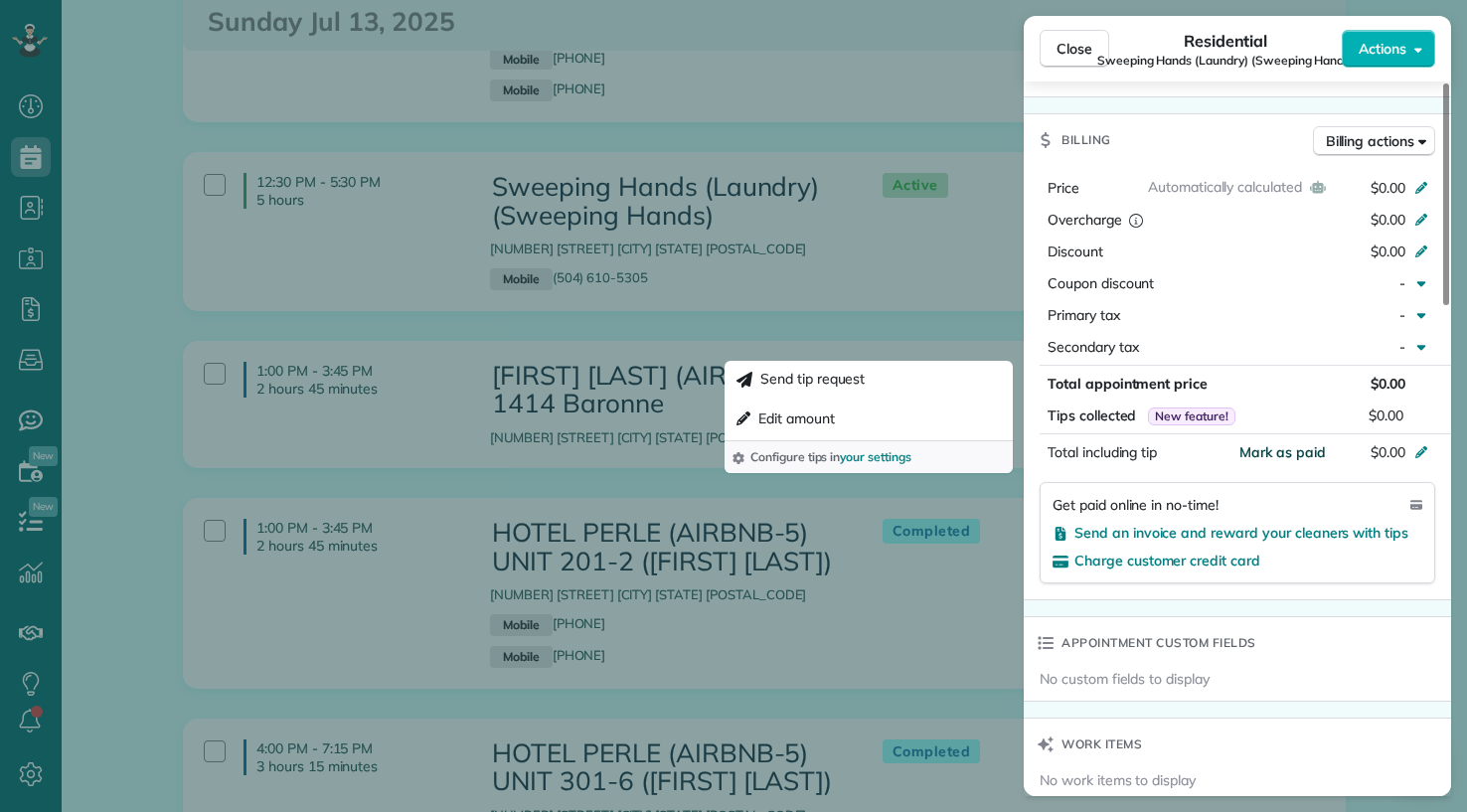 click on "Mark as paid" at bounding box center (1282, 452) 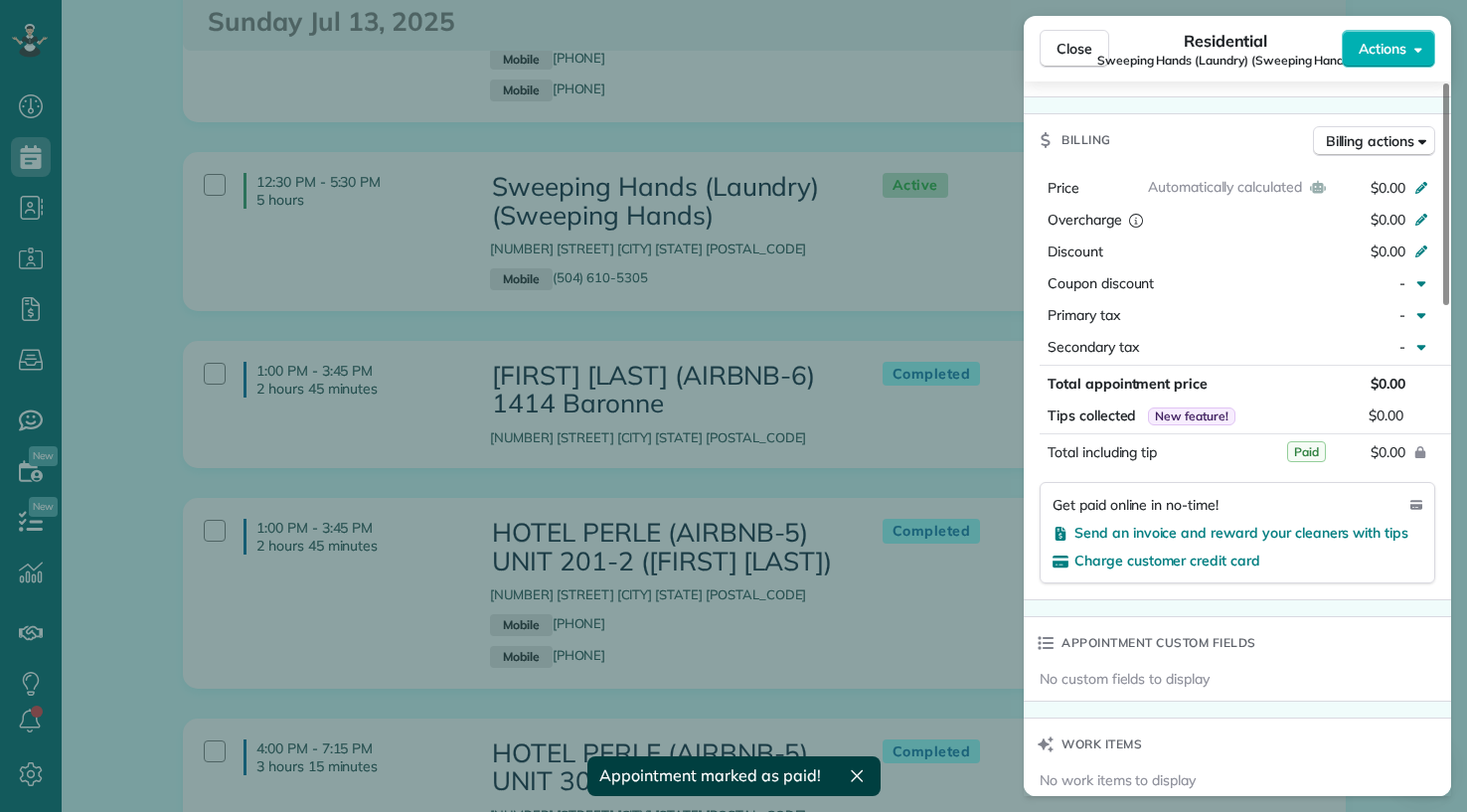 click on "Close Residential Sweeping Hands (Laundry) (Sweeping Hands) Actions Status Active Sweeping Hands (Laundry) (Sweeping Hands) · Open profile Mobile (504) 610-5305 Copy sweepinghands@yahoo.com Copy View Details Residential domingo, julio 13, 2025 ( 5 days ago ) 12:30 PM 5:30 PM 5 hours and 0 minutes Repeats weekly Edit recurring service Previous (jul 06) Next (jul 20) 546 Lapalco Boulevard Gretna LA 70056 Service was not rated yet Setup ratings Cleaners Time in and out Assign Invite Team BLACK Cleaners No cleaners assigned yet Checklist Try Now Keep this appointment up to your standards. Stay on top of every detail, keep your cleaners organised, and your client happy. Assign a checklist Watch a 5 min demo Billing Billing actions Automatically calculated Price $0.00 Overcharge $0.00 Discount $0.00 Coupon discount - Primary tax - Secondary tax - Total appointment price $0.00 Tips collected New feature! $0.00 Paid Total including tip $0.00 Get paid online in no-time! Charge customer credit card Work items Notes 0" at bounding box center [734, 406] 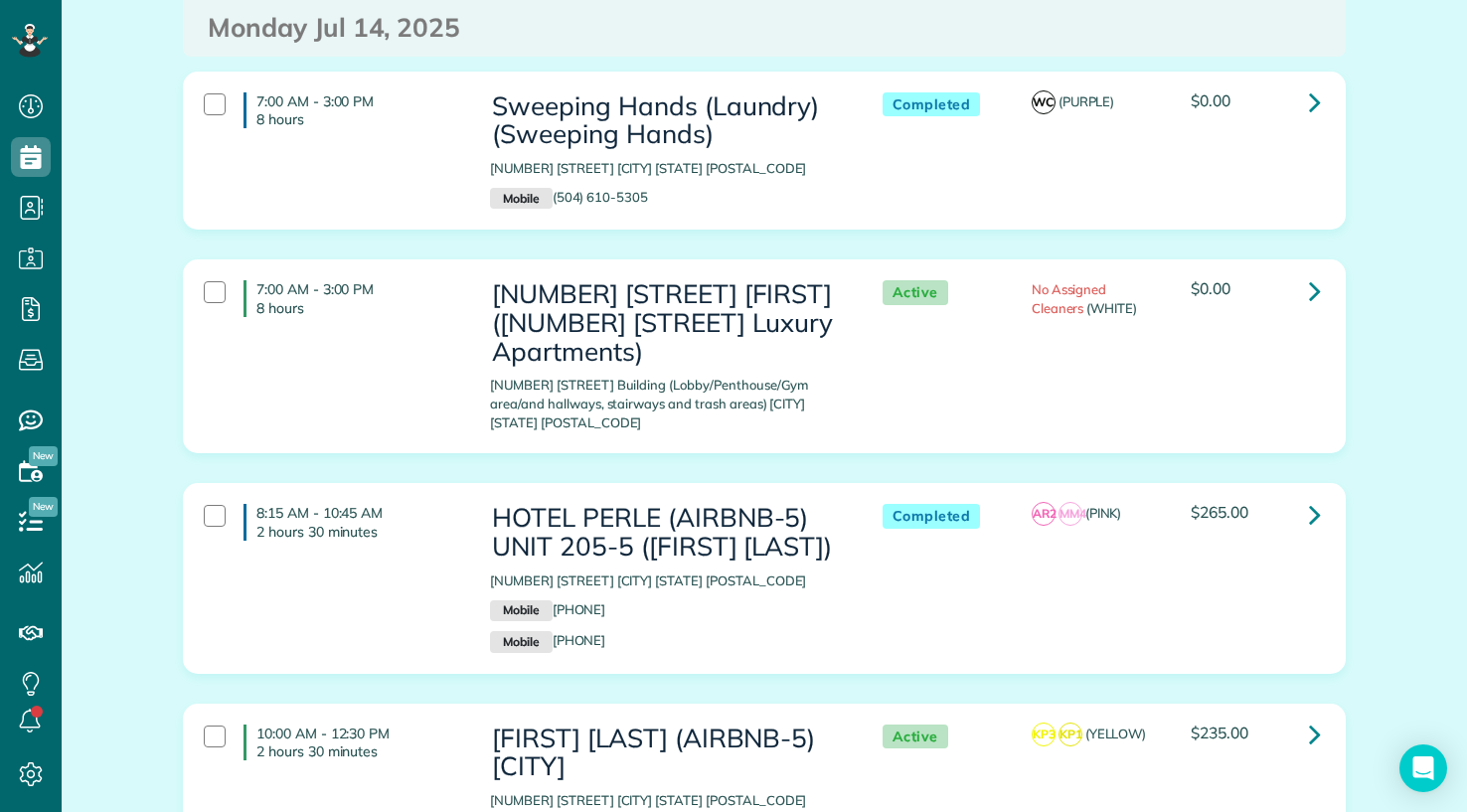 scroll, scrollTop: 1491, scrollLeft: 0, axis: vertical 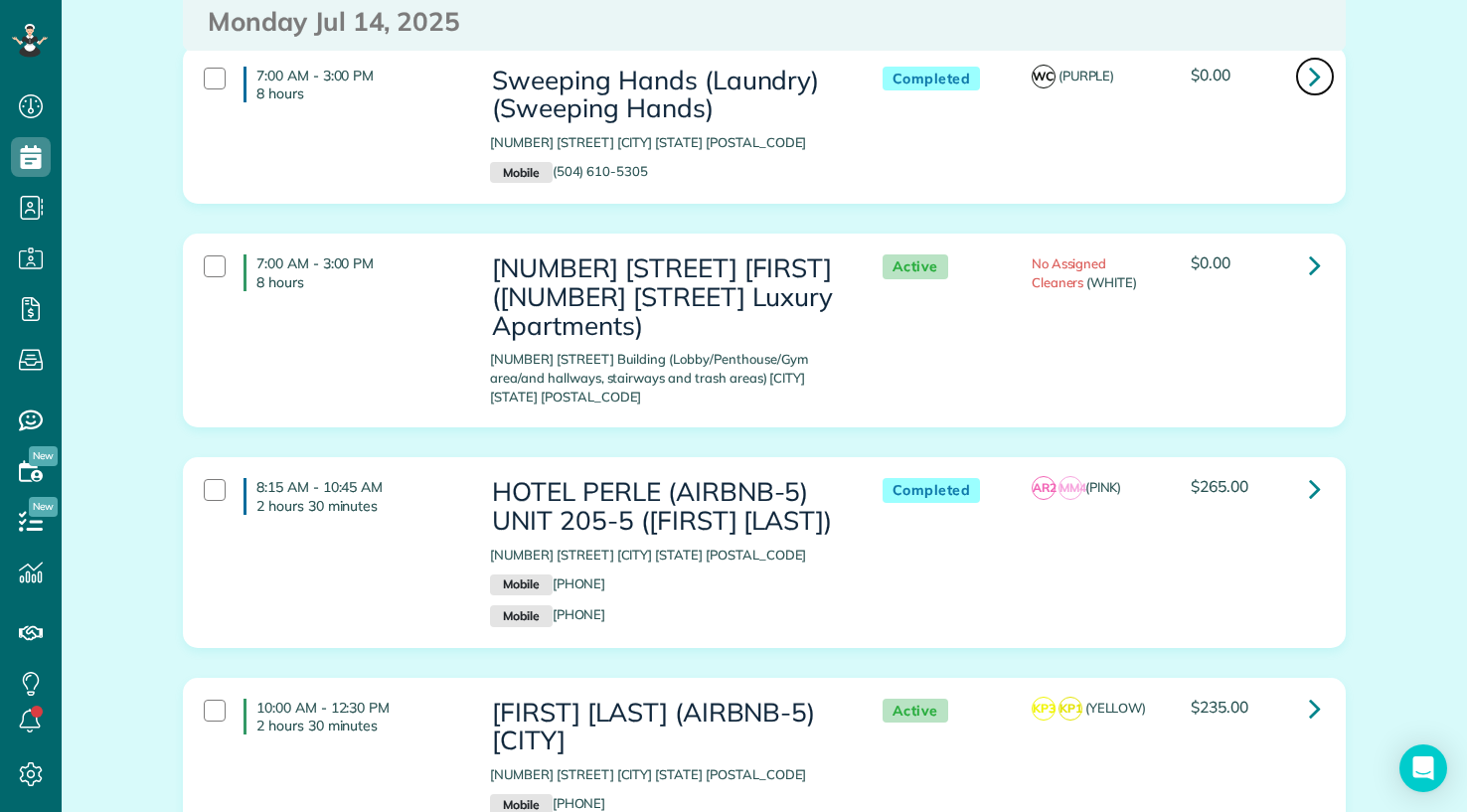 click at bounding box center [1315, 76] 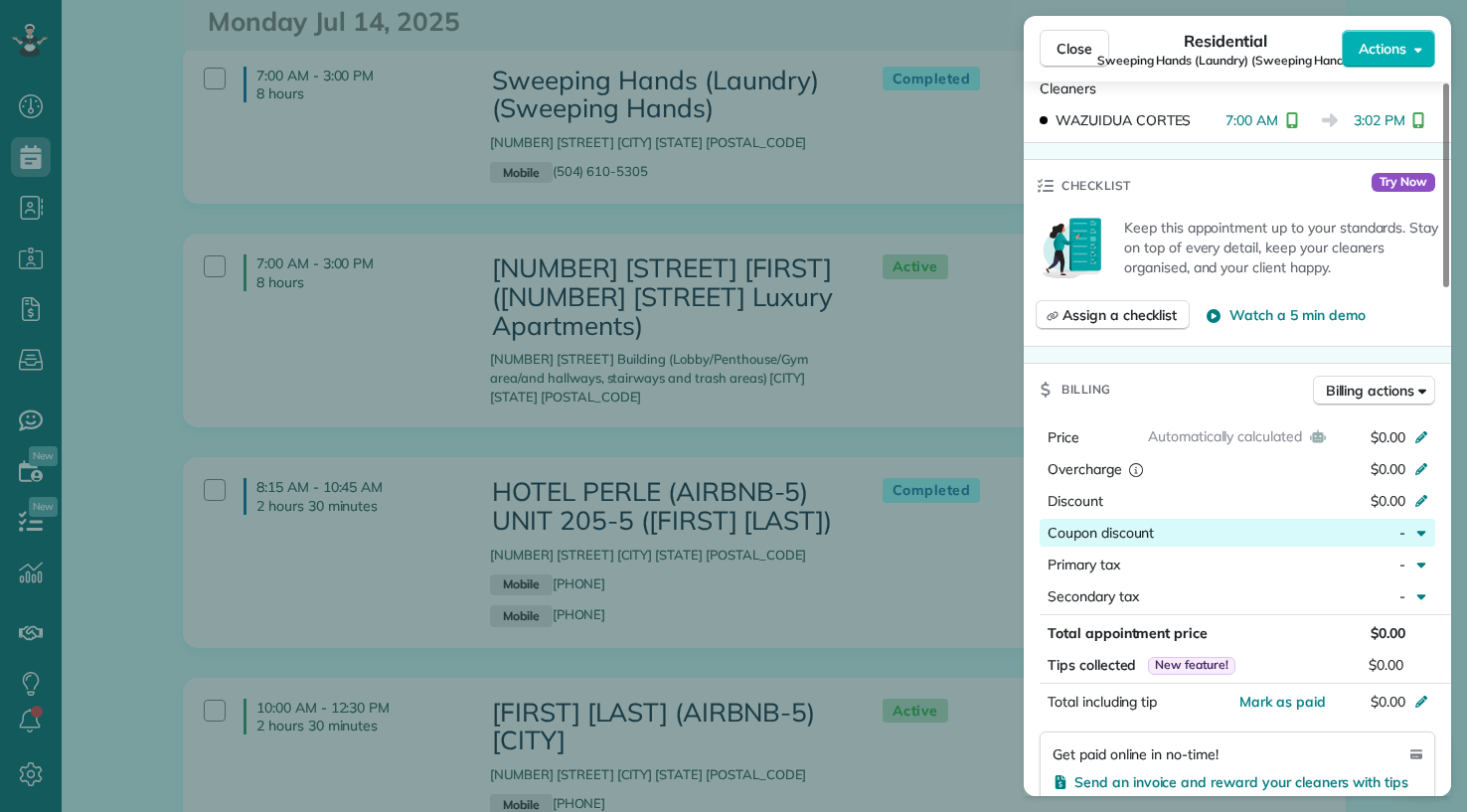 scroll, scrollTop: 894, scrollLeft: 0, axis: vertical 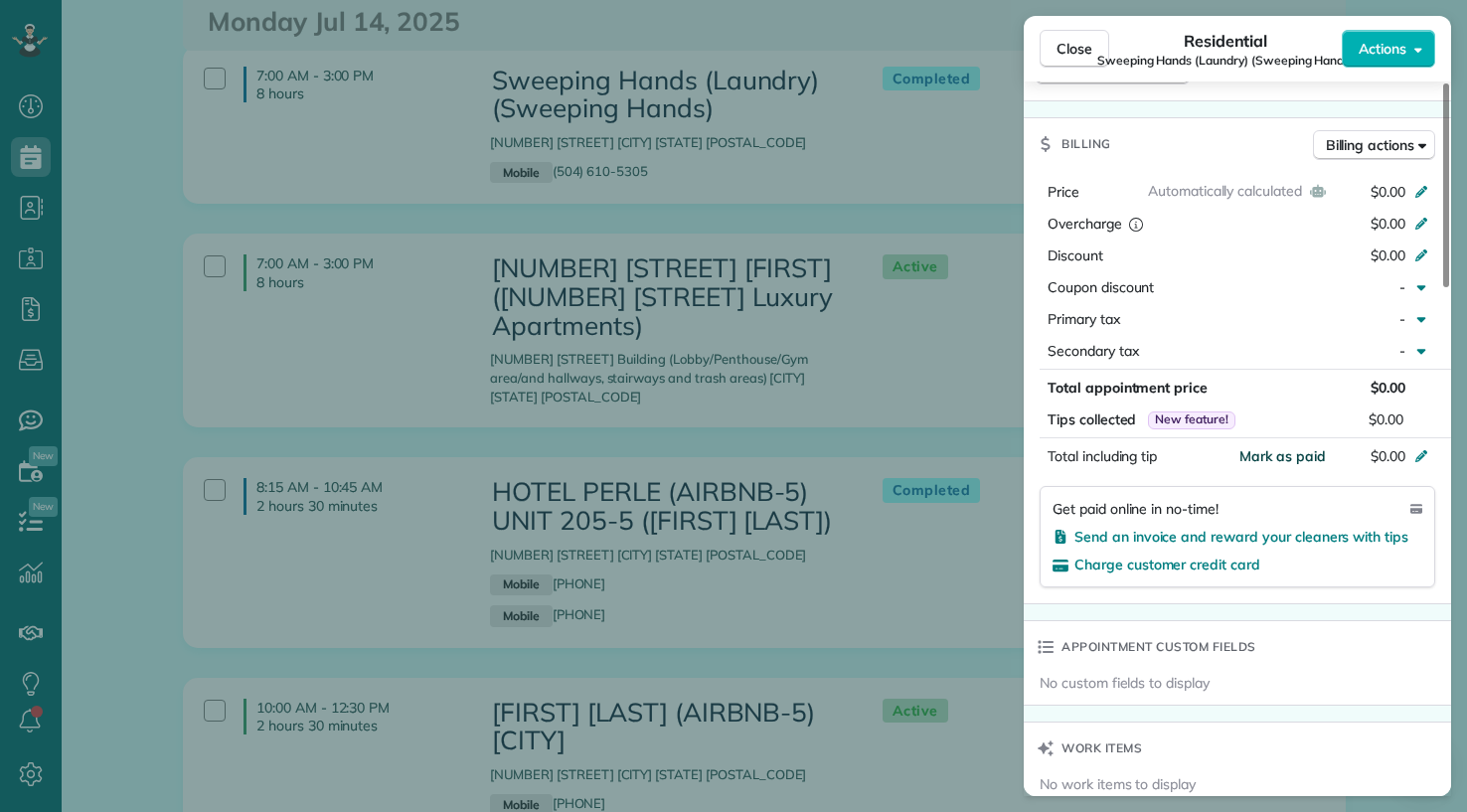 click on "Mark as paid" at bounding box center [1282, 456] 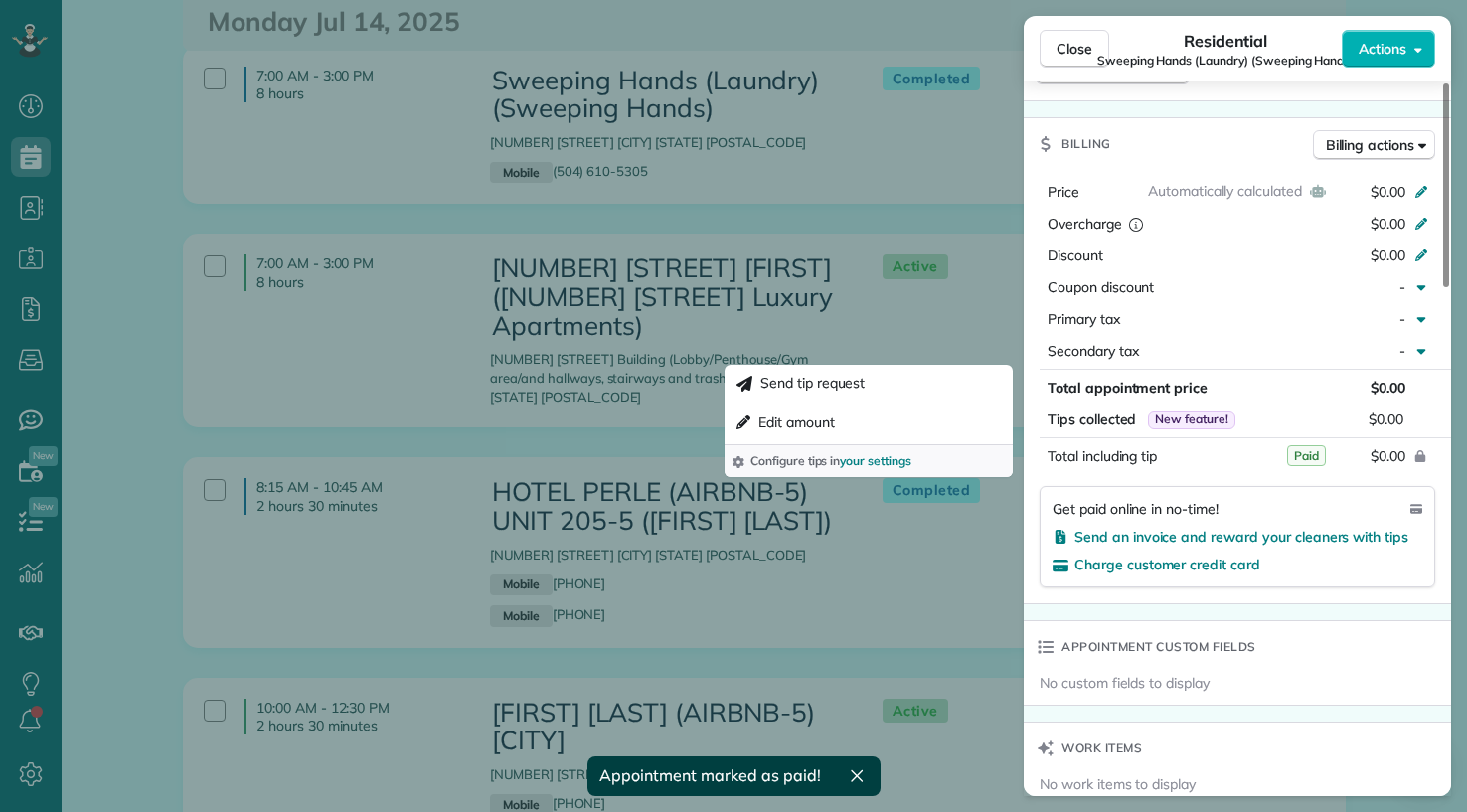 click on "Close Residential Sweeping Hands (Laundry) (Sweeping Hands) Actions Status Completed Sweeping Hands (Laundry) (Sweeping Hands) · Open profile Mobile (504) 610-5305 Copy sweepinghands@yahoo.com Copy View Details Residential lunes, julio 14, 2025 ( 4 days ago ) 7:00 AM 3:00 PM 8 hours and 0 minutes Repeats weekly Edit recurring service Previous (jul 07) Next (jul 21) 546 Lapalco Boulevard Gretna LA 70056 Service was not rated yet Setup ratings Cleaners Time in and out Assign Invite Team PURPLE Cleaners WAZUIDUA   CORTES 7:00 AM 3:02 PM Checklist Try Now Keep this appointment up to your standards. Stay on top of every detail, keep your cleaners organised, and your client happy. Assign a checklist Watch a 5 min demo Billing Billing actions Automatically calculated Price $0.00 Overcharge $0.00 Discount $0.00 Coupon discount - Primary tax - Secondary tax - Total appointment price $0.00 Tips collected New feature! $0.00 Paid Total including tip $0.00 Get paid online in no-time! Charge customer credit card Notes 1 0" at bounding box center [734, 406] 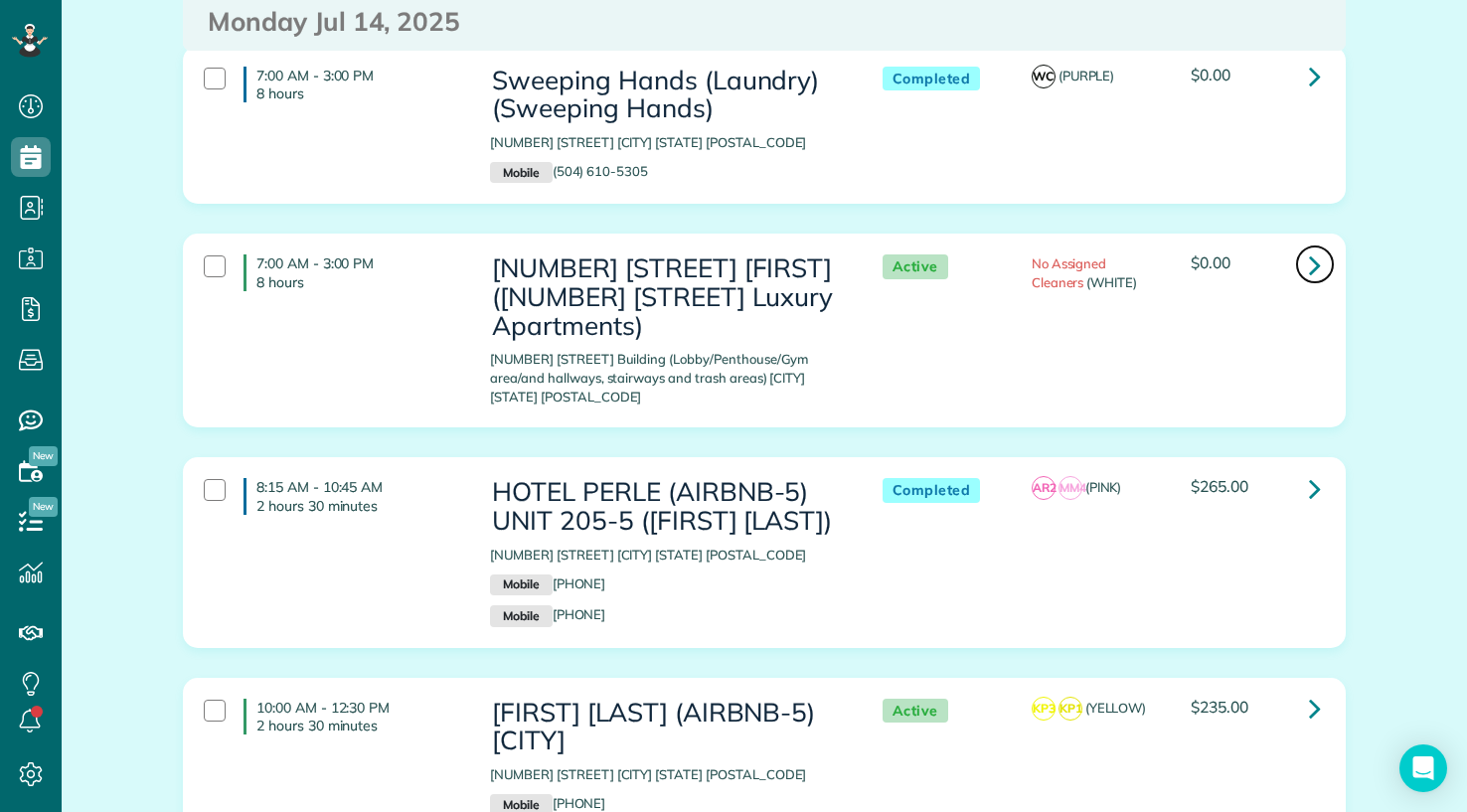 click at bounding box center [1315, 264] 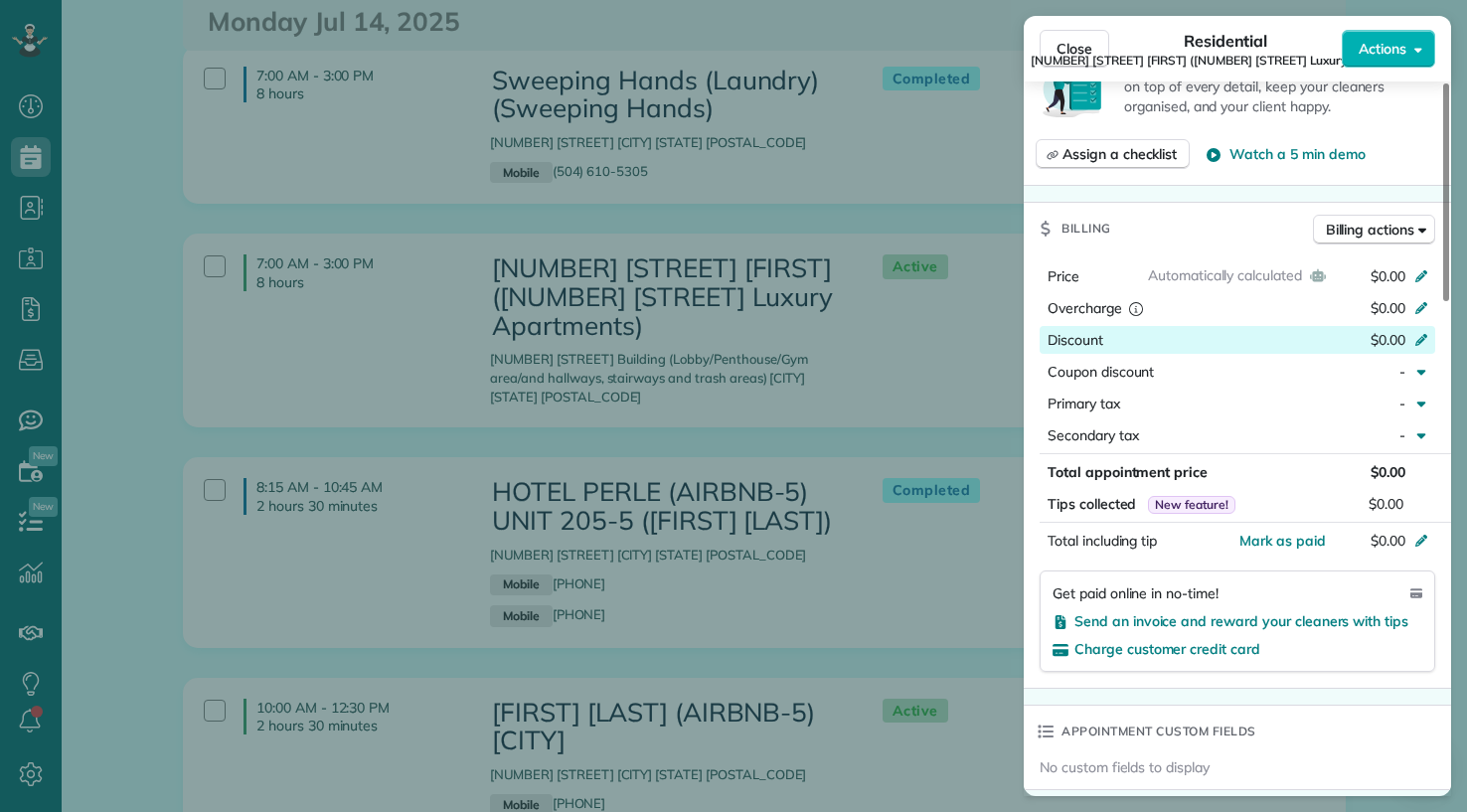 scroll, scrollTop: 994, scrollLeft: 0, axis: vertical 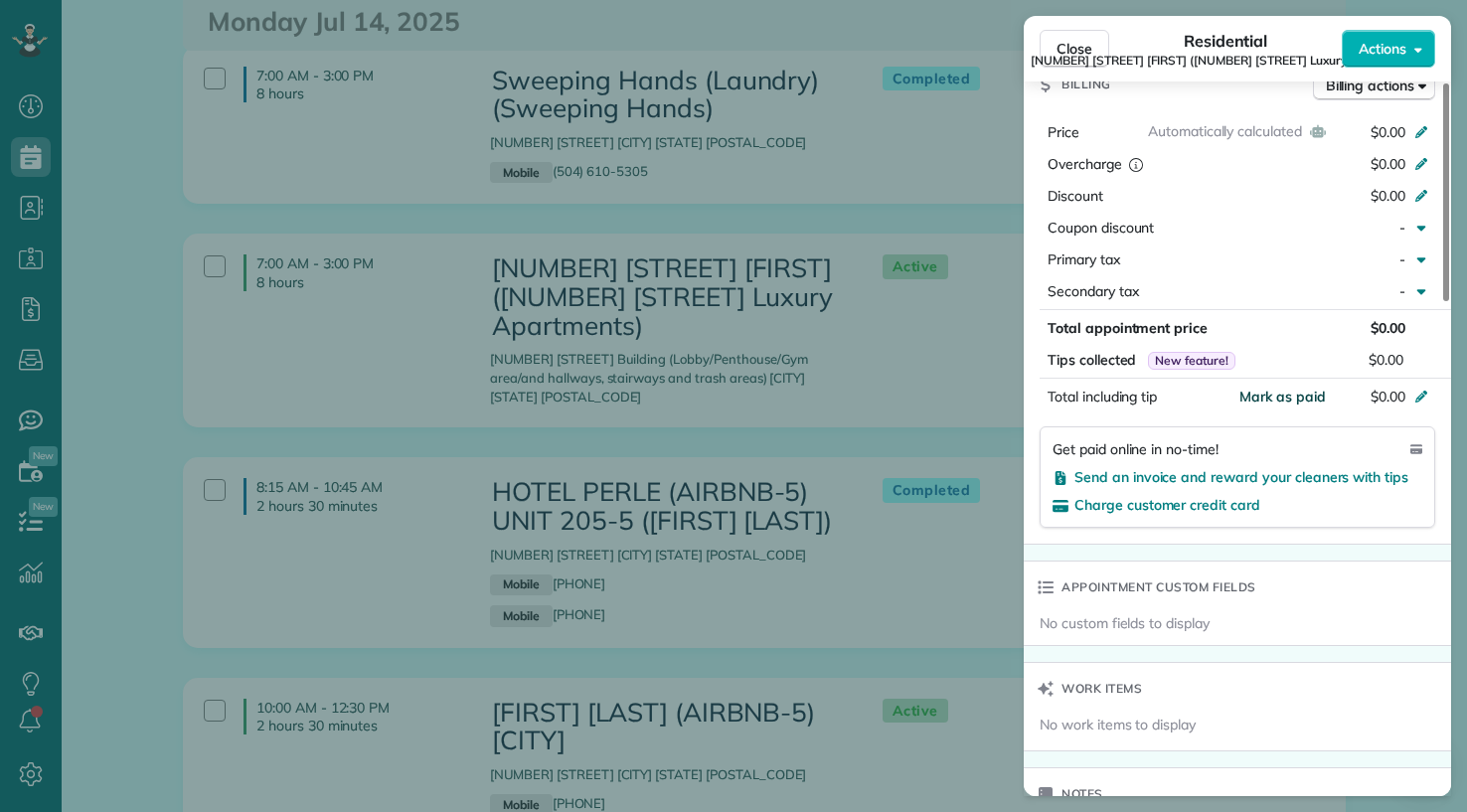 click on "Mark as paid" at bounding box center [1282, 397] 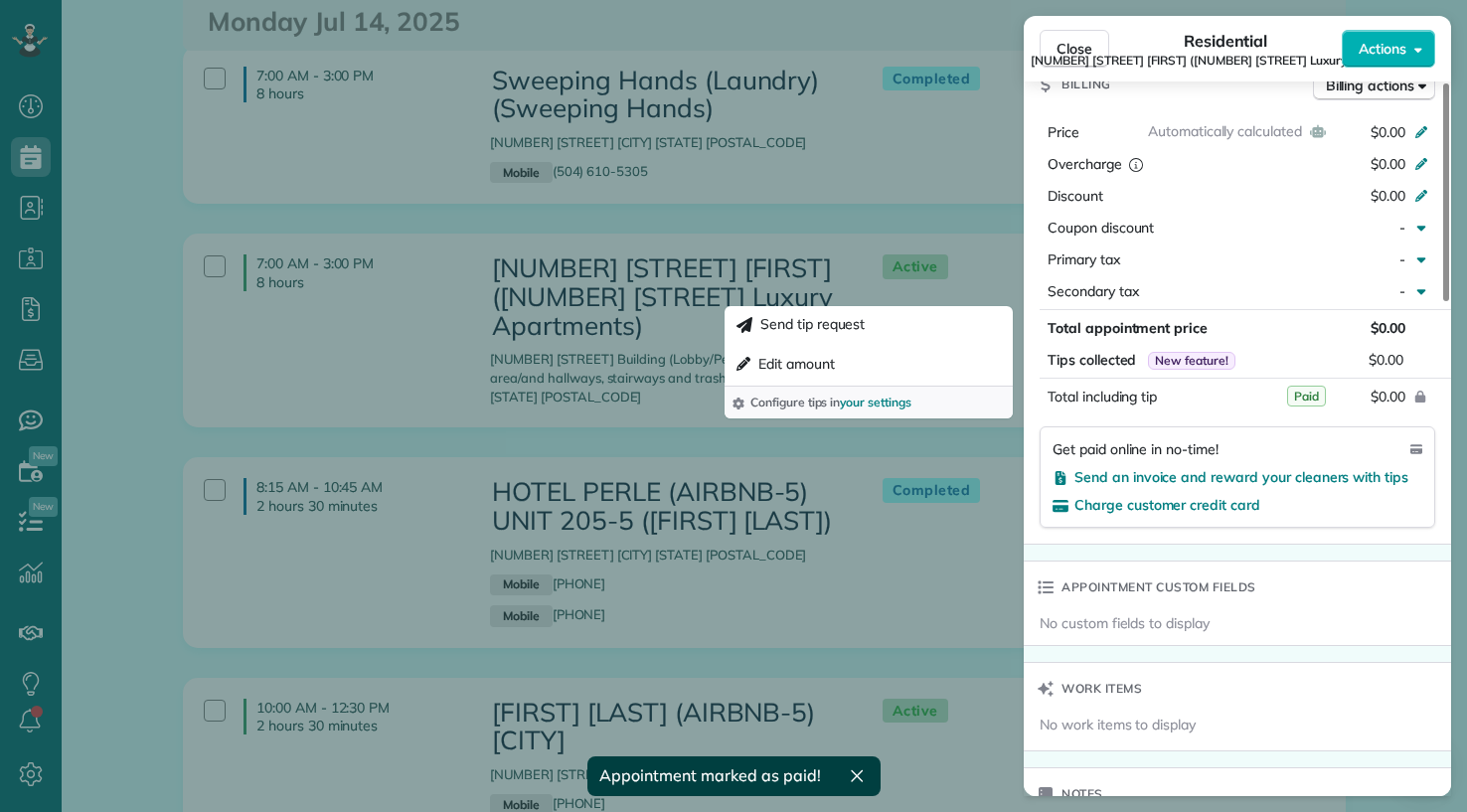 click on "Close Residential 925 Common Melissa L (925 Common St Luxury Apartments) Actions Status Active 925 Common Melissa L (925 Common St Luxury Apartments) · Open profile No phone number on record Add phone number No email on record Add email View Details Residential lunes, julio 14, 2025 ( 4 days ago ) 7:00 AM 3:00 PM 8 hours and 0 minutes Repeats weekly Edit recurring service Previous (jul 07) Next (jul 21) 925 Common Street Building (Lobby/Penthouse/Gym area/and hallways, stairways and trash areas) New Orleans LA 70112 Service was not rated yet Setup ratings Cleaners Time in and out Assign Invite Team WHITE Cleaners No cleaners assigned yet Checklist Try Now Keep this appointment up to your standards. Stay on top of every detail, keep your cleaners organised, and your client happy. Assign a checklist Watch a 5 min demo Billing Billing actions Automatically calculated Price $0.00 Overcharge $0.00 Discount $0.00 Coupon discount - Primary tax - Secondary tax - Total appointment price $0.00 Tips collected $0.00 0 1" at bounding box center (734, 406) 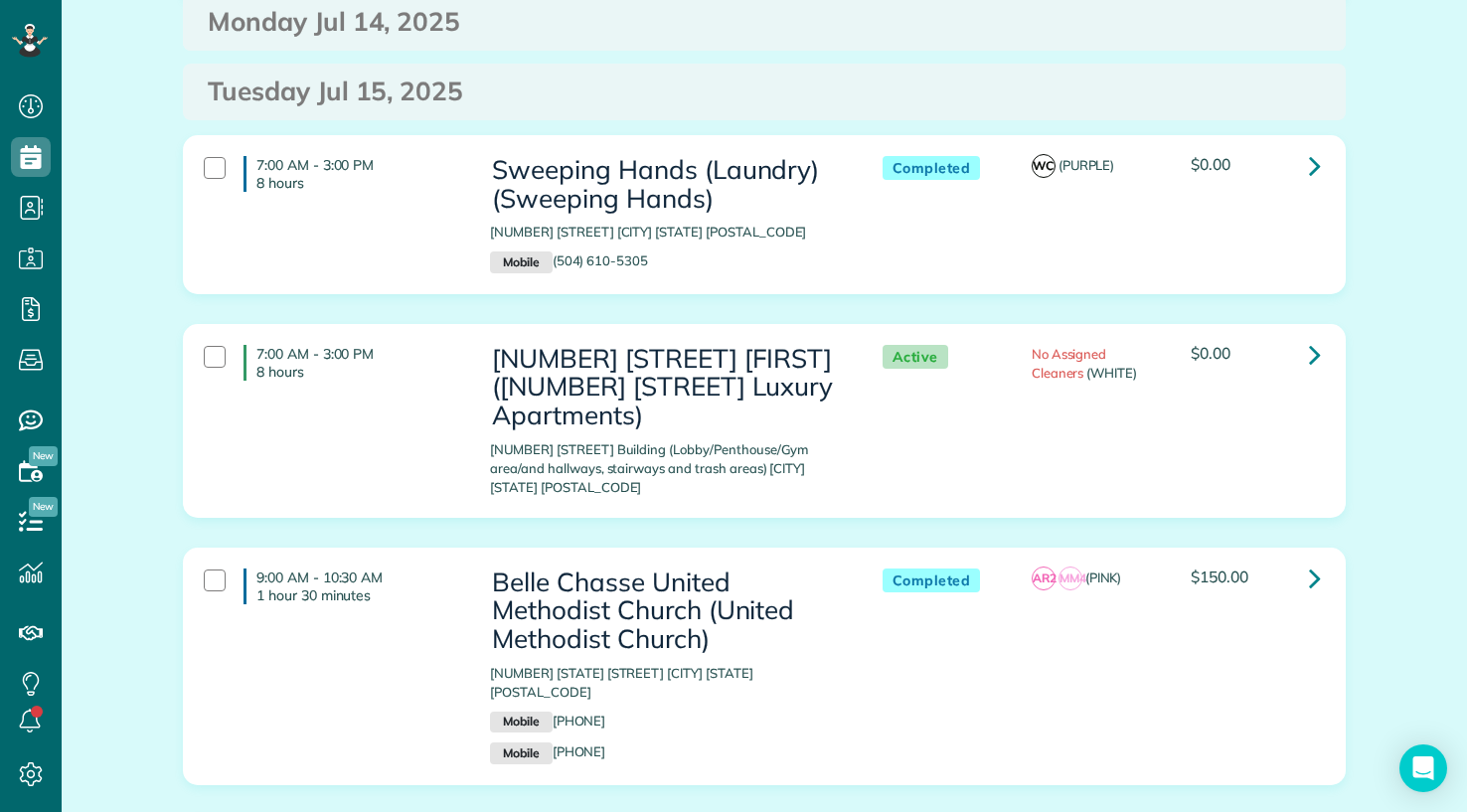 scroll, scrollTop: 4771, scrollLeft: 0, axis: vertical 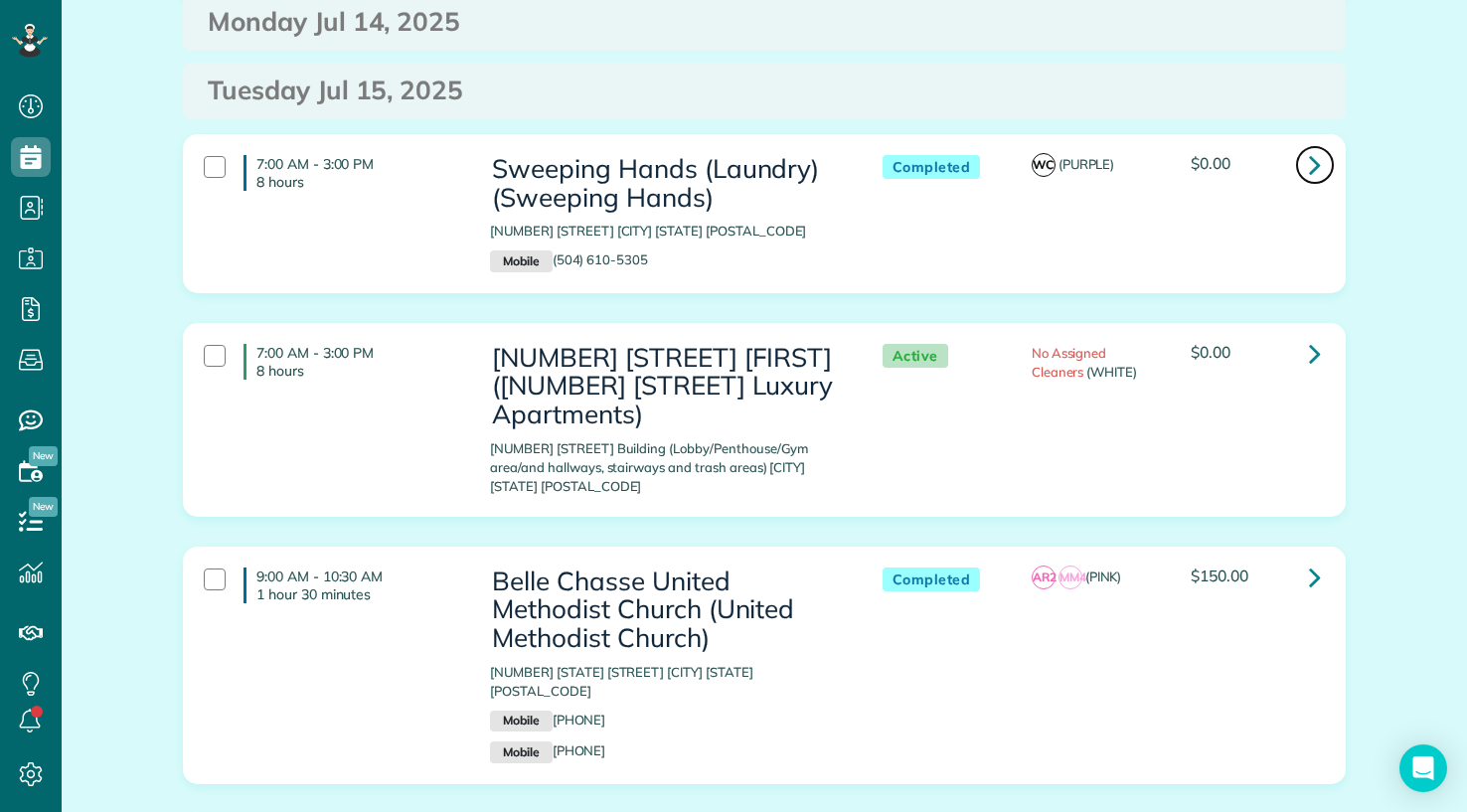 click at bounding box center (1315, 164) 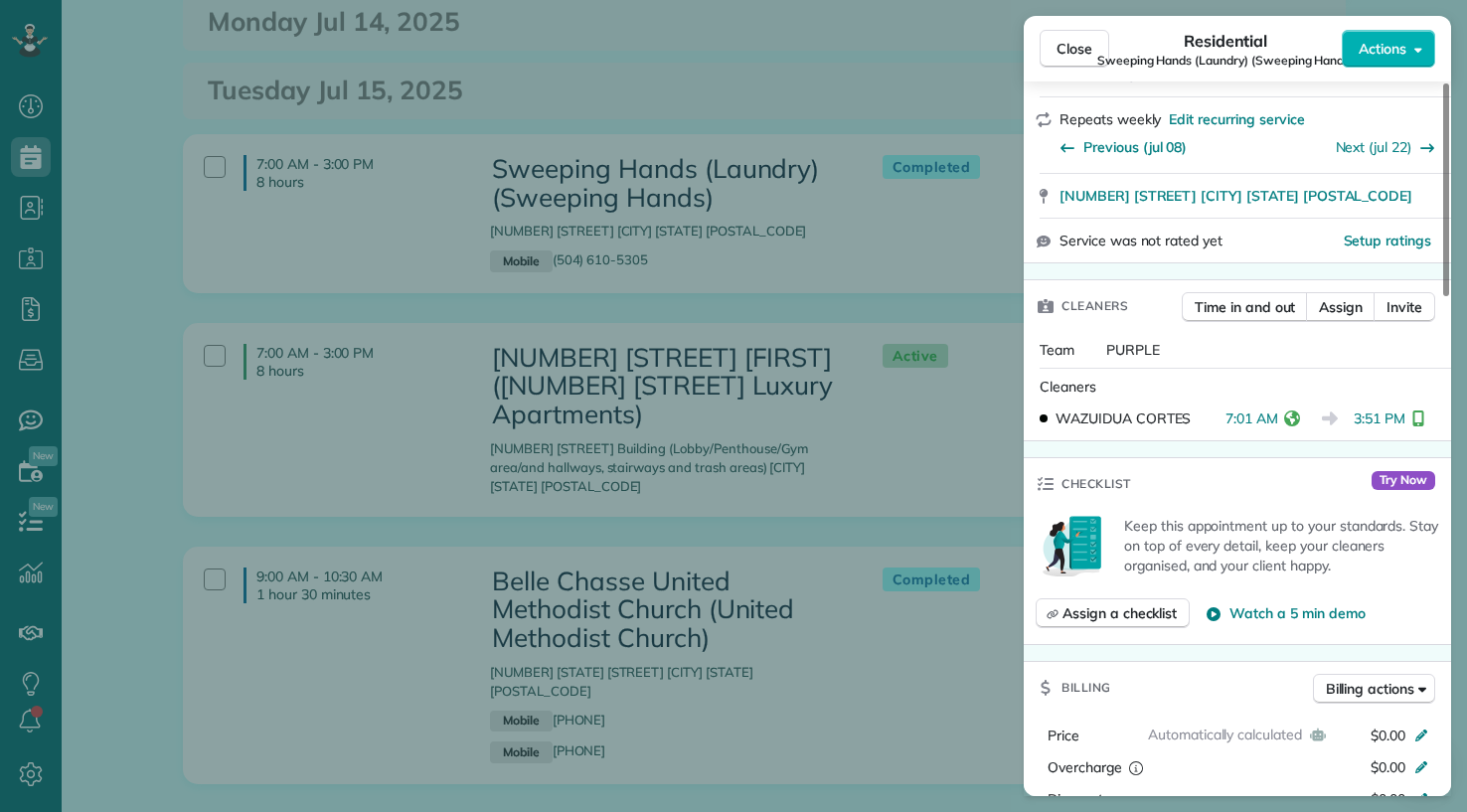 scroll, scrollTop: 696, scrollLeft: 0, axis: vertical 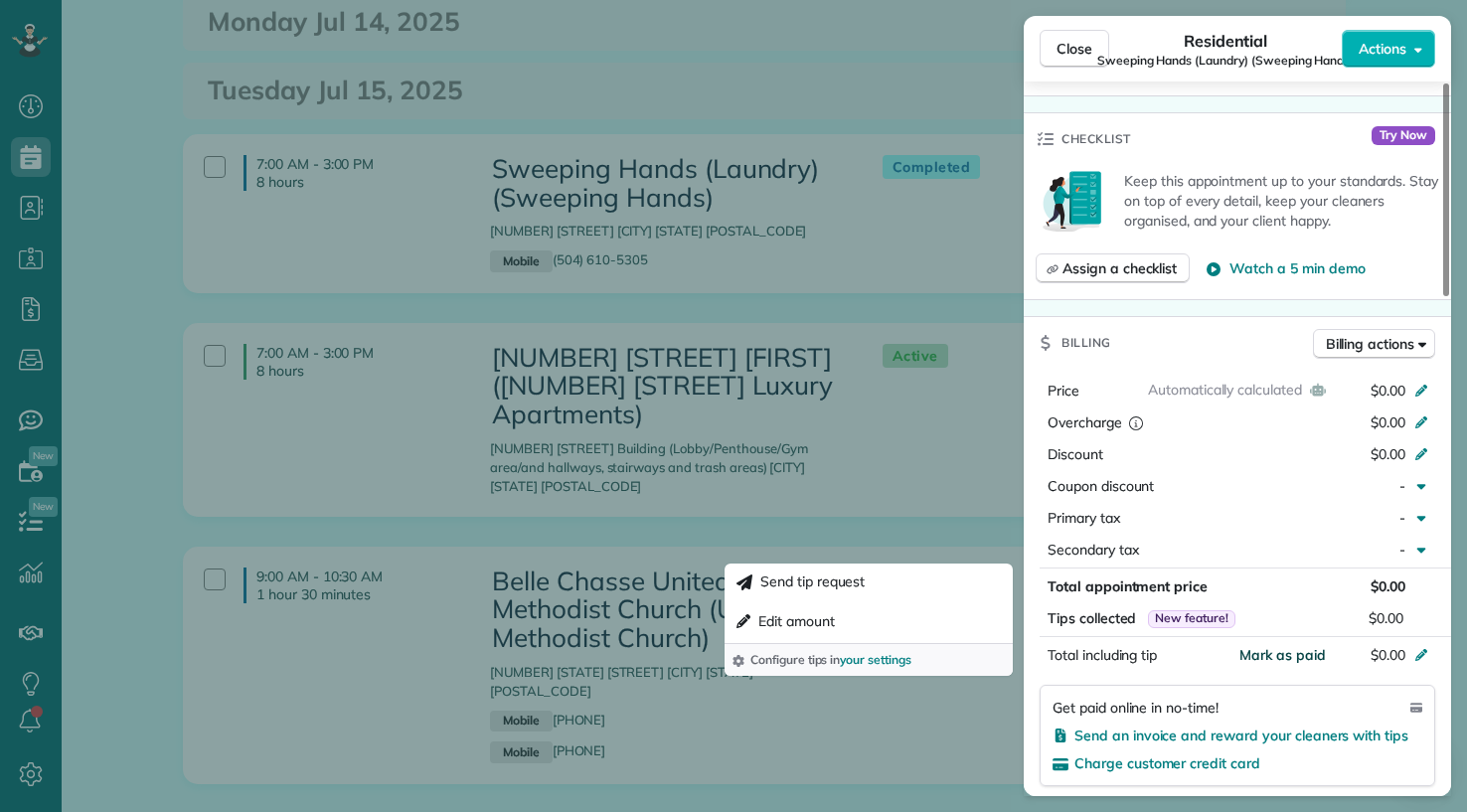 click on "Mark as paid" at bounding box center [1282, 655] 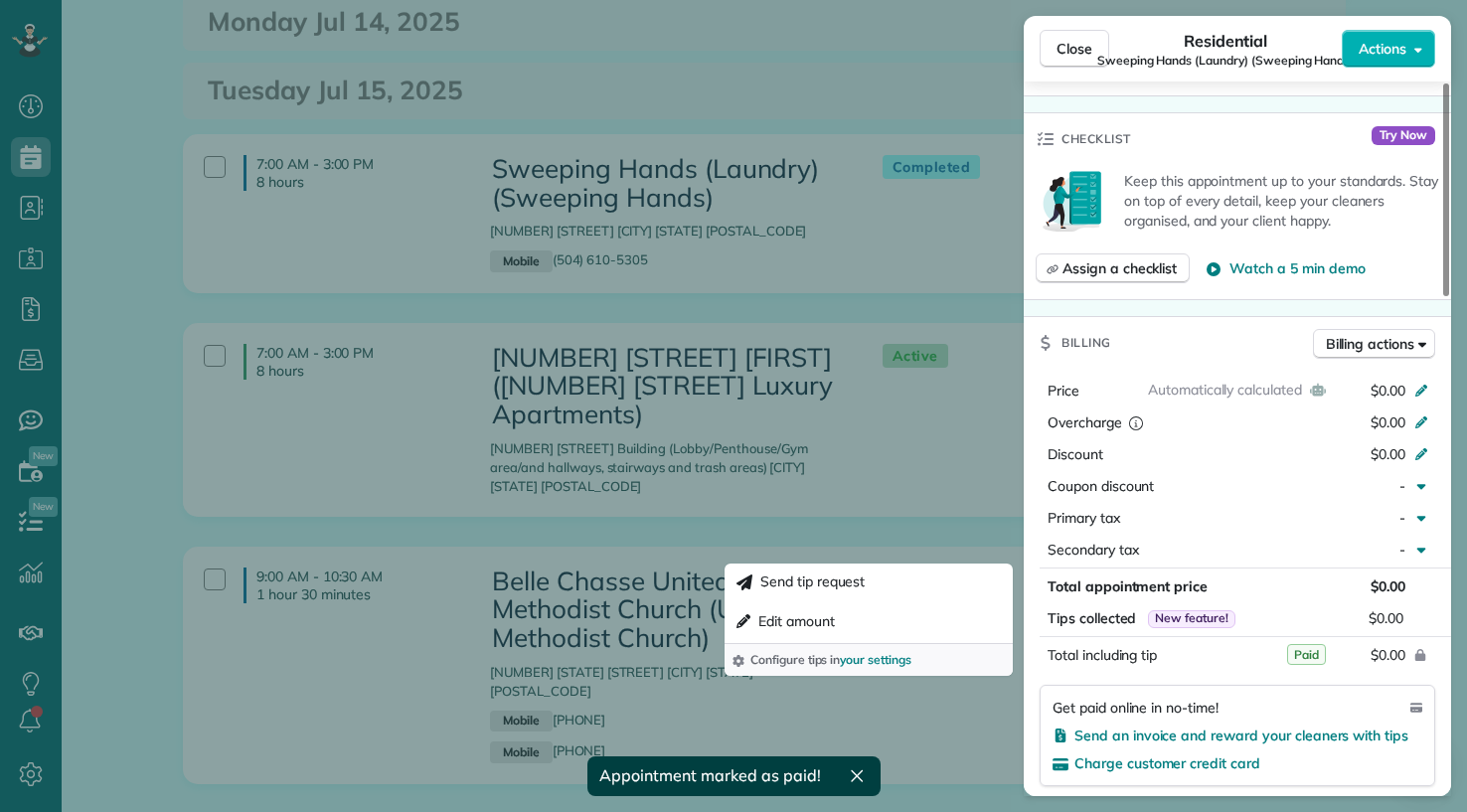 click on "Close Residential Sweeping Hands (Laundry) (Sweeping Hands) Actions Status Completed Sweeping Hands (Laundry) (Sweeping Hands) · Open profile Mobile (504) 610-5305 Copy sweepinghands@yahoo.com Copy View Details Residential martes, julio 15, 2025 ( 3 days ago ) 7:00 AM 3:00 PM 8 hours and 0 minutes Repeats weekly Edit recurring service Previous (jul 08) Next (jul 22) 546 Lapalco Boulevard Gretna LA 70056 Service was not rated yet Setup ratings Cleaners Time in and out Assign Invite Team PURPLE Cleaners WAZUIDUA   CORTES 7:01 AM 3:51 PM Checklist Try Now Keep this appointment up to your standards. Stay on top of every detail, keep your cleaners organised, and your client happy. Assign a checklist Watch a 5 min demo Billing Billing actions Automatically calculated Price $0.00 Overcharge $0.00 Discount $0.00 Coupon discount - Primary tax - Secondary tax - Total appointment price $0.00 Tips collected New feature! $0.00 Paid Total including tip $0.00 Get paid online in no-time! Charge customer credit card Notes 0" at bounding box center [734, 406] 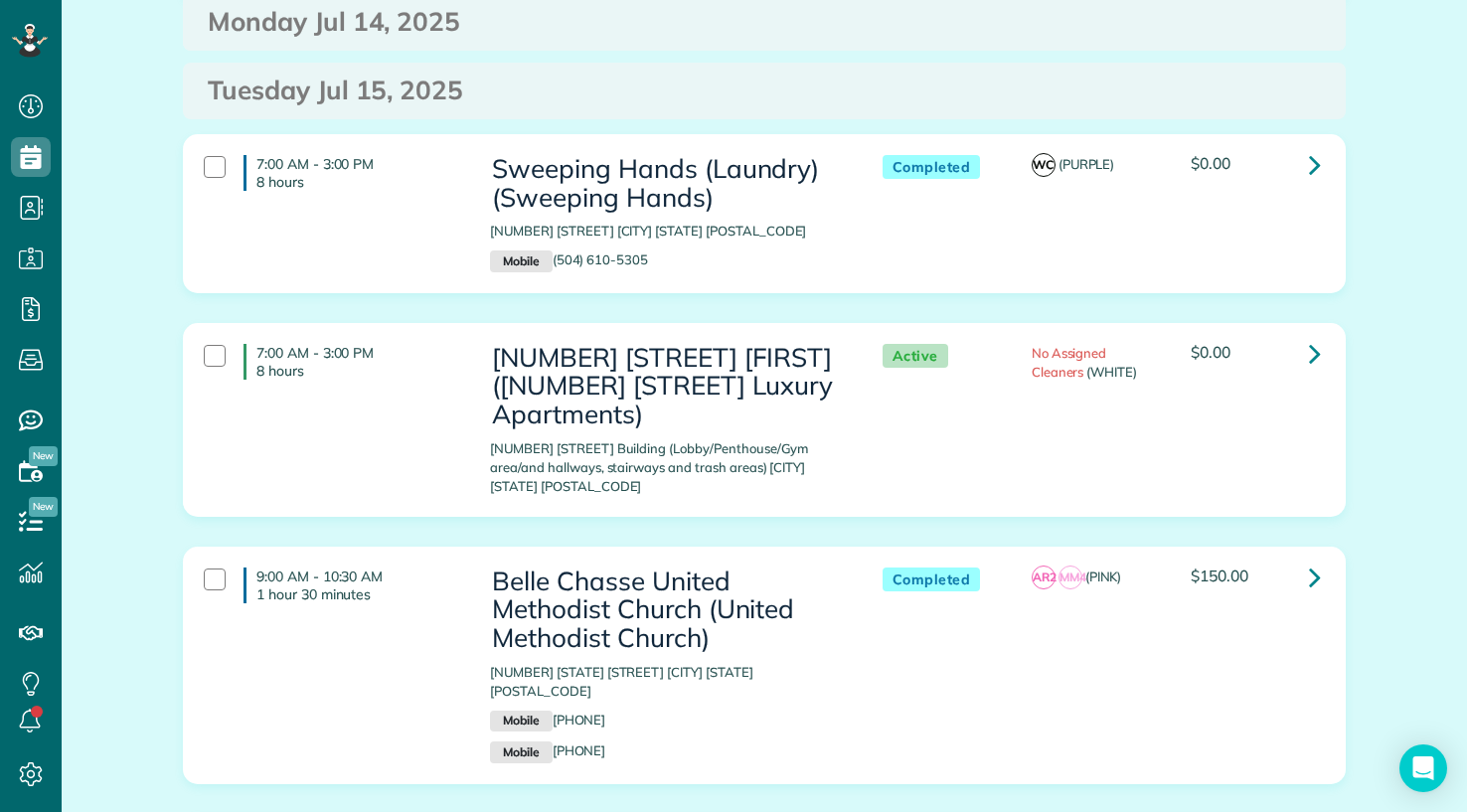 scroll, scrollTop: 4969, scrollLeft: 0, axis: vertical 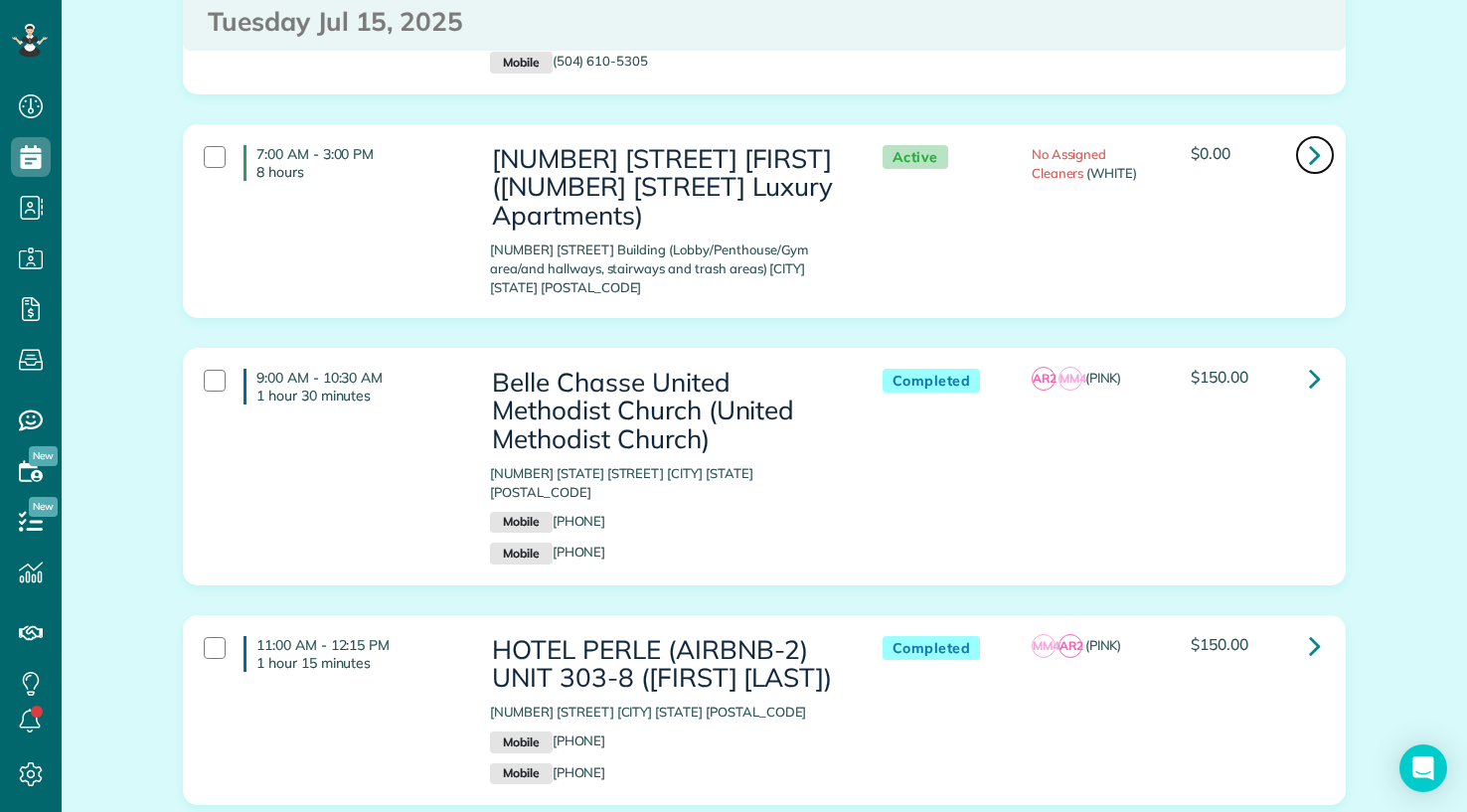 click at bounding box center [1315, 154] 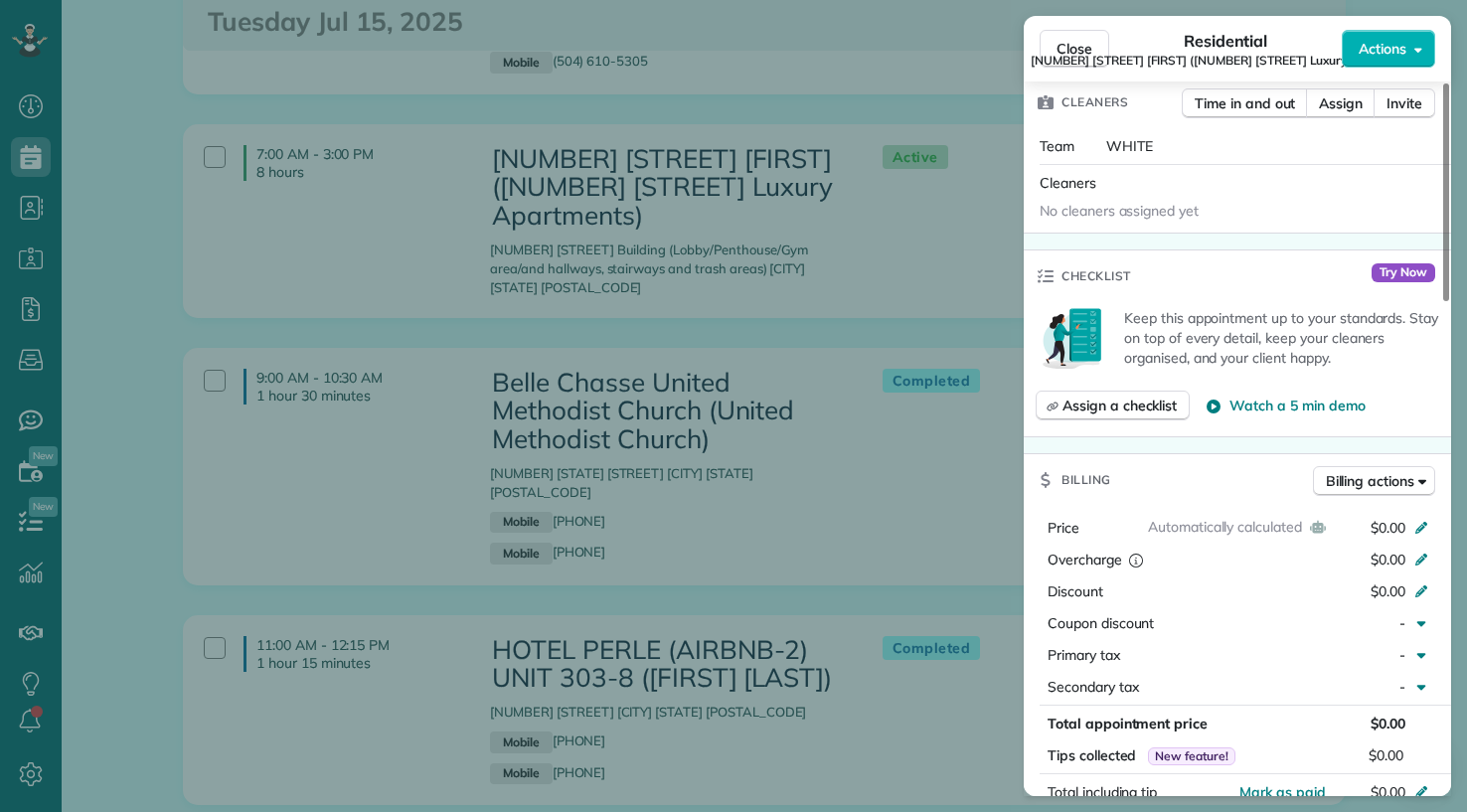 scroll, scrollTop: 894, scrollLeft: 0, axis: vertical 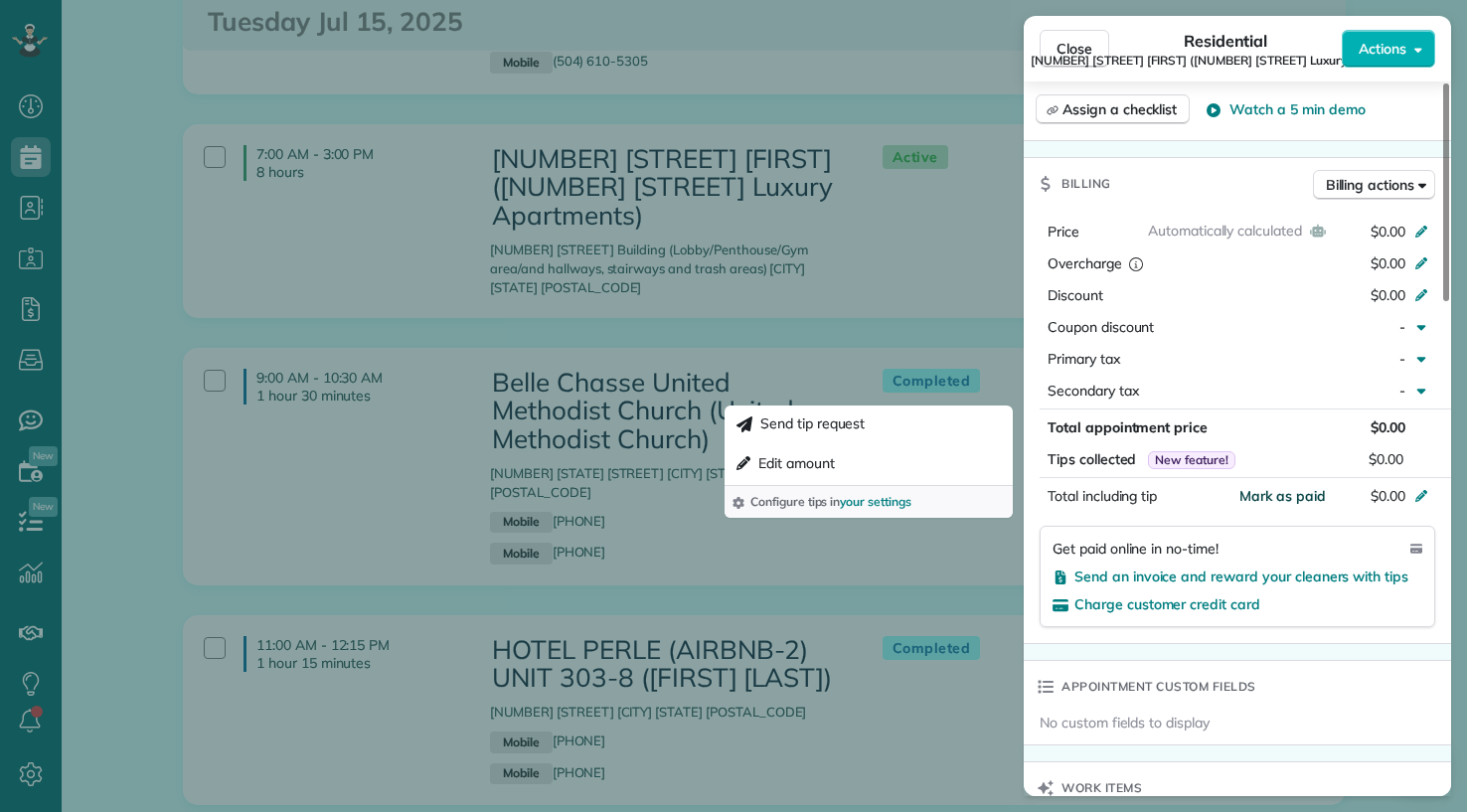 click on "Mark as paid" at bounding box center [1282, 496] 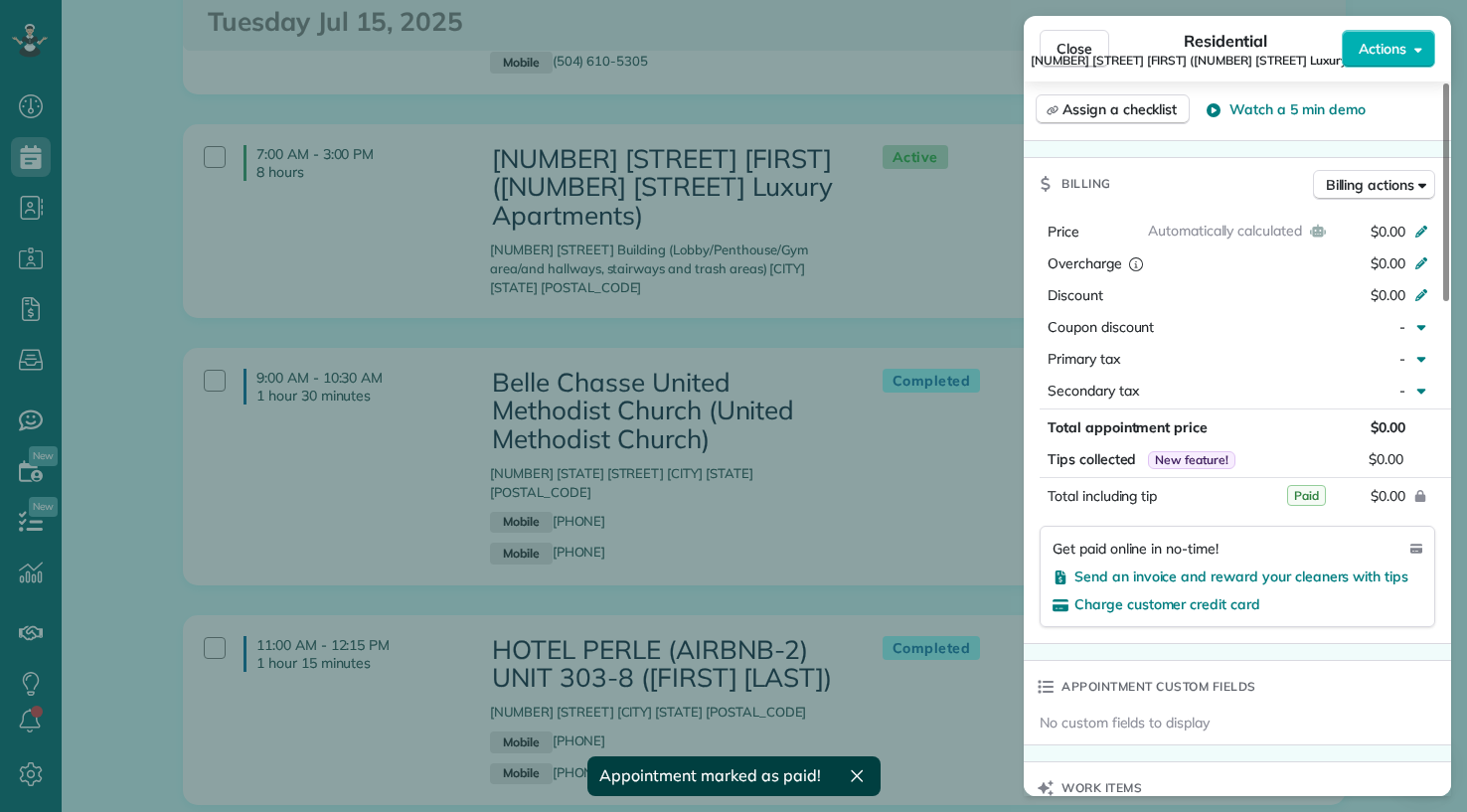 click on "Close Residential 925 Common Melissa L (925 Common St Luxury Apartments) Actions Status Active 925 Common Melissa L (925 Common St Luxury Apartments) · Open profile No phone number on record Add phone number No email on record Add email View Details Residential martes, julio 15, 2025 ( 3 days ago ) 7:00 AM 3:00 PM 8 hours and 0 minutes Repeats weekly Edit recurring service Previous (jul 08) Next (jul 22) 925 Common Street Building (Lobby/Penthouse/Gym area/and hallways, stairways and trash areas) New Orleans LA 70112 Service was not rated yet Setup ratings Cleaners Time in and out Assign Invite Team WHITE Cleaners No cleaners assigned yet Checklist Try Now Keep this appointment up to your standards. Stay on top of every detail, keep your cleaners organised, and your client happy. Assign a checklist Watch a 5 min demo Billing Billing actions Automatically calculated Price $0.00 Overcharge $0.00 Discount $0.00 Coupon discount - Primary tax - Secondary tax - Total appointment price $0.00 Tips collected $0.00 0" at bounding box center [734, 406] 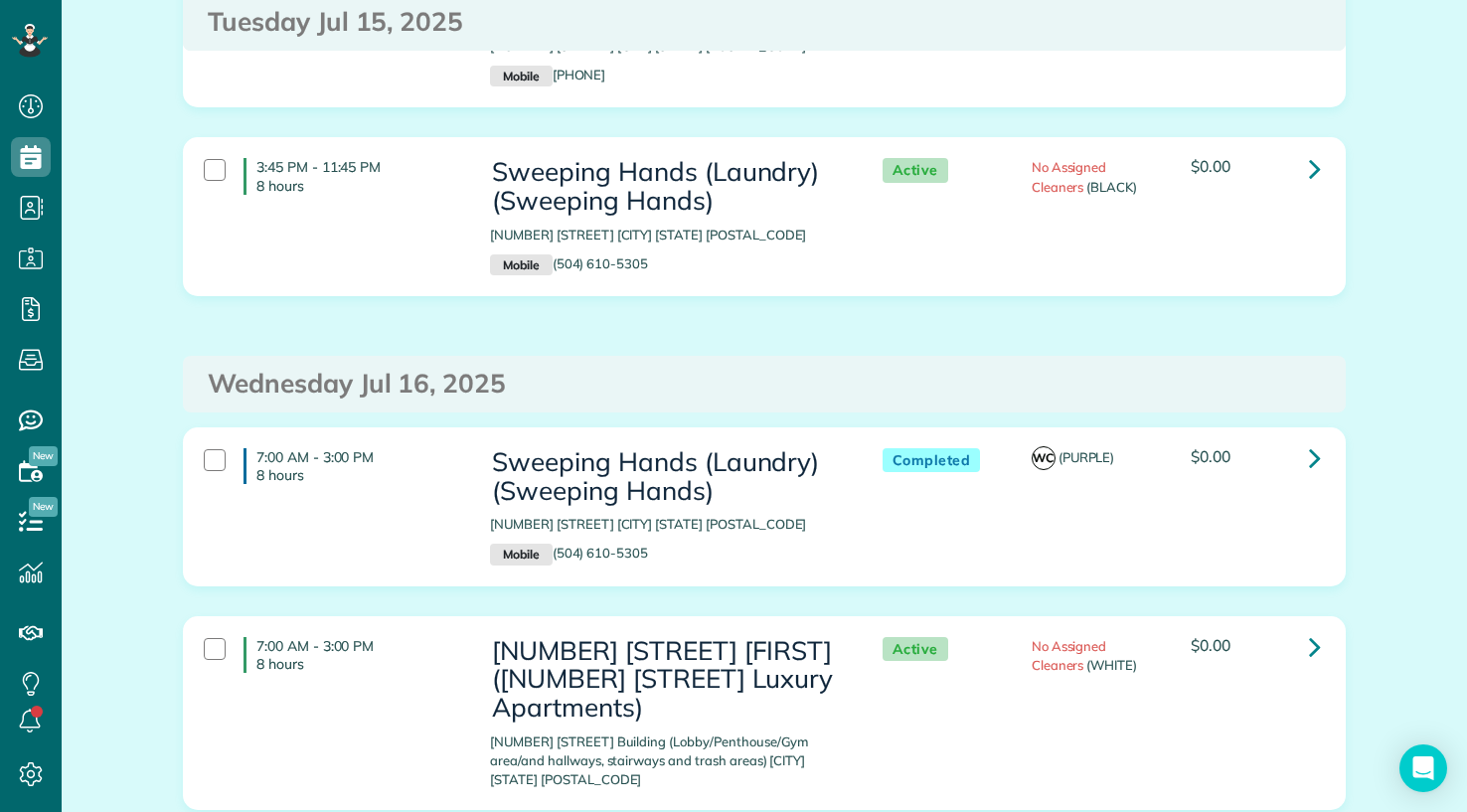 scroll, scrollTop: 6361, scrollLeft: 0, axis: vertical 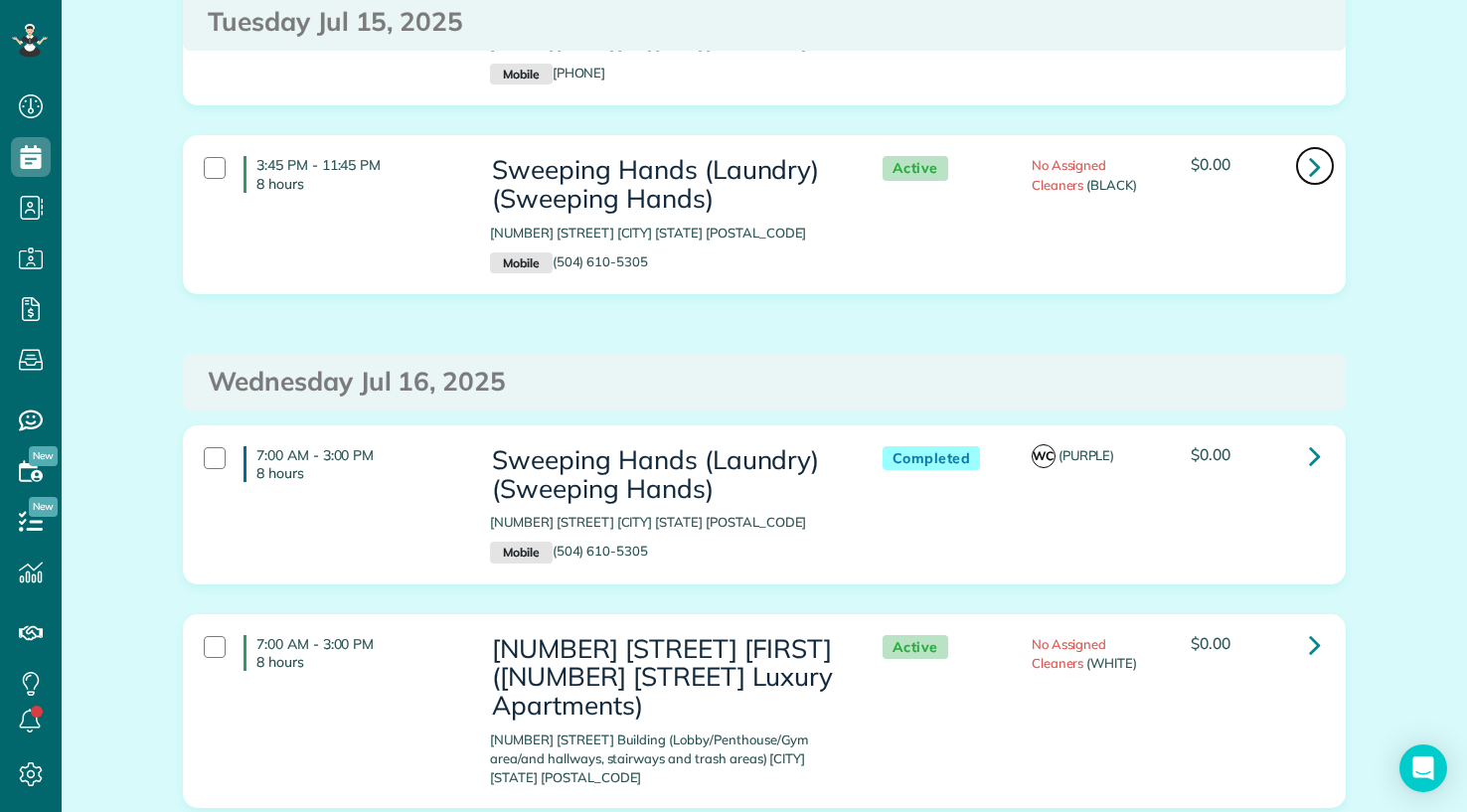 click at bounding box center [1315, 166] 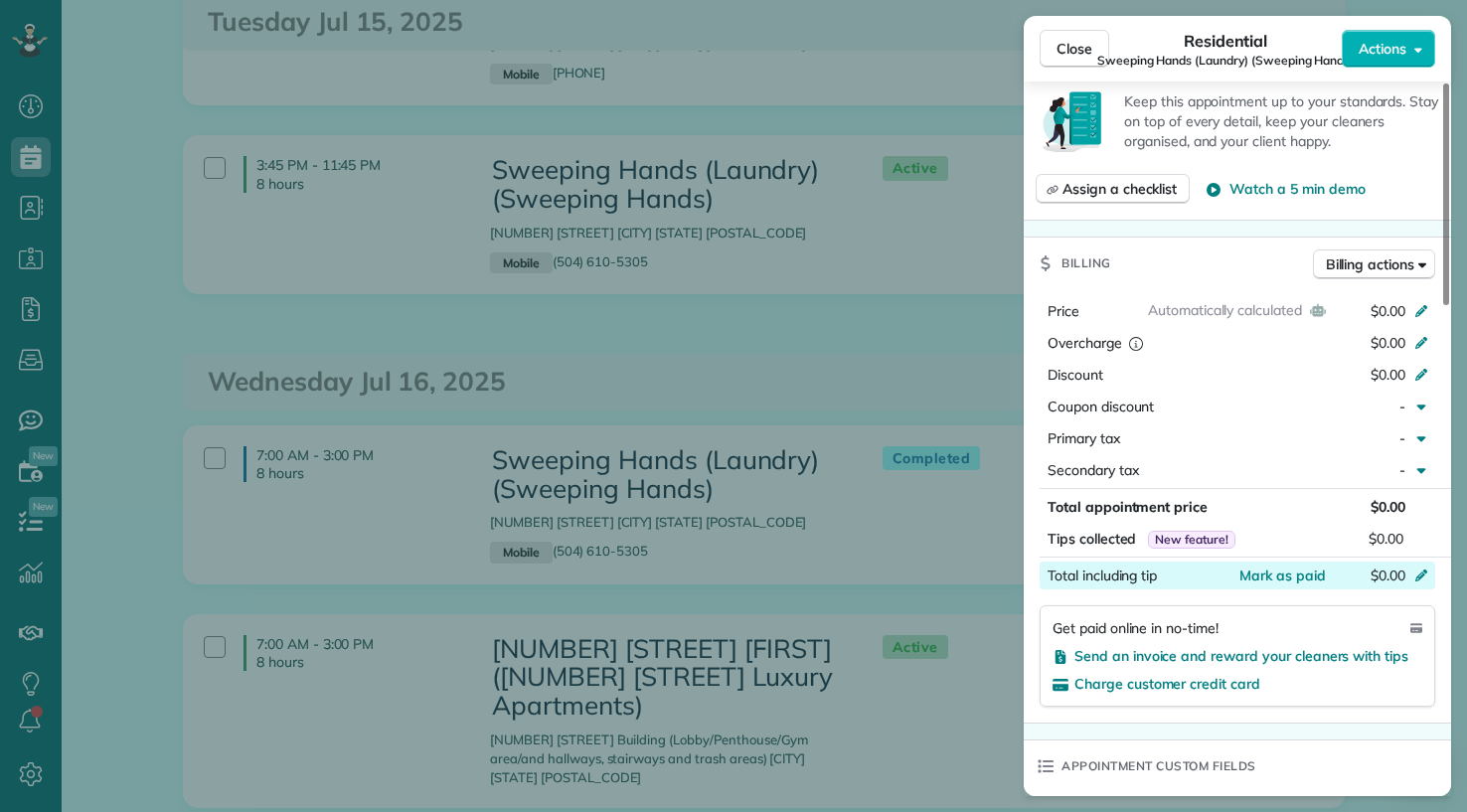 scroll, scrollTop: 994, scrollLeft: 0, axis: vertical 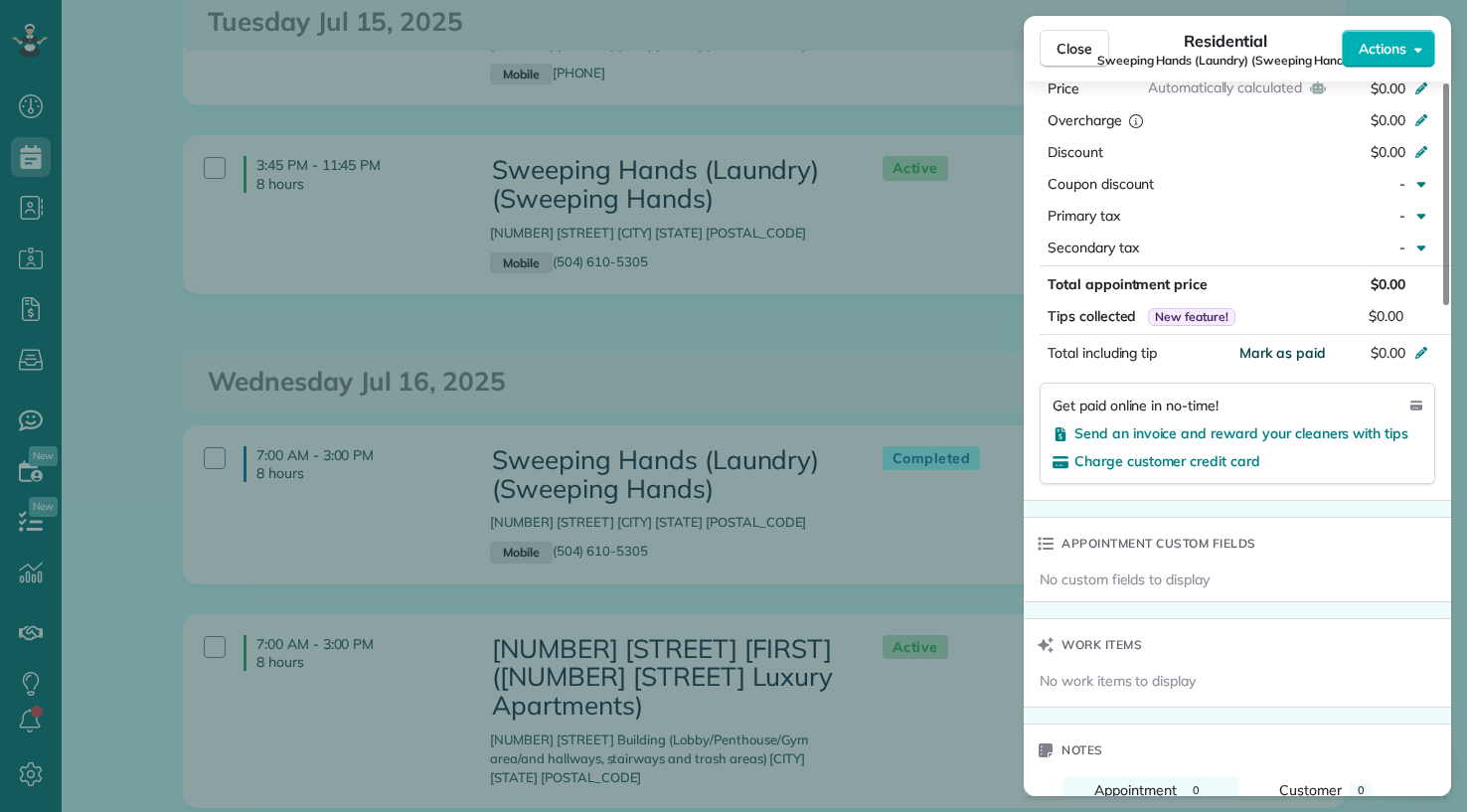 click on "Mark as paid" at bounding box center (1282, 353) 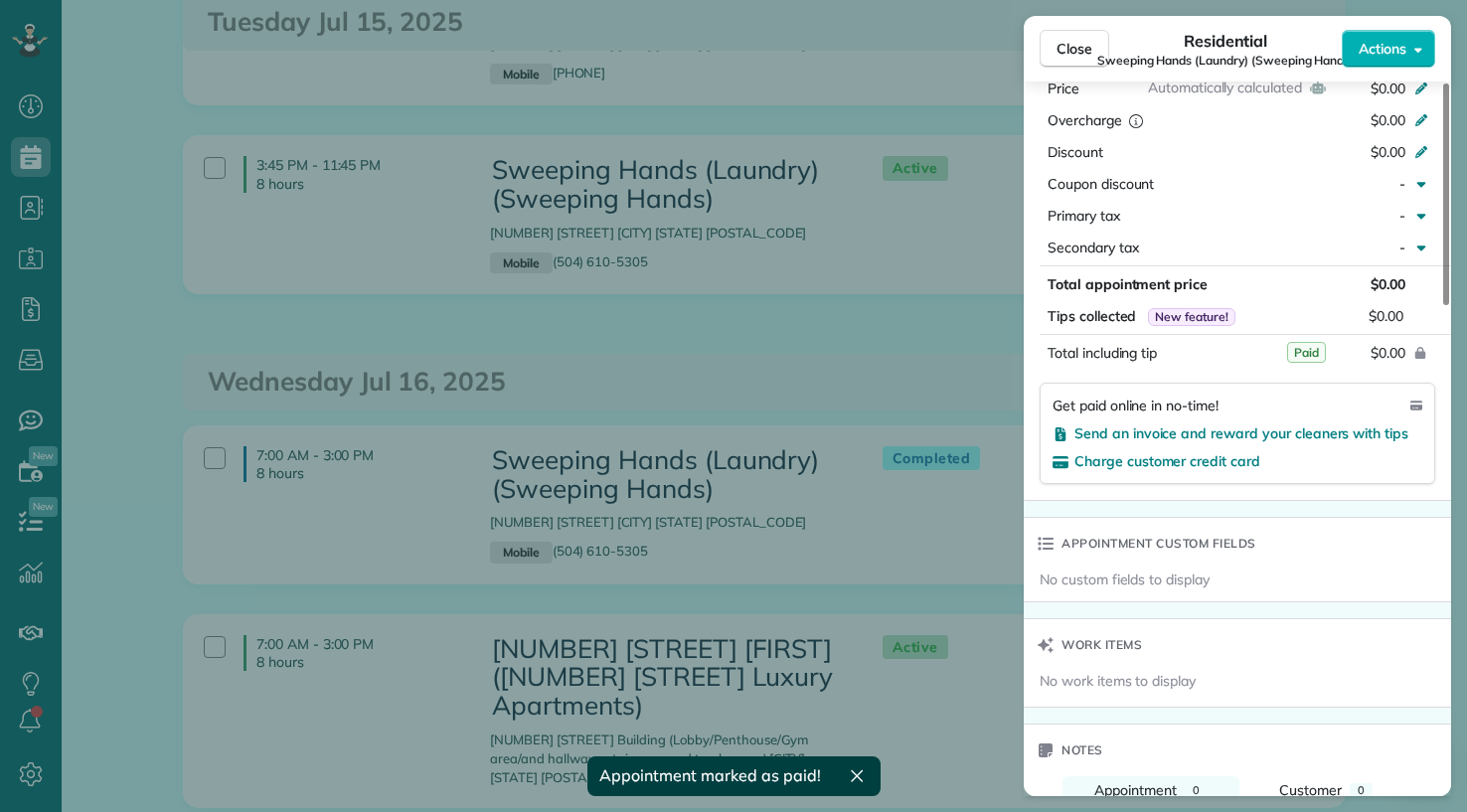 click on "Close Residential Sweeping Hands (Laundry) (Sweeping Hands) Actions Status Active Sweeping Hands (Laundry) (Sweeping Hands) · Open profile Mobile (504) 610-5305 Copy sweepinghands@yahoo.com Copy View Details Residential martes, julio 15, 2025 ( 3 days ago ) 3:45 PM 11:45 PM 8 hours and 0 minutes Repeats weekly Edit recurring service Previous (jul 08) Next (jul 22) 546 Lapalco Boulevard Gretna LA 70056 Service was not rated yet Setup ratings Cleaners Time in and out Assign Invite Team BLACK Cleaners No cleaners assigned yet Checklist Try Now Keep this appointment up to your standards. Stay on top of every detail, keep your cleaners organised, and your client happy. Assign a checklist Watch a 5 min demo Billing Billing actions Automatically calculated Price $0.00 Overcharge $0.00 Discount $0.00 Coupon discount - Primary tax - Secondary tax - Total appointment price $0.00 Tips collected New feature! $0.00 Paid Total including tip $0.00 Get paid online in no-time! Charge customer credit card Work items Notes 0 0" at bounding box center [734, 406] 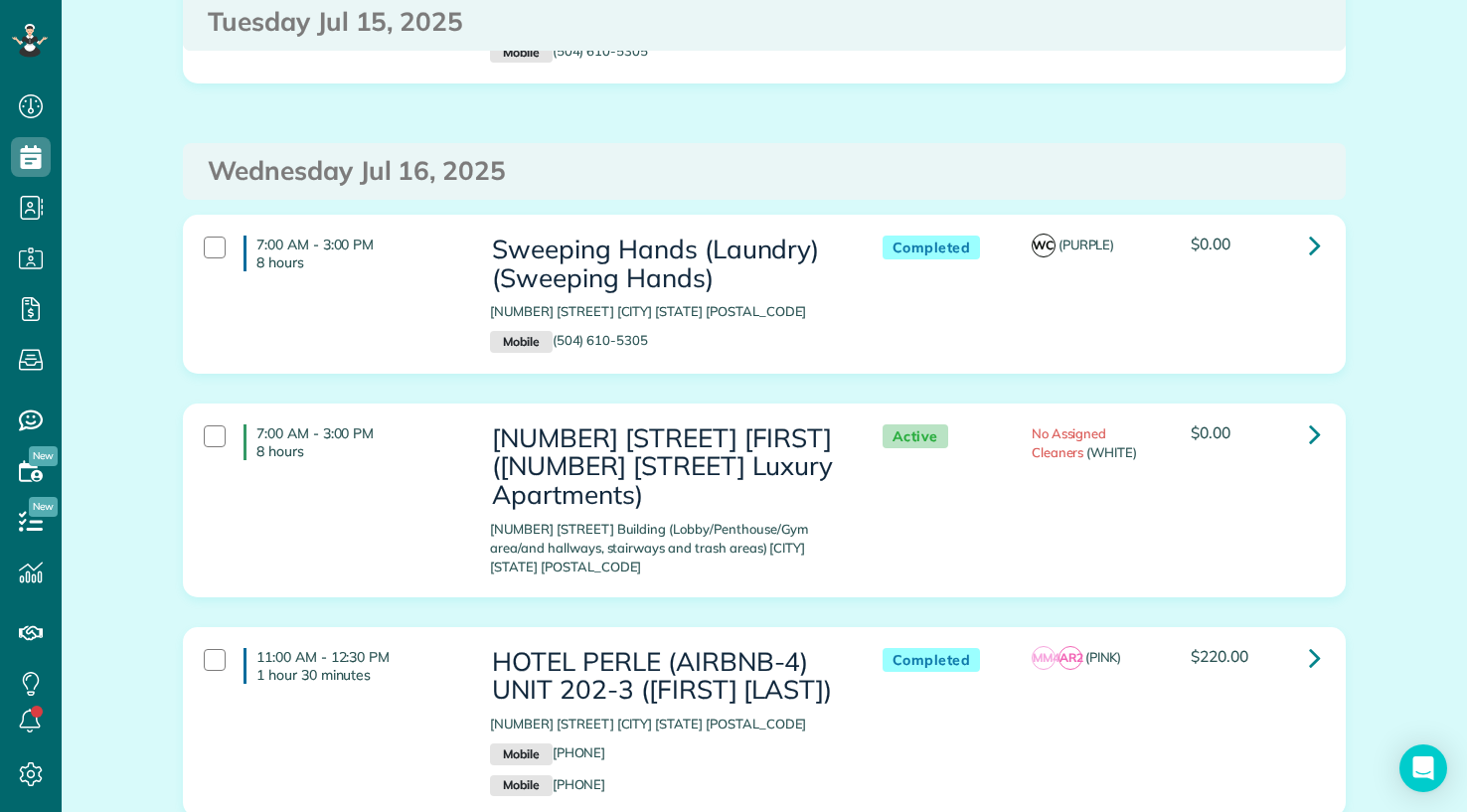 scroll, scrollTop: 6659, scrollLeft: 0, axis: vertical 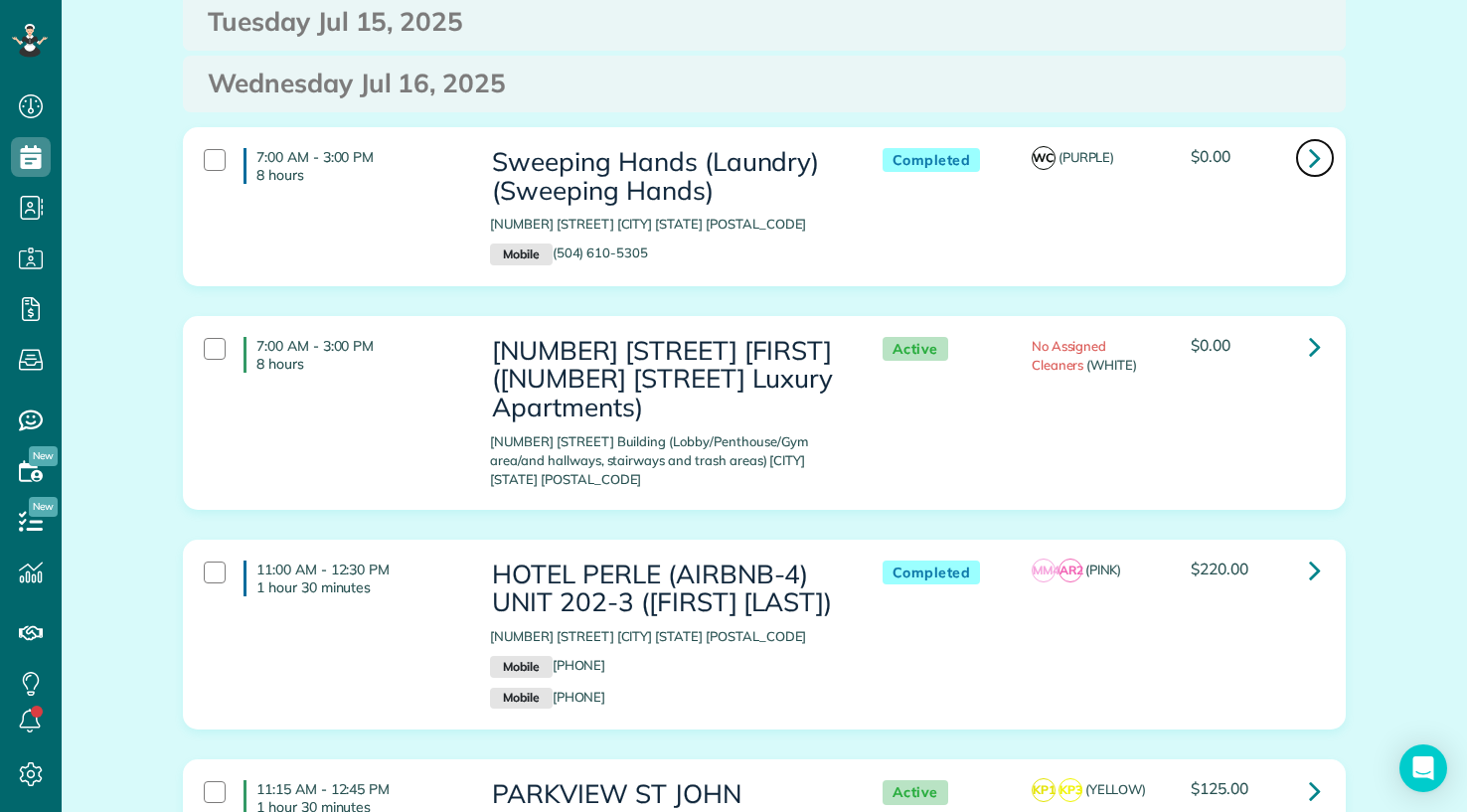 click at bounding box center (1315, 157) 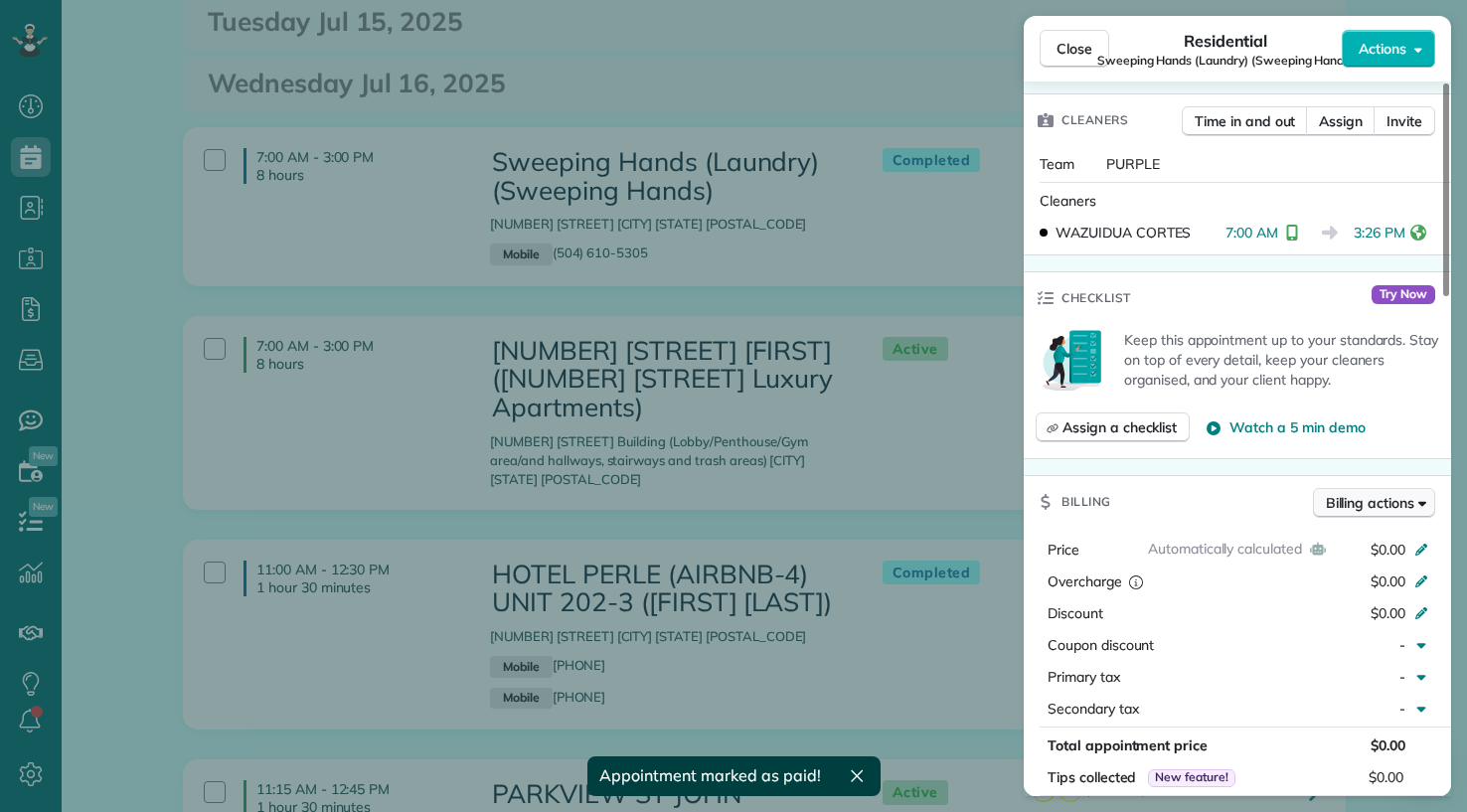 scroll, scrollTop: 696, scrollLeft: 0, axis: vertical 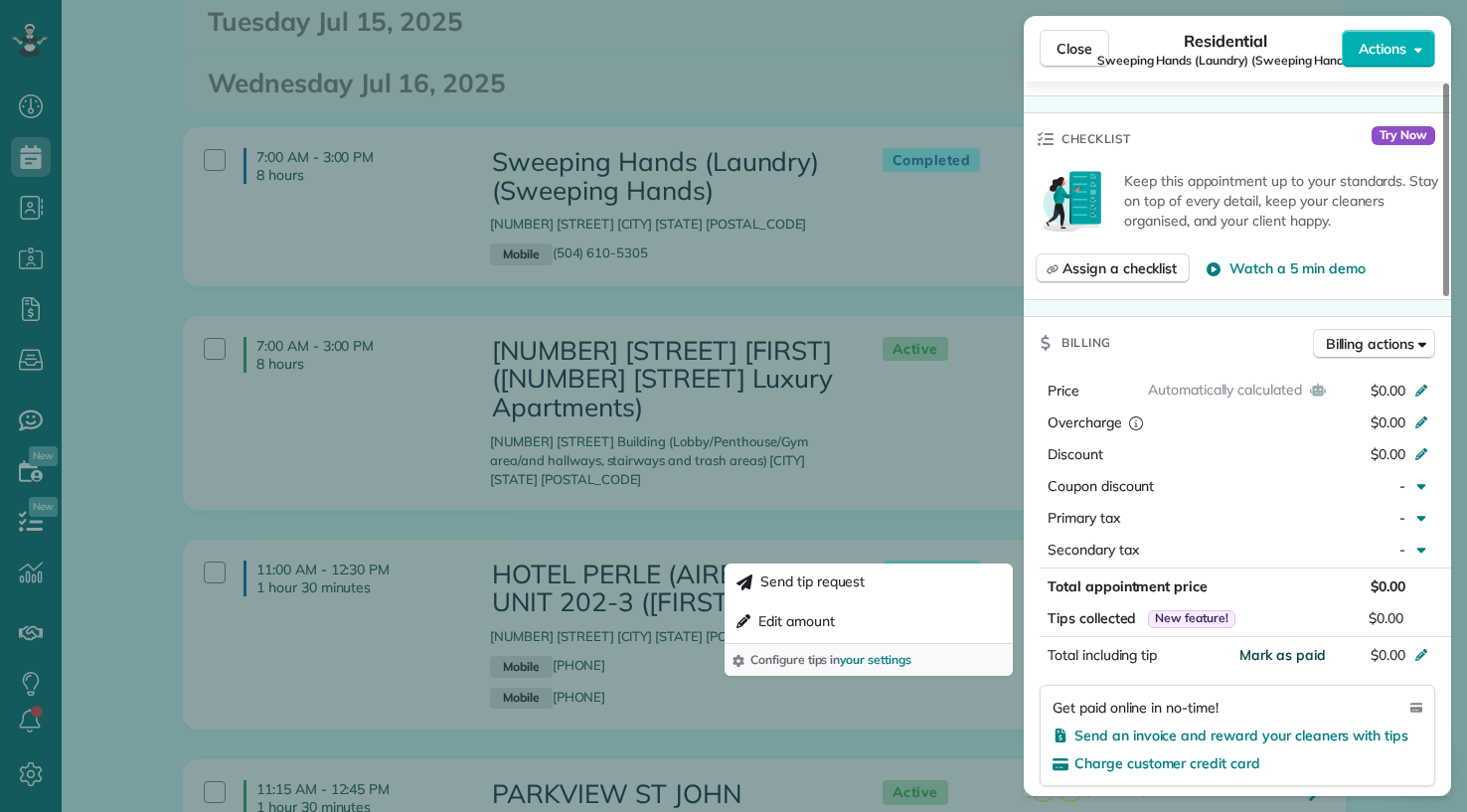 click on "Mark as paid" at bounding box center (1282, 655) 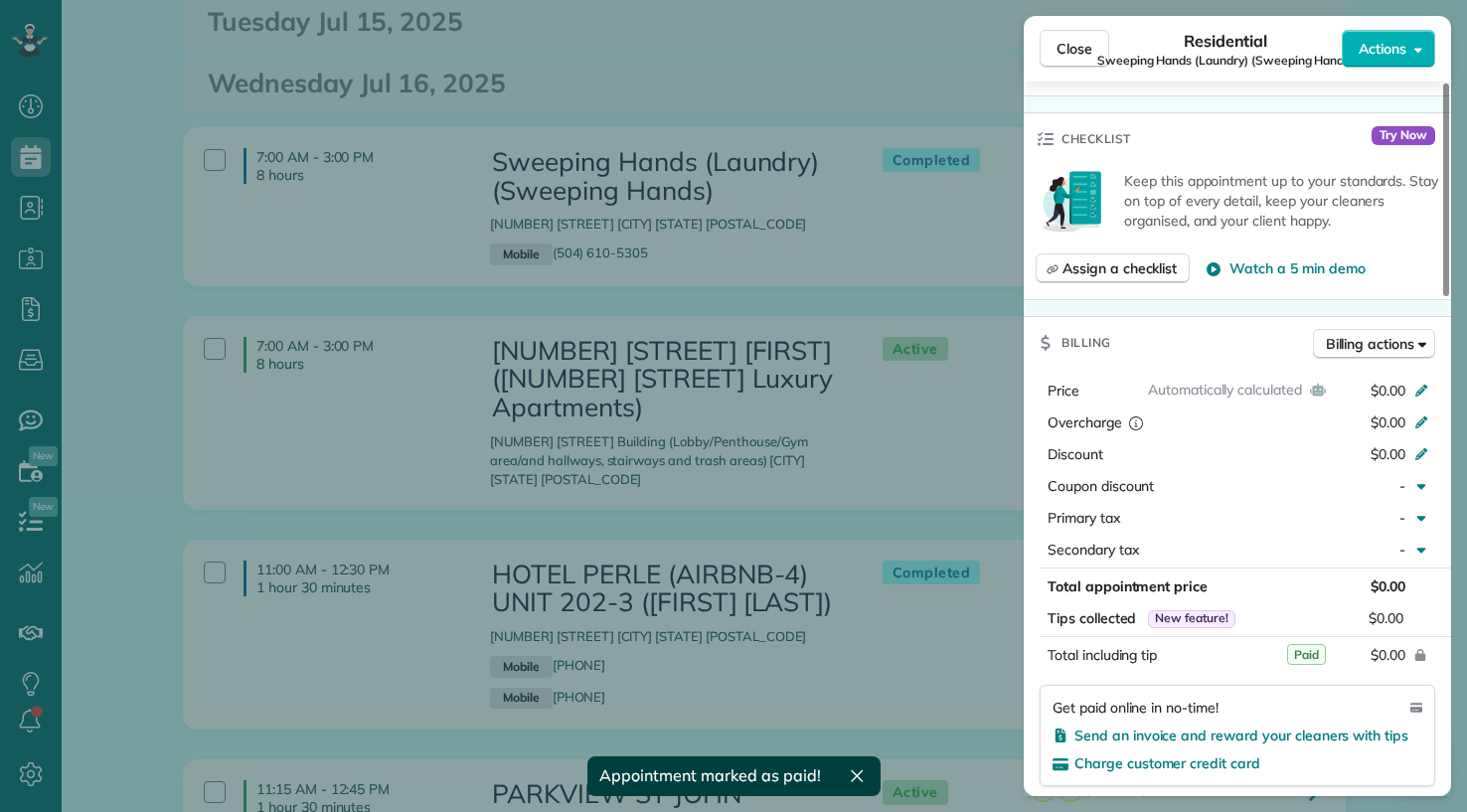 click on "Close Residential Sweeping Hands (Laundry) (Sweeping Hands) Actions Status Completed Sweeping Hands (Laundry) (Sweeping Hands) · Open profile Mobile (504) 610-5305 Copy sweepinghands@yahoo.com Copy View Details Residential miércoles, julio 16, 2025 ( 2 days ago ) 7:00 AM 3:00 PM 8 hours and 0 minutes Repeats weekly Edit recurring service Previous (jul 09) Next (jul 23) 546 Lapalco Boulevard Gretna LA 70056 Service was not rated yet Setup ratings Cleaners Time in and out Assign Invite Team PURPLE Cleaners WAZUIDUA   CORTES 7:00 AM 3:26 PM Checklist Try Now Keep this appointment up to your standards. Stay on top of every detail, keep your cleaners organised, and your client happy. Assign a checklist Watch a 5 min demo Billing Billing actions Automatically calculated Price $0.00 Overcharge $0.00 Discount $0.00 Coupon discount - Primary tax - Secondary tax - Total appointment price $0.00 Tips collected New feature! $0.00 Paid Total including tip $0.00 Get paid online in no-time! Charge customer credit card 0 0" at bounding box center (734, 406) 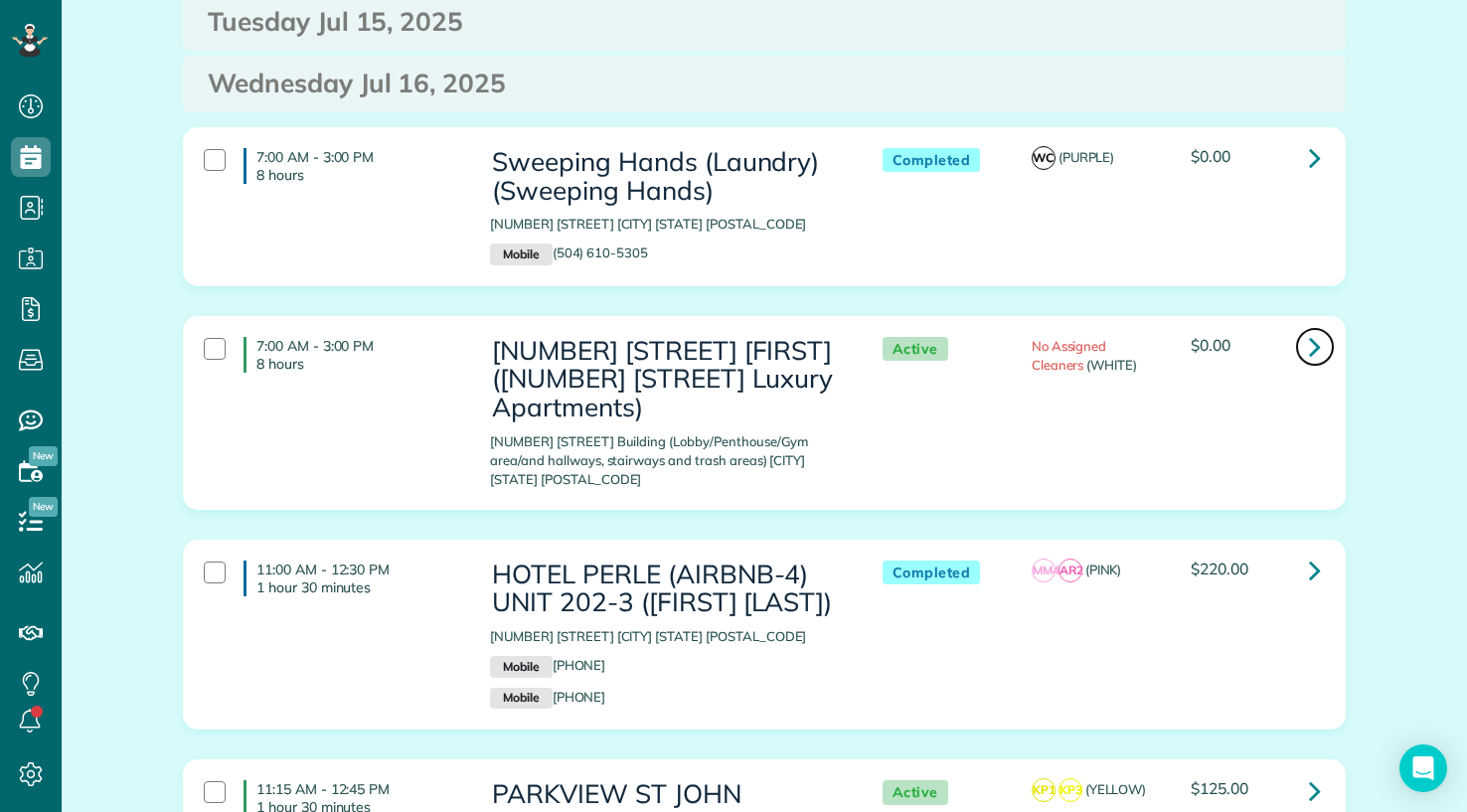 click at bounding box center [1315, 346] 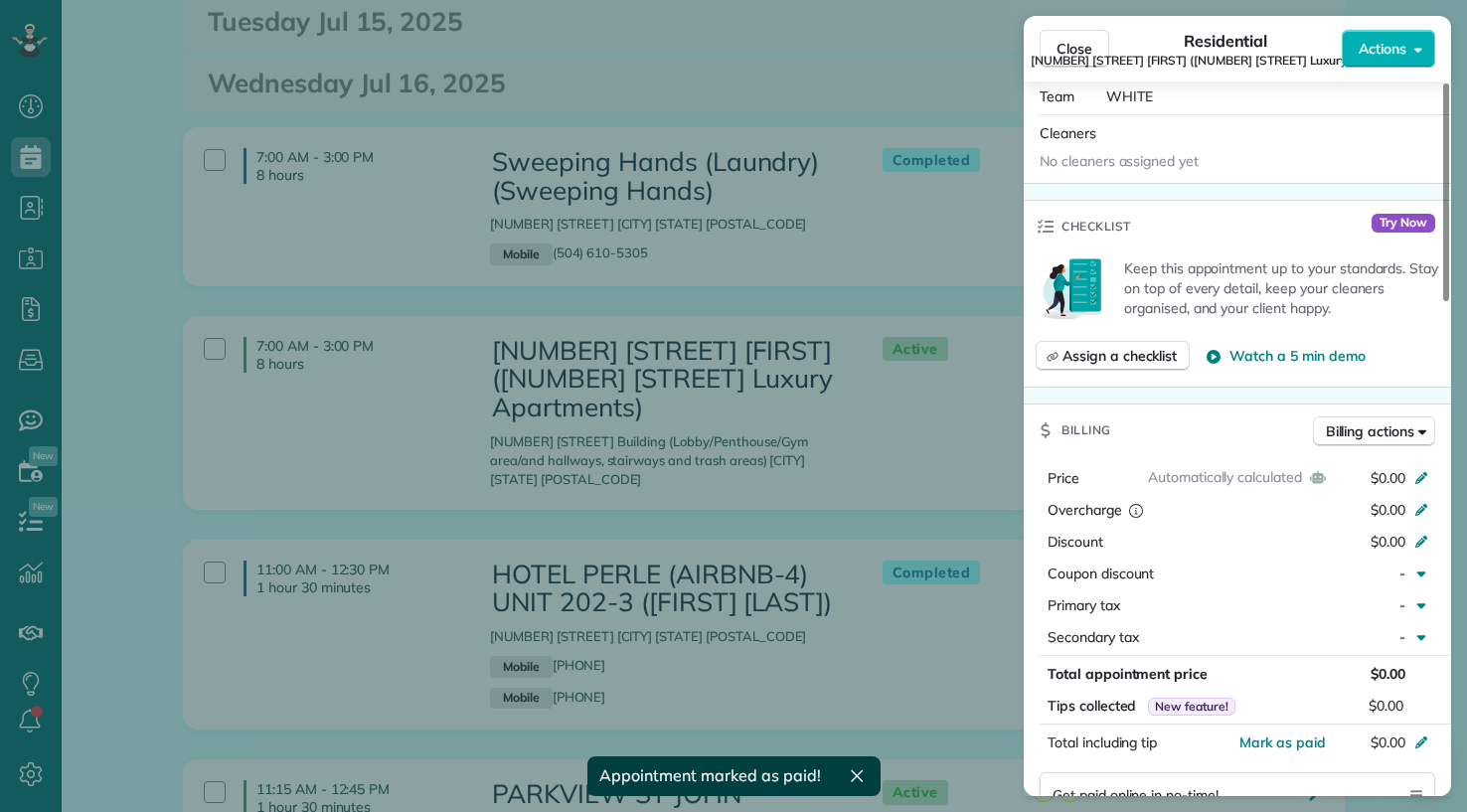 scroll, scrollTop: 795, scrollLeft: 0, axis: vertical 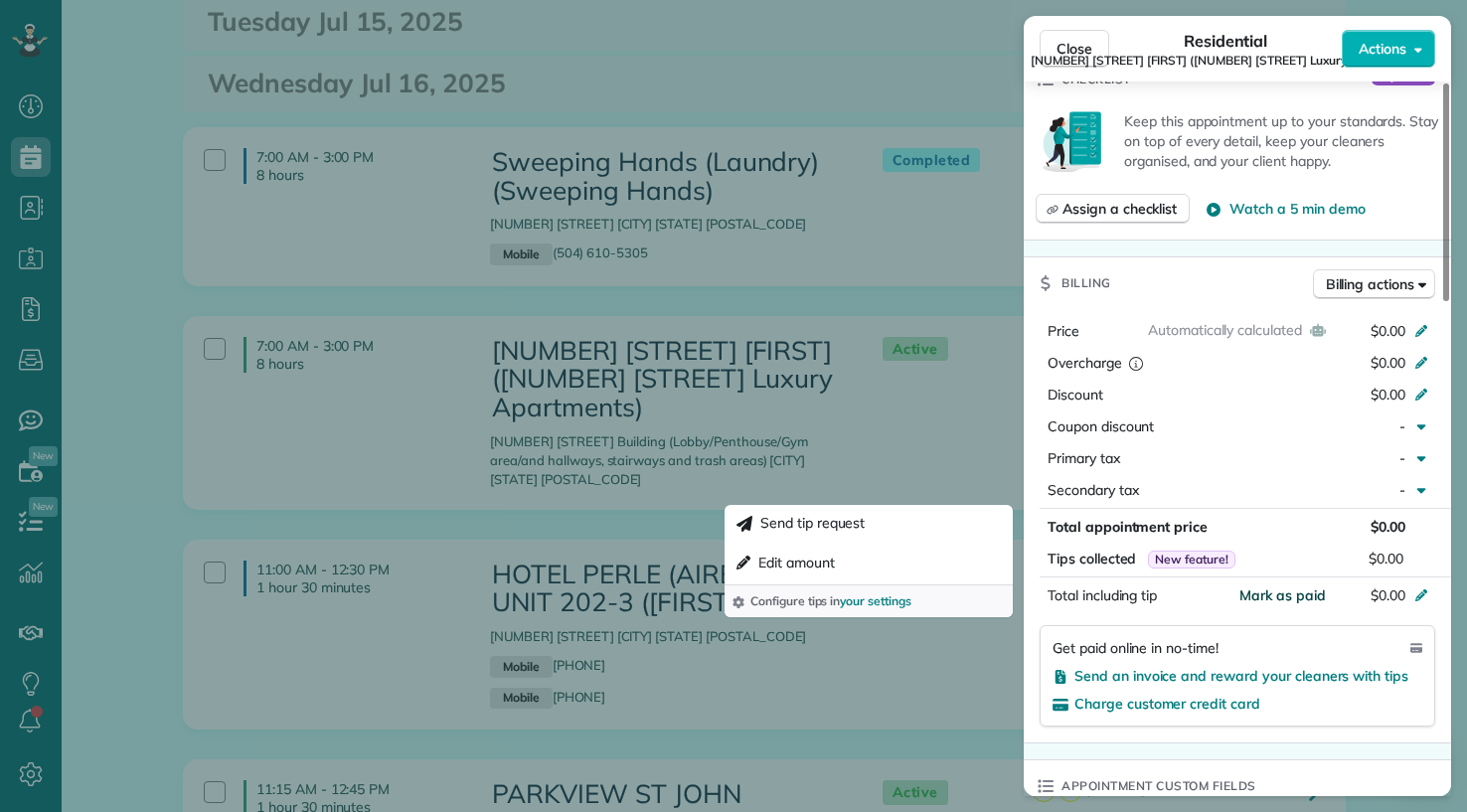 click on "Mark as paid" at bounding box center [1282, 595] 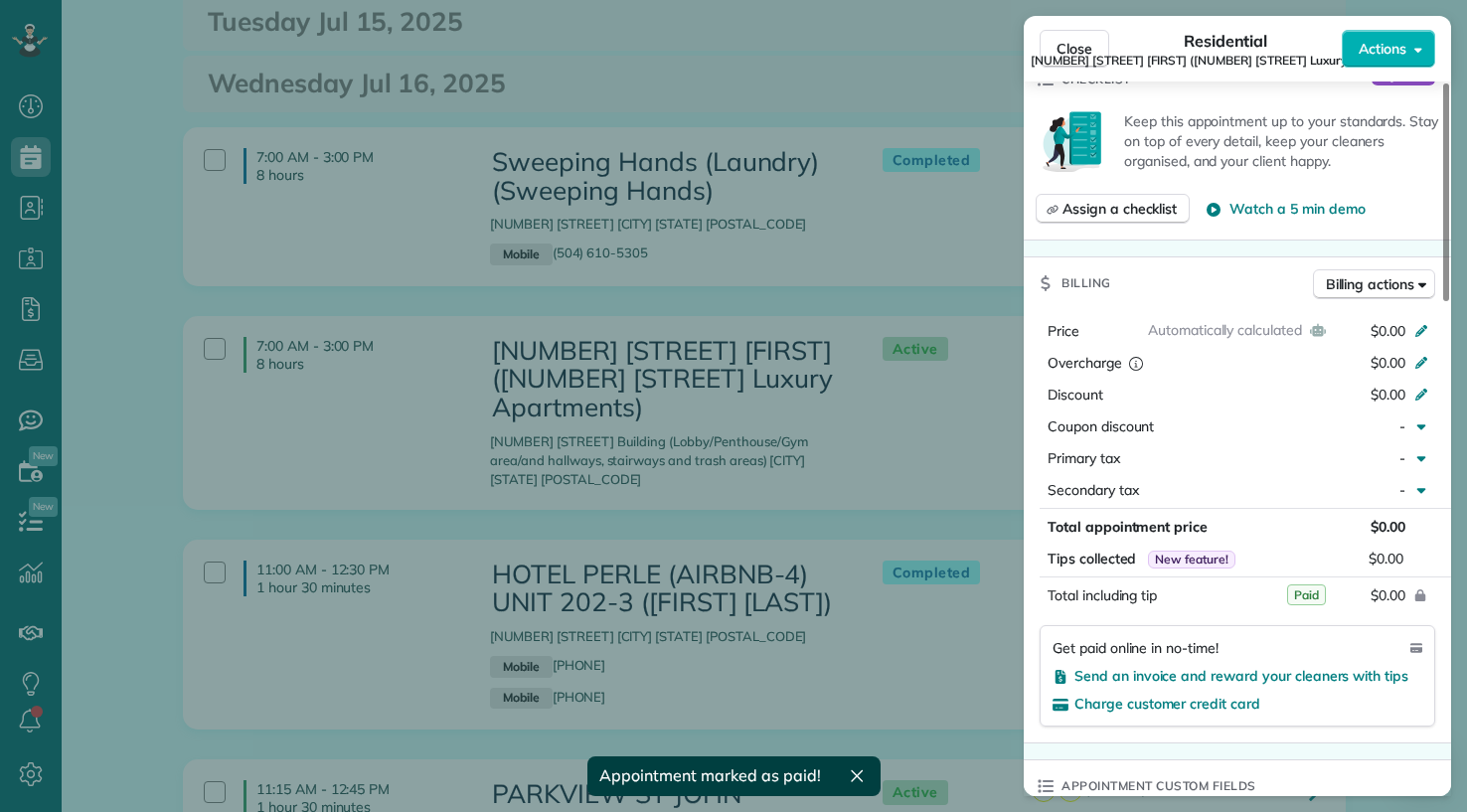 click on "Close Residential 925 Common Melissa L (925 Common St Luxury Apartments) Actions Status Active 925 Common Melissa L (925 Common St Luxury Apartments) · Open profile No phone number on record Add phone number No email on record Add email View Details Residential miércoles, julio 16, 2025 ( 2 days ago ) 7:00 AM 3:00 PM 8 hours and 0 minutes Repeats weekly Edit recurring service Previous (jul 09) Next (jul 23) 925 Common Street Building (Lobby/Penthouse/Gym area/and hallways, stairways and trash areas) New Orleans LA 70112 Service was not rated yet Setup ratings Cleaners Time in and out Assign Invite Team WHITE Cleaners No cleaners assigned yet Checklist Try Now Keep this appointment up to your standards. Stay on top of every detail, keep your cleaners organised, and your client happy. Assign a checklist Watch a 5 min demo Billing Billing actions Automatically calculated Price $0.00 Overcharge $0.00 Discount $0.00 Coupon discount - Primary tax - Secondary tax - Total appointment price $0.00 Tips collected Paid" at bounding box center (734, 406) 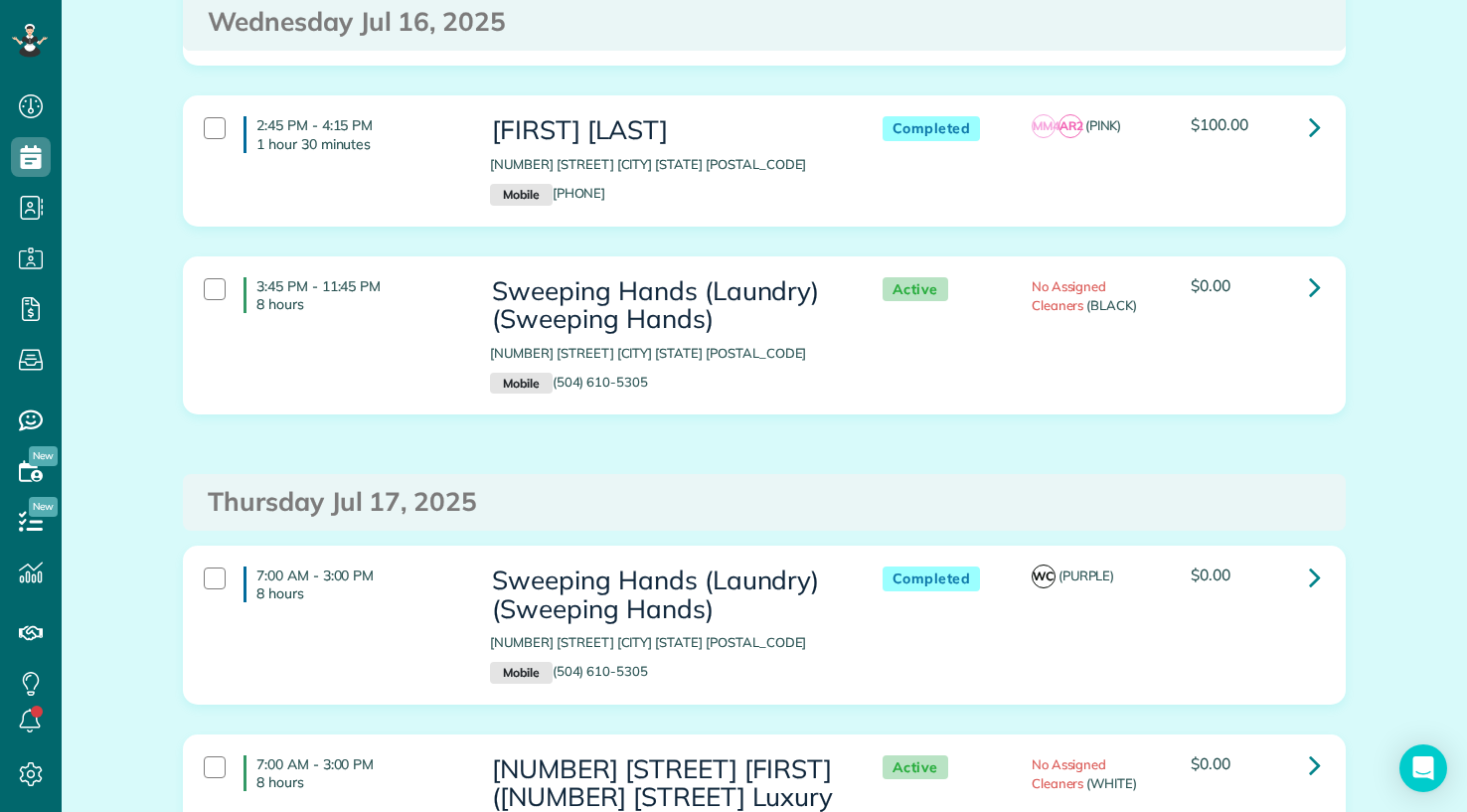 scroll, scrollTop: 8448, scrollLeft: 0, axis: vertical 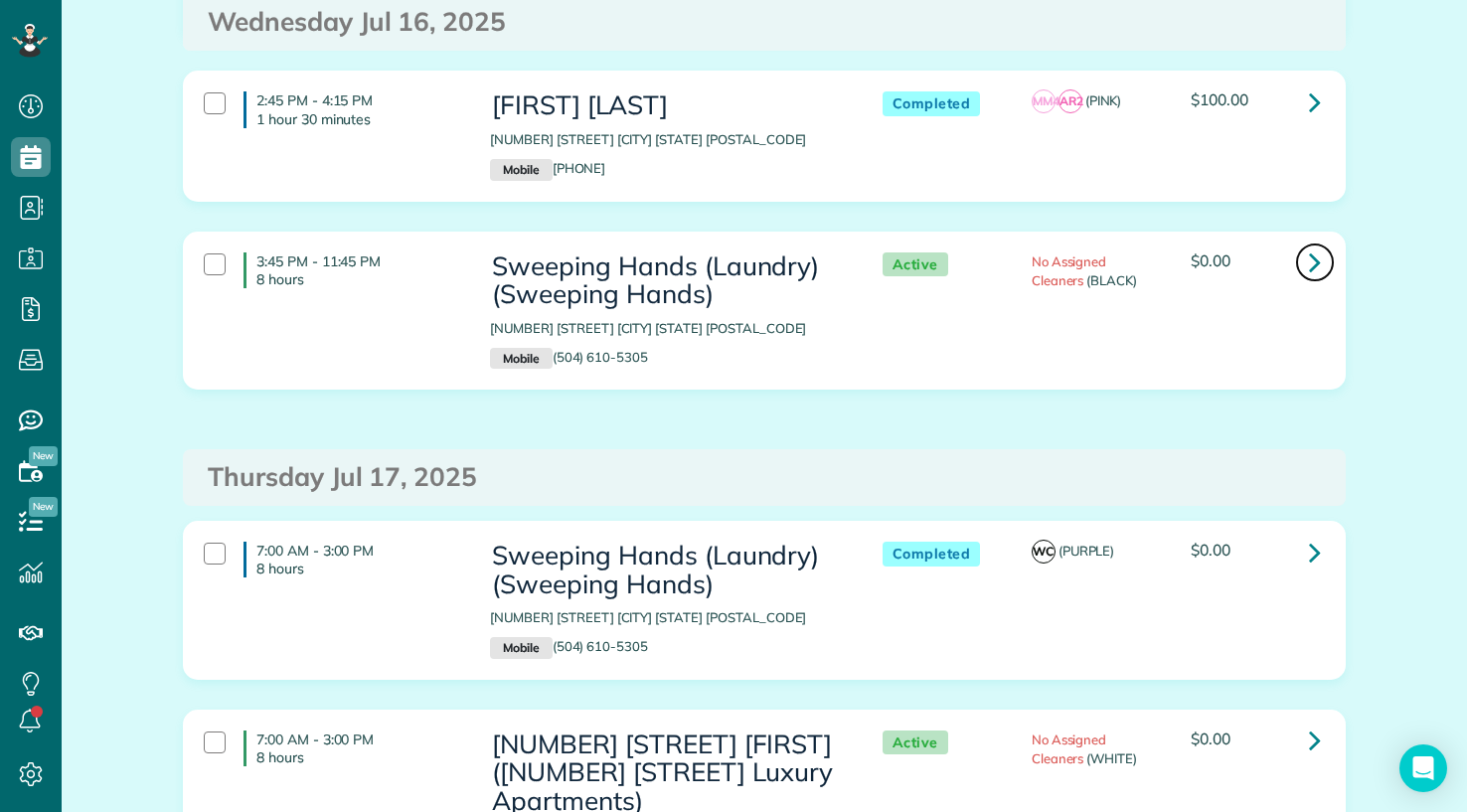 click at bounding box center (1315, 261) 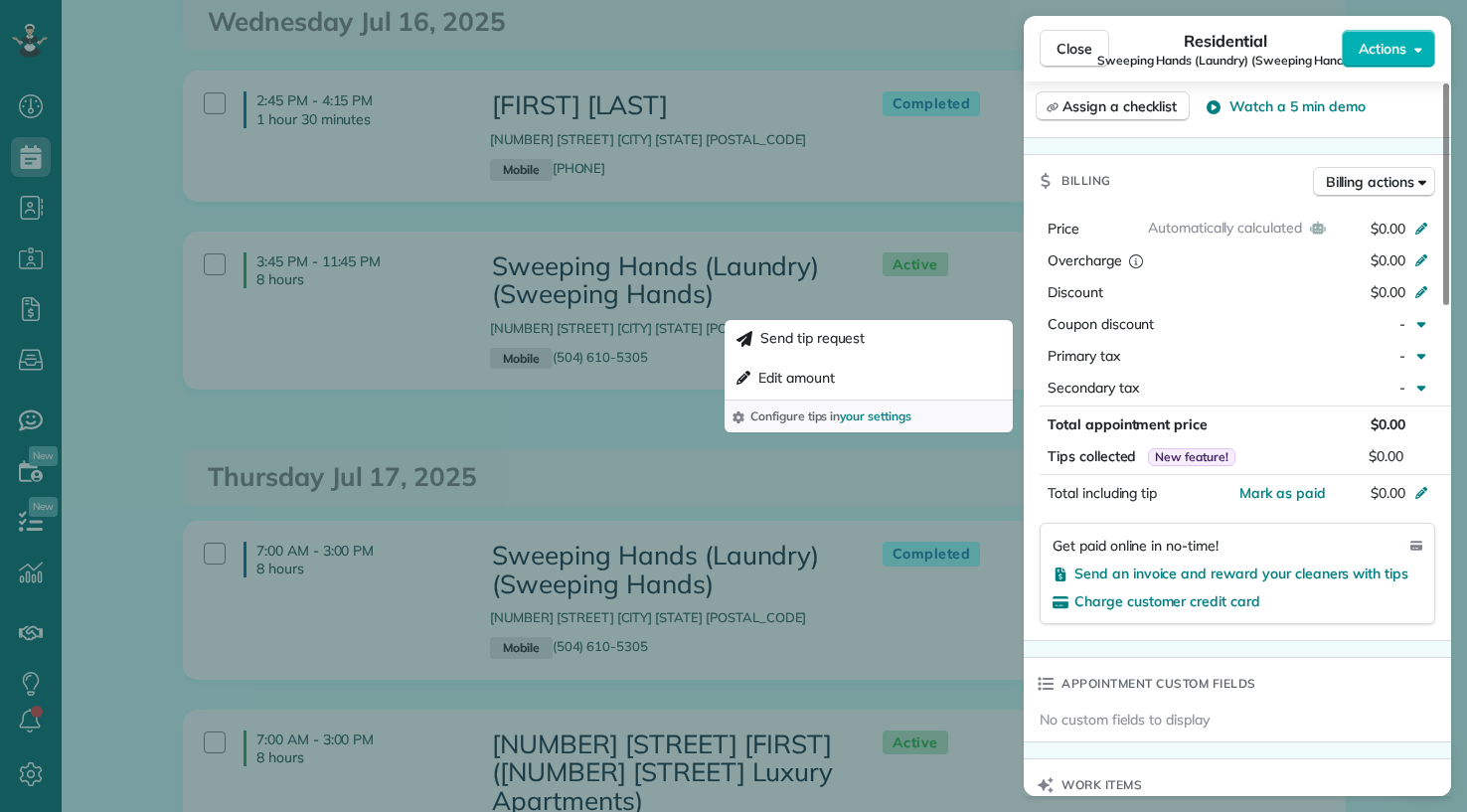 scroll, scrollTop: 994, scrollLeft: 0, axis: vertical 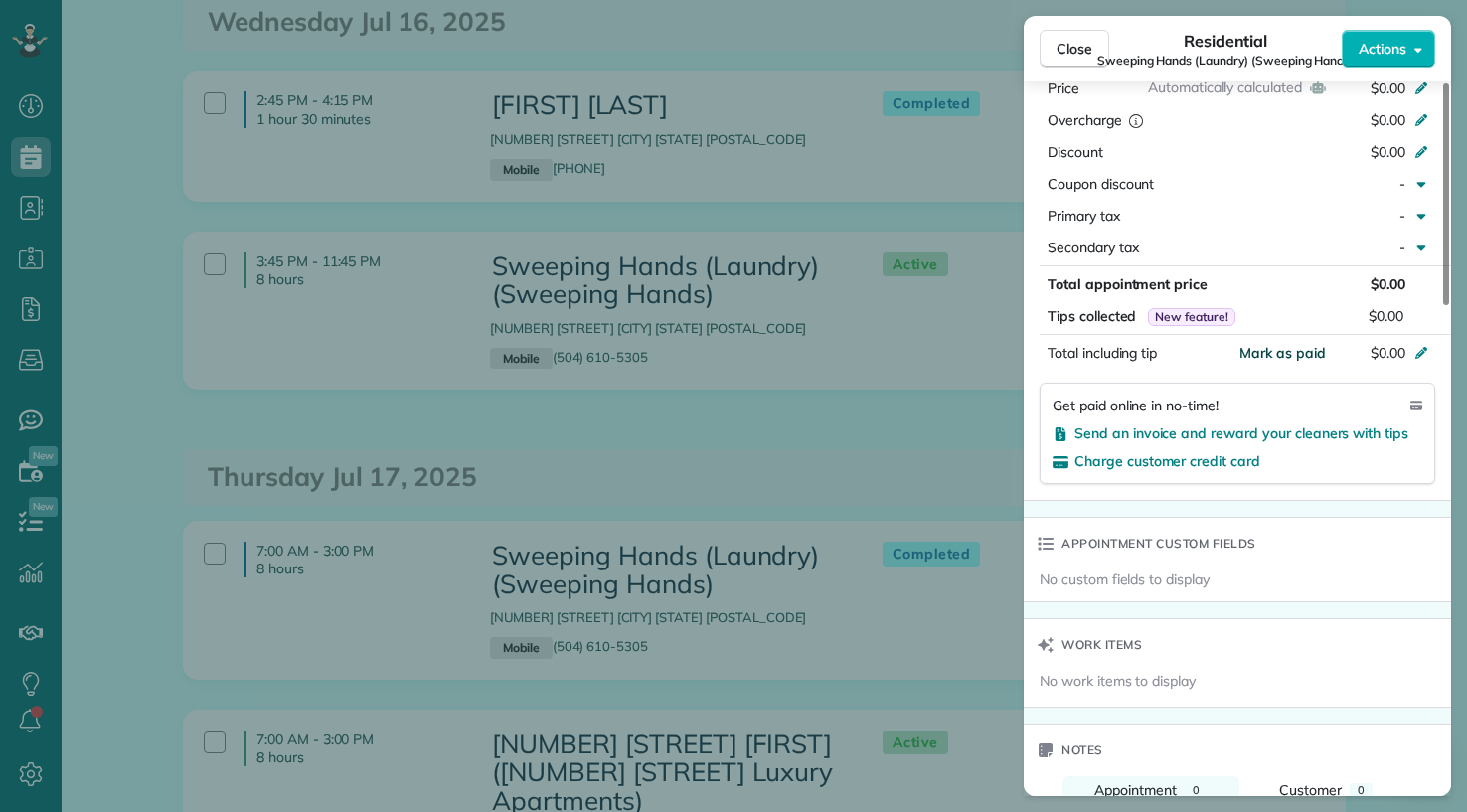 click on "Mark as paid" at bounding box center [1282, 353] 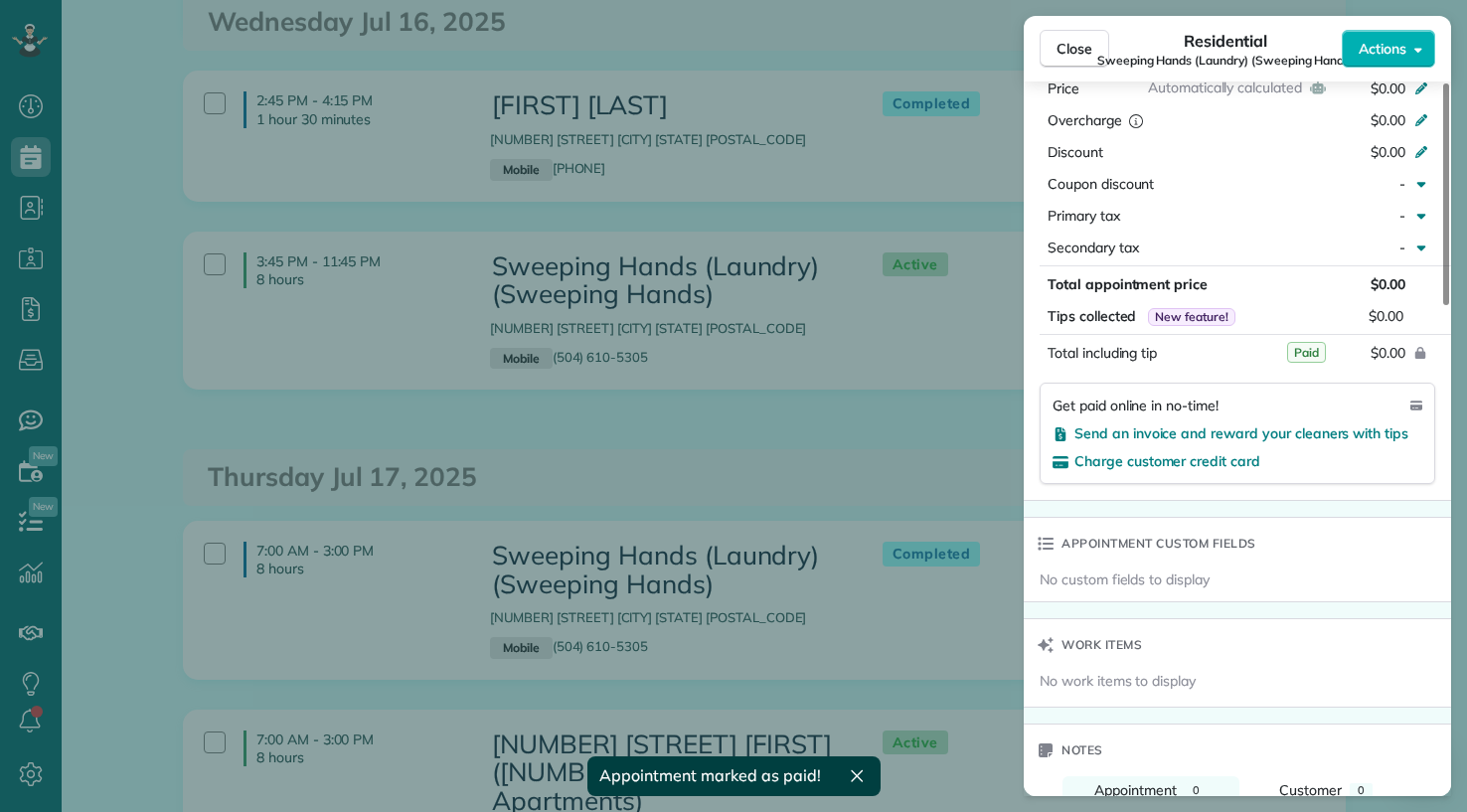 click on "Close Residential Sweeping Hands (Laundry) (Sweeping Hands) Actions Status Active Sweeping Hands (Laundry) (Sweeping Hands) · Open profile Mobile (504) 610-5305 Copy sweepinghands@yahoo.com Copy View Details Residential miércoles, julio 16, 2025 ( 2 days ago ) 3:45 PM 11:45 PM 8 hours and 0 minutes Repeats weekly Edit recurring service Previous (jul 09) Next (jul 23) 546 Lapalco Boulevard Gretna LA 70056 Service was not rated yet Setup ratings Cleaners Time in and out Assign Invite Team BLACK Cleaners No cleaners assigned yet Checklist Try Now Keep this appointment up to your standards. Stay on top of every detail, keep your cleaners organised, and your client happy. Assign a checklist Watch a 5 min demo Billing Billing actions Automatically calculated Price $0.00 Overcharge $0.00 Discount $0.00 Coupon discount - Primary tax - Secondary tax - Total appointment price $0.00 Tips collected New feature! $0.00 Paid Total including tip $0.00 Get paid online in no-time! Charge customer credit card Work items Notes" at bounding box center [734, 406] 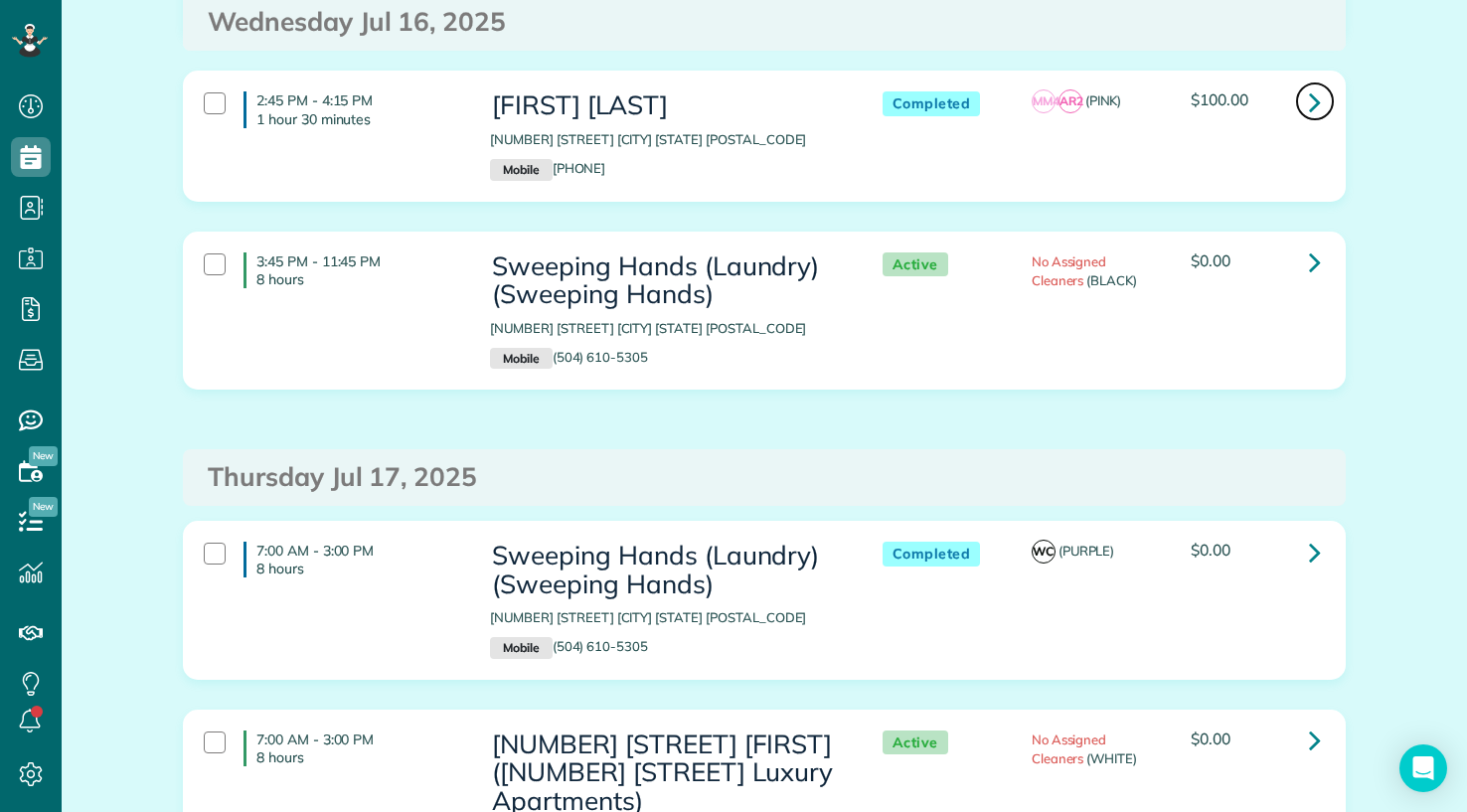 click at bounding box center [1315, 101] 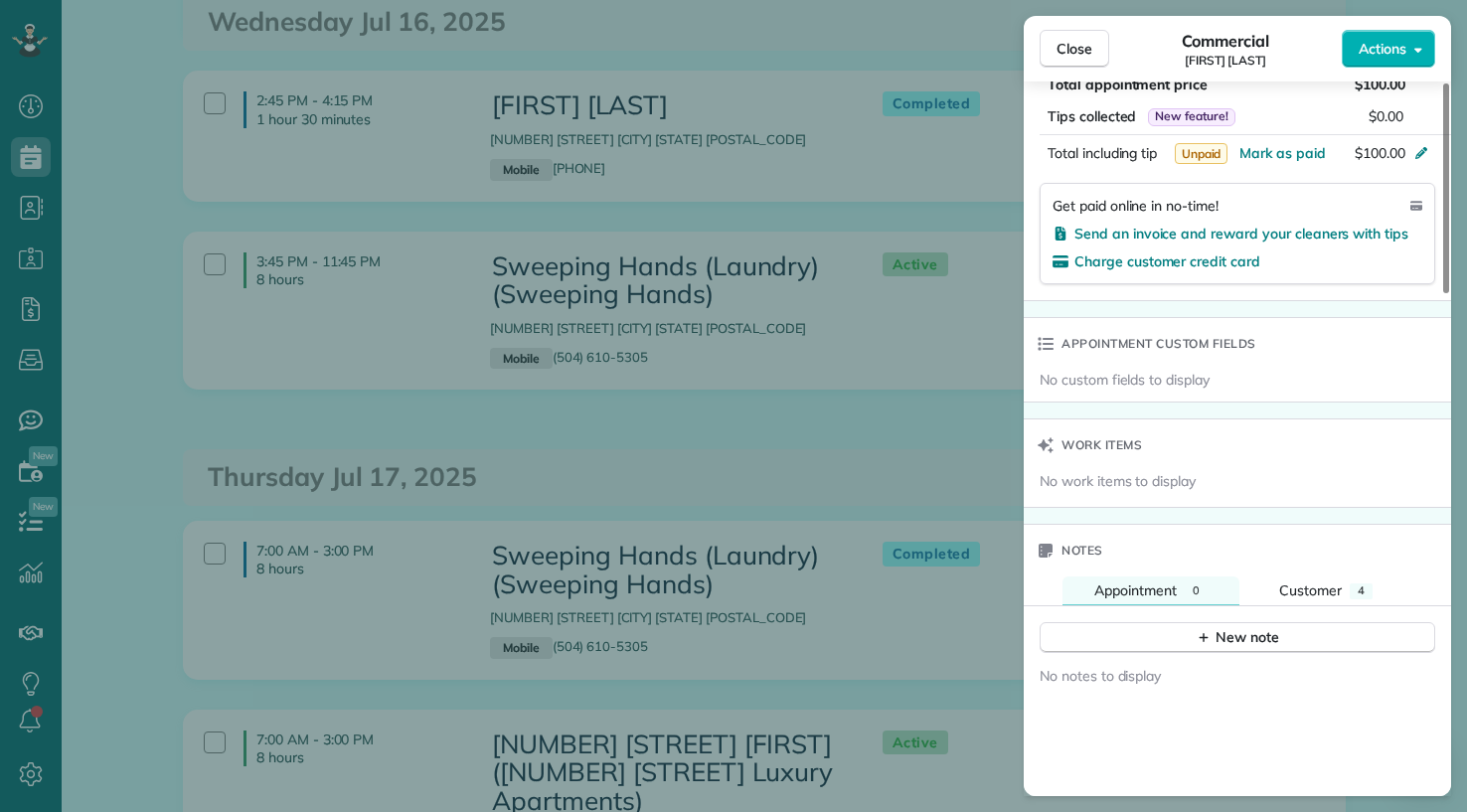 scroll, scrollTop: 915, scrollLeft: 0, axis: vertical 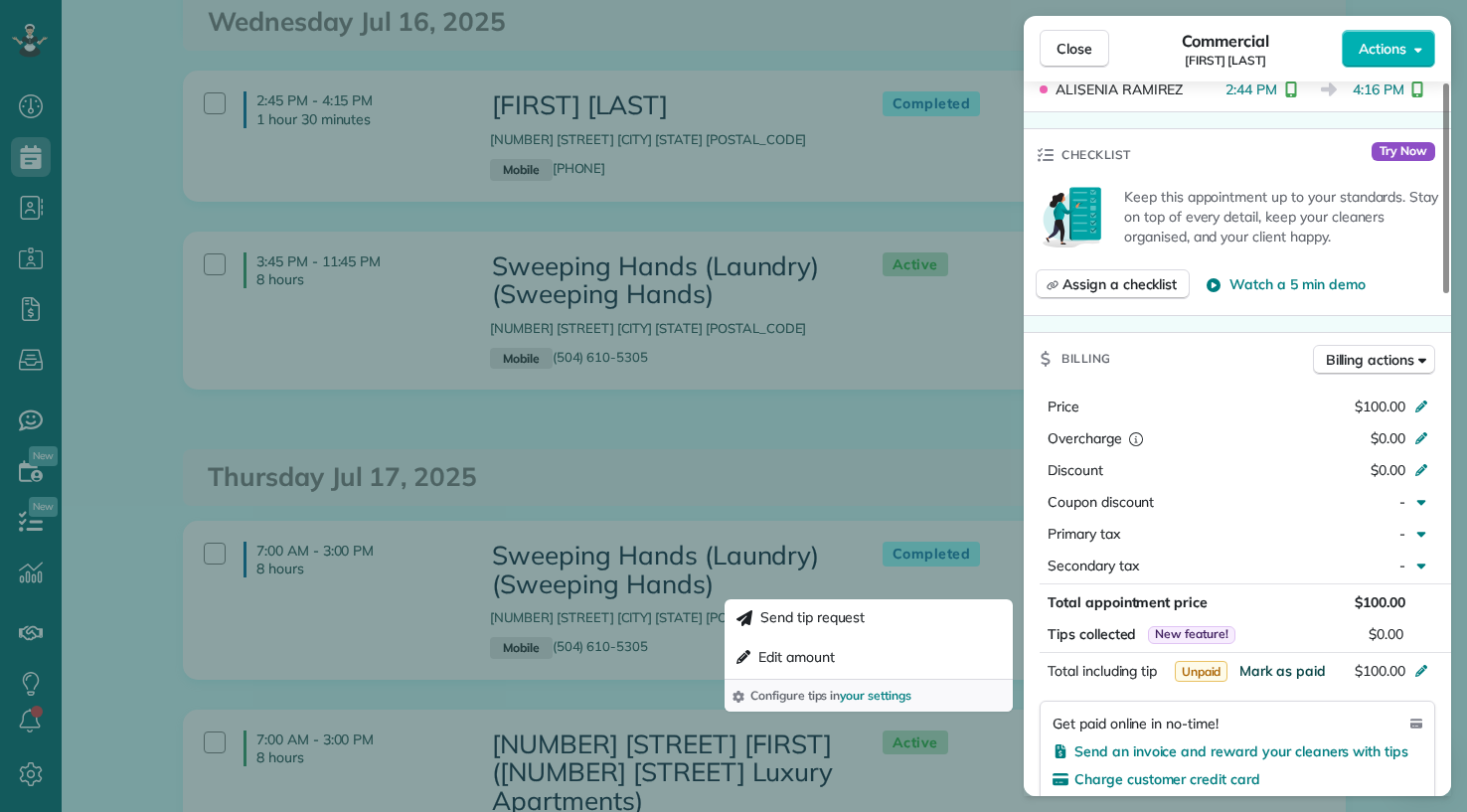 click on "Mark as paid" at bounding box center [1282, 671] 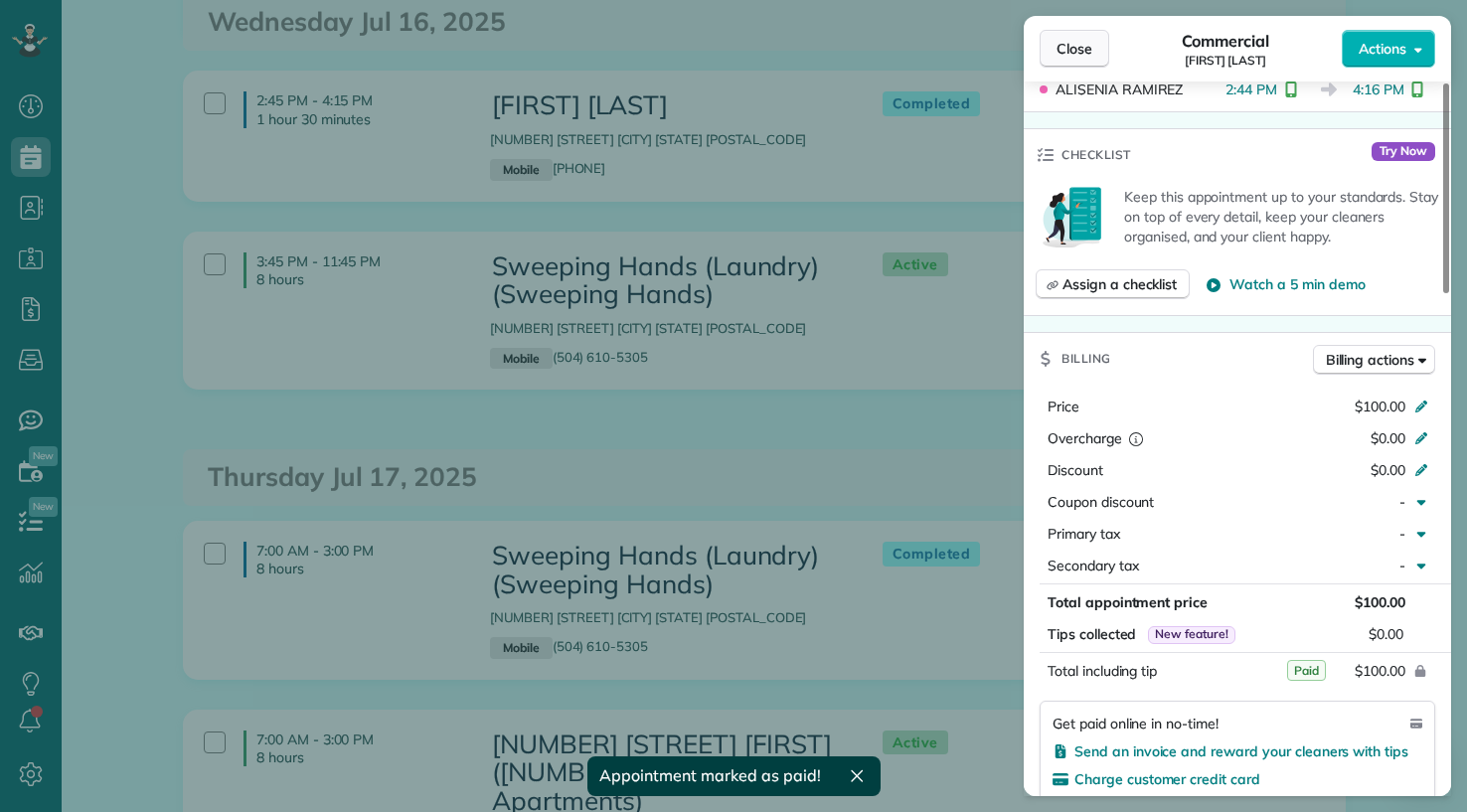 click on "Close" at bounding box center (1074, 49) 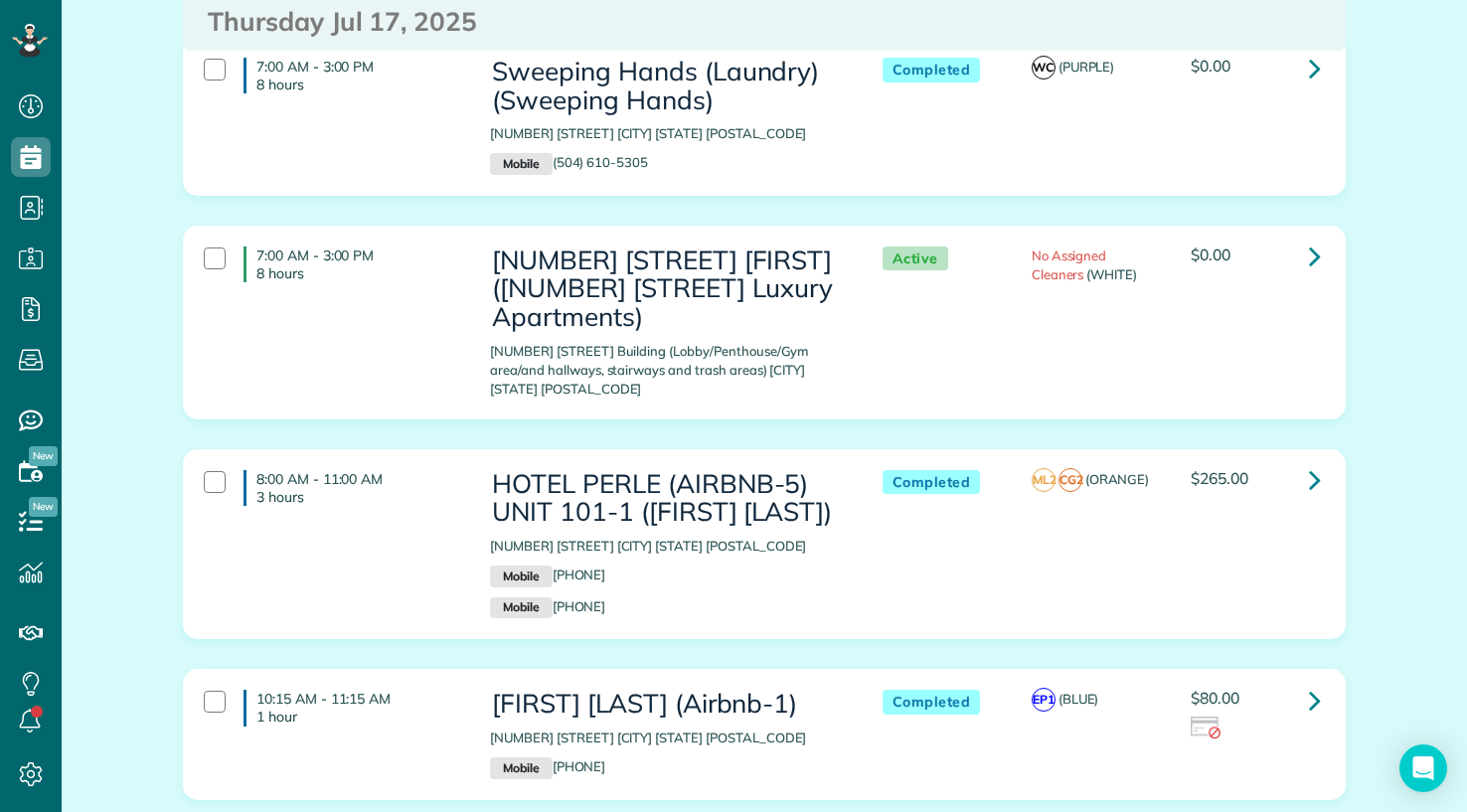 scroll, scrollTop: 8945, scrollLeft: 0, axis: vertical 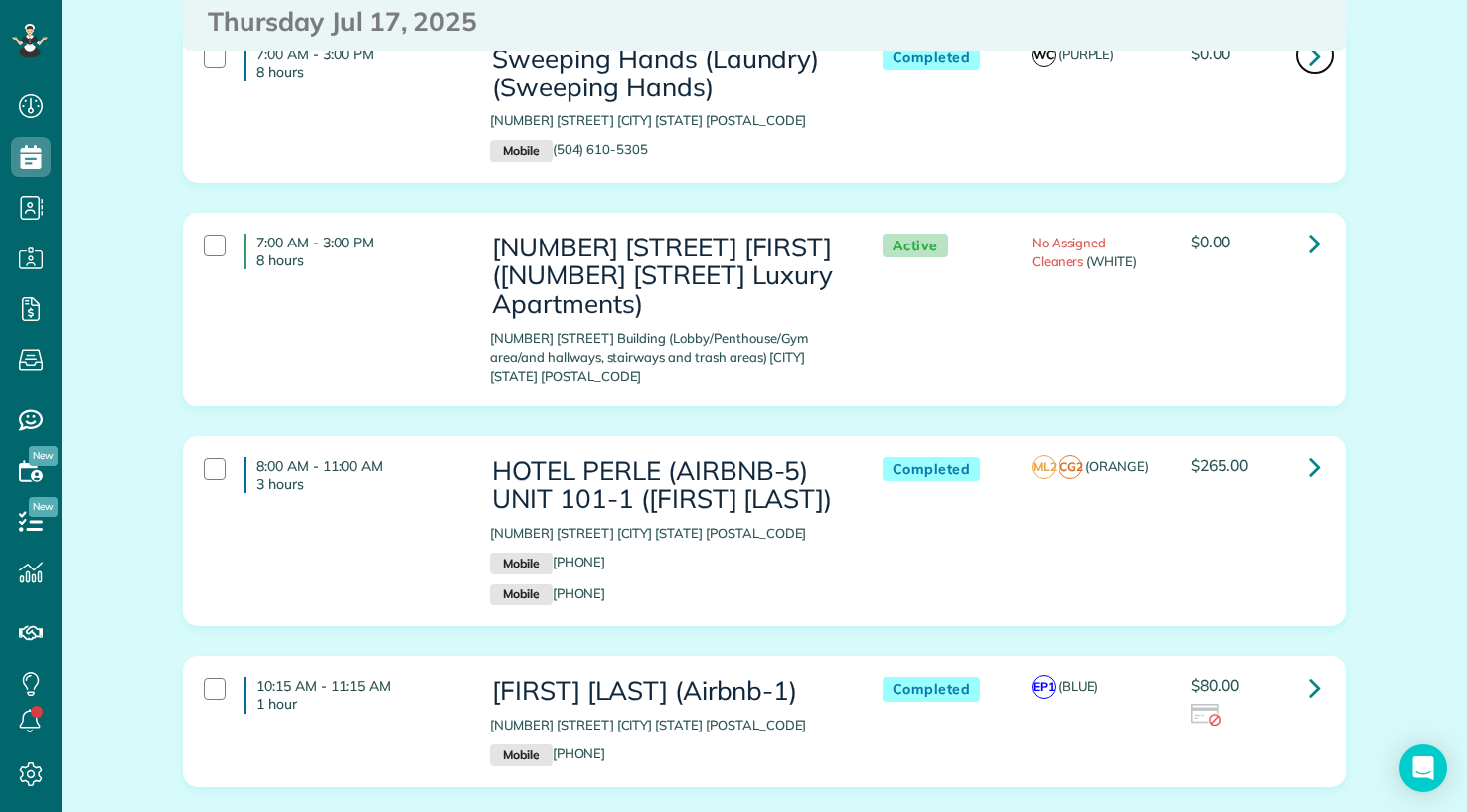 click at bounding box center (1315, 55) 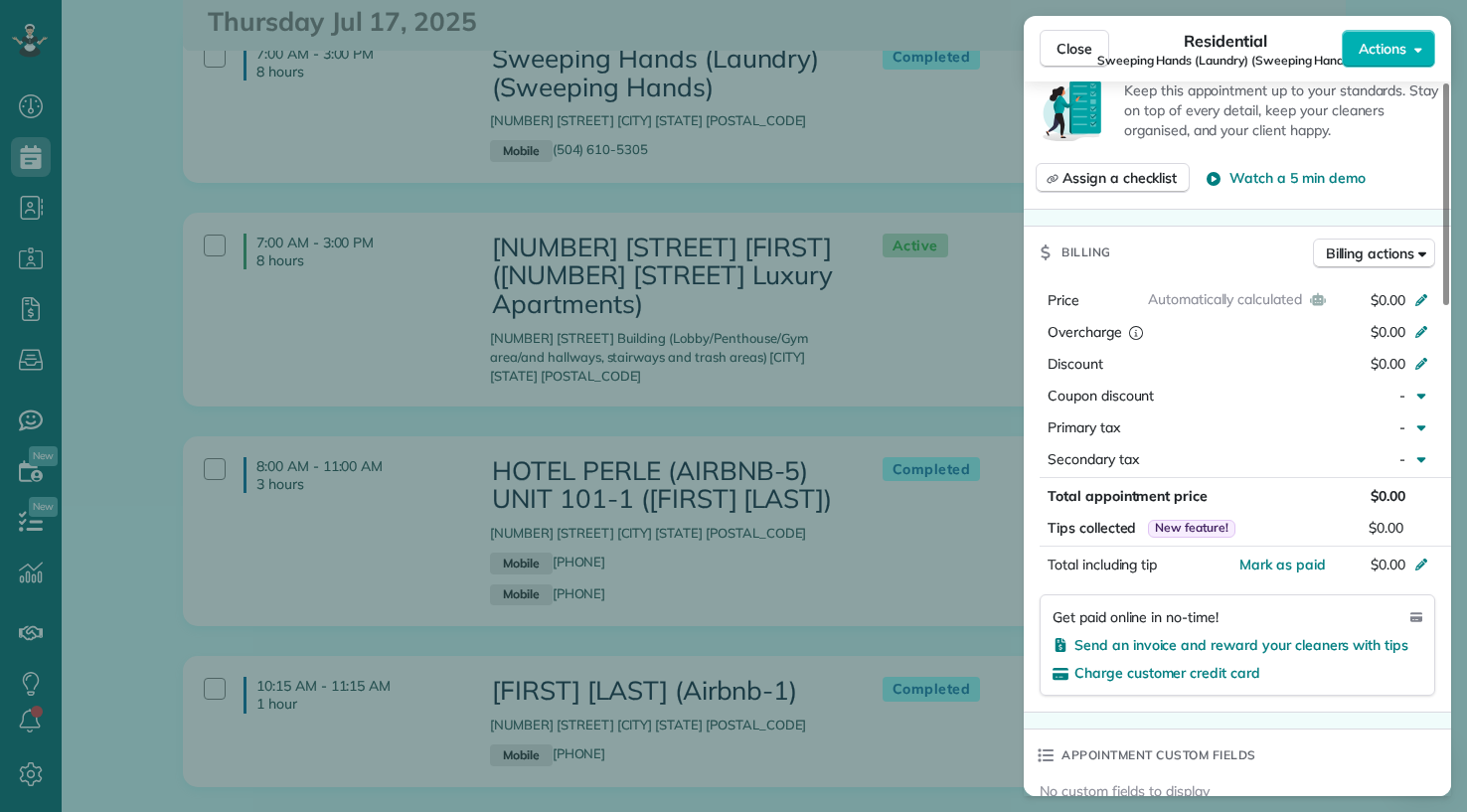 scroll, scrollTop: 894, scrollLeft: 0, axis: vertical 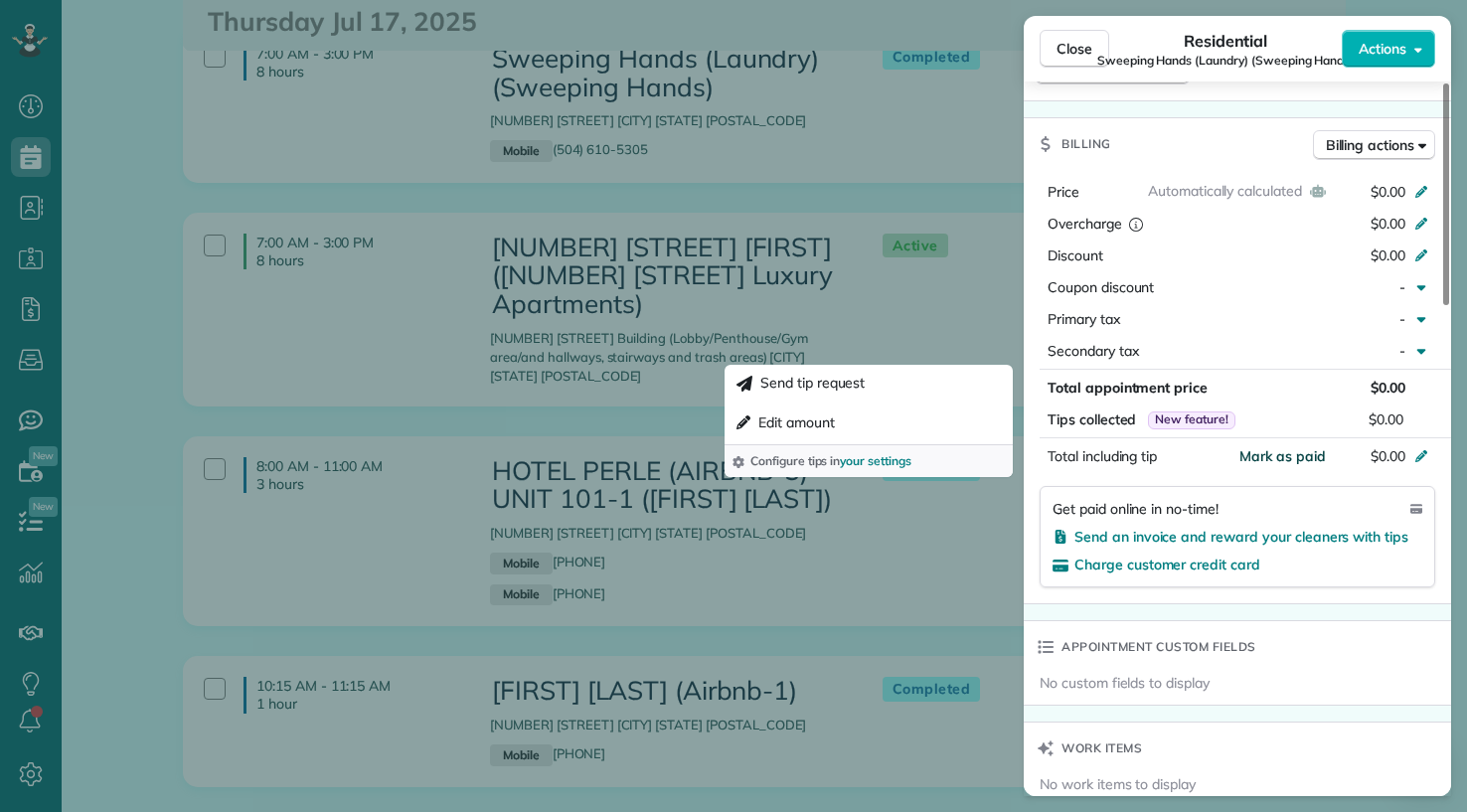 click on "Mark as paid" at bounding box center [1282, 456] 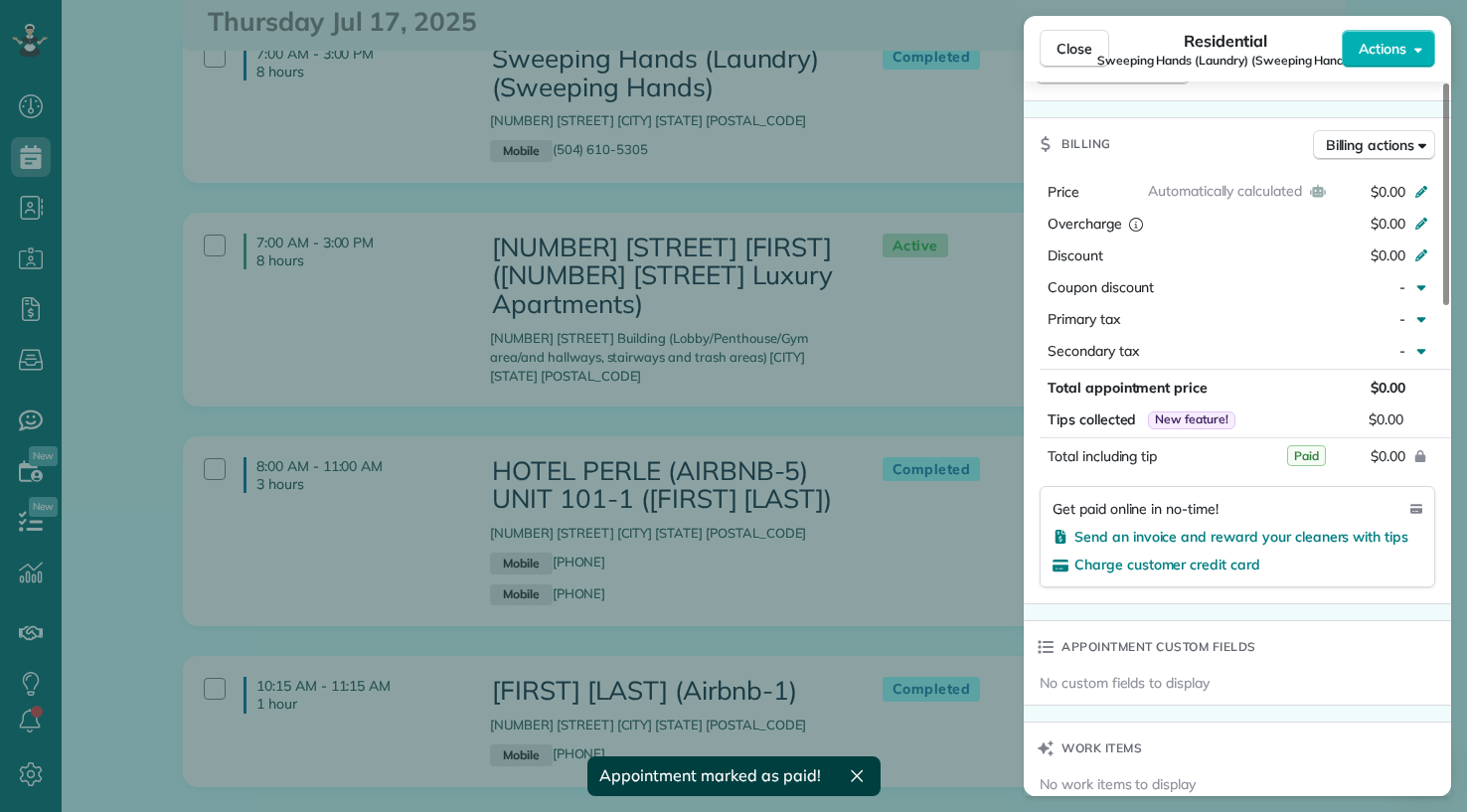 click on "Close Residential Sweeping Hands (Laundry) (Sweeping Hands) Actions Status Completed Sweeping Hands (Laundry) (Sweeping Hands) · Open profile Mobile (504) 610-5305 Copy sweepinghands@yahoo.com Copy View Details Residential jueves, julio 17, 2025 ( yesterday ) 7:00 AM 3:00 PM 8 hours and 0 minutes Repeats weekly Edit recurring service Previous (jul 10) Next (jul 24) 546 Lapalco Boulevard Gretna LA 70056 Service was not rated yet Setup ratings Cleaners Time in and out Assign Invite Team PURPLE Cleaners WAZUIDUA   CORTES 7:00 AM 3:12 PM Checklist Try Now Keep this appointment up to your standards. Stay on top of every detail, keep your cleaners organised, and your client happy. Assign a checklist Watch a 5 min demo Billing Billing actions Automatically calculated Price $0.00 Overcharge $0.00 Discount $0.00 Coupon discount - Primary tax - Secondary tax - Total appointment price $0.00 Tips collected New feature! $0.00 Paid Total including tip $0.00 Get paid online in no-time! Charge customer credit card Notes 0 0" at bounding box center (734, 406) 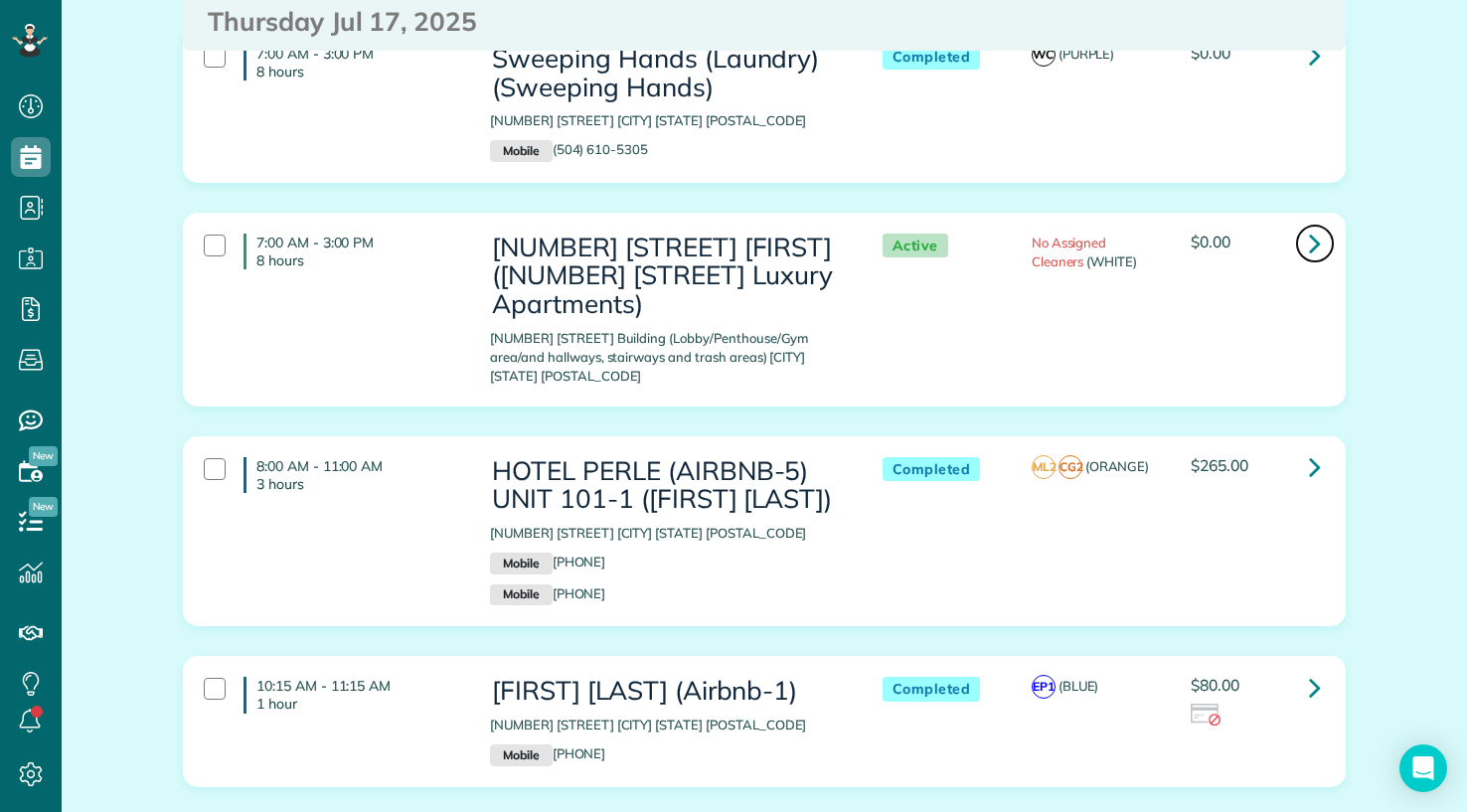 click at bounding box center [1315, 243] 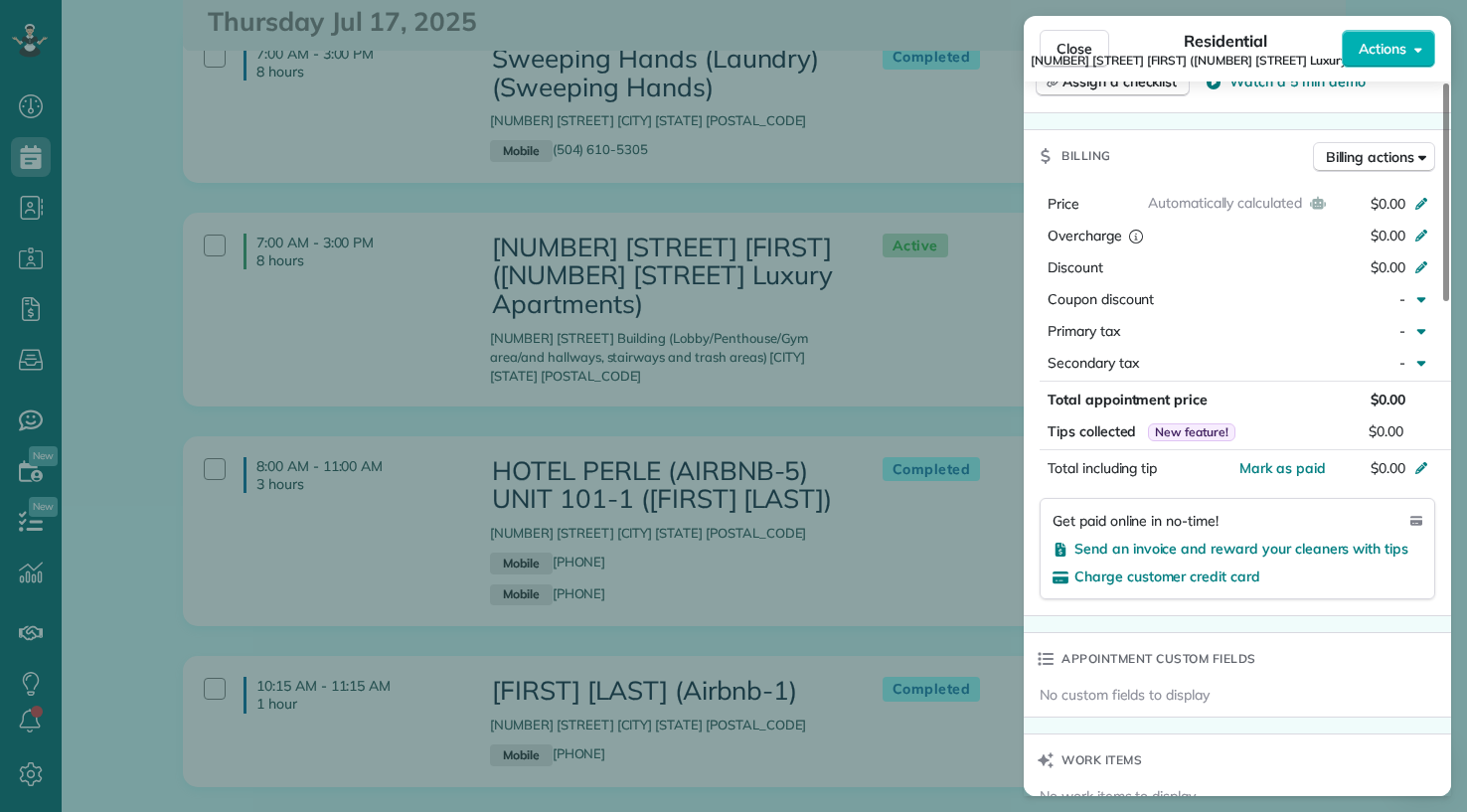 scroll, scrollTop: 994, scrollLeft: 0, axis: vertical 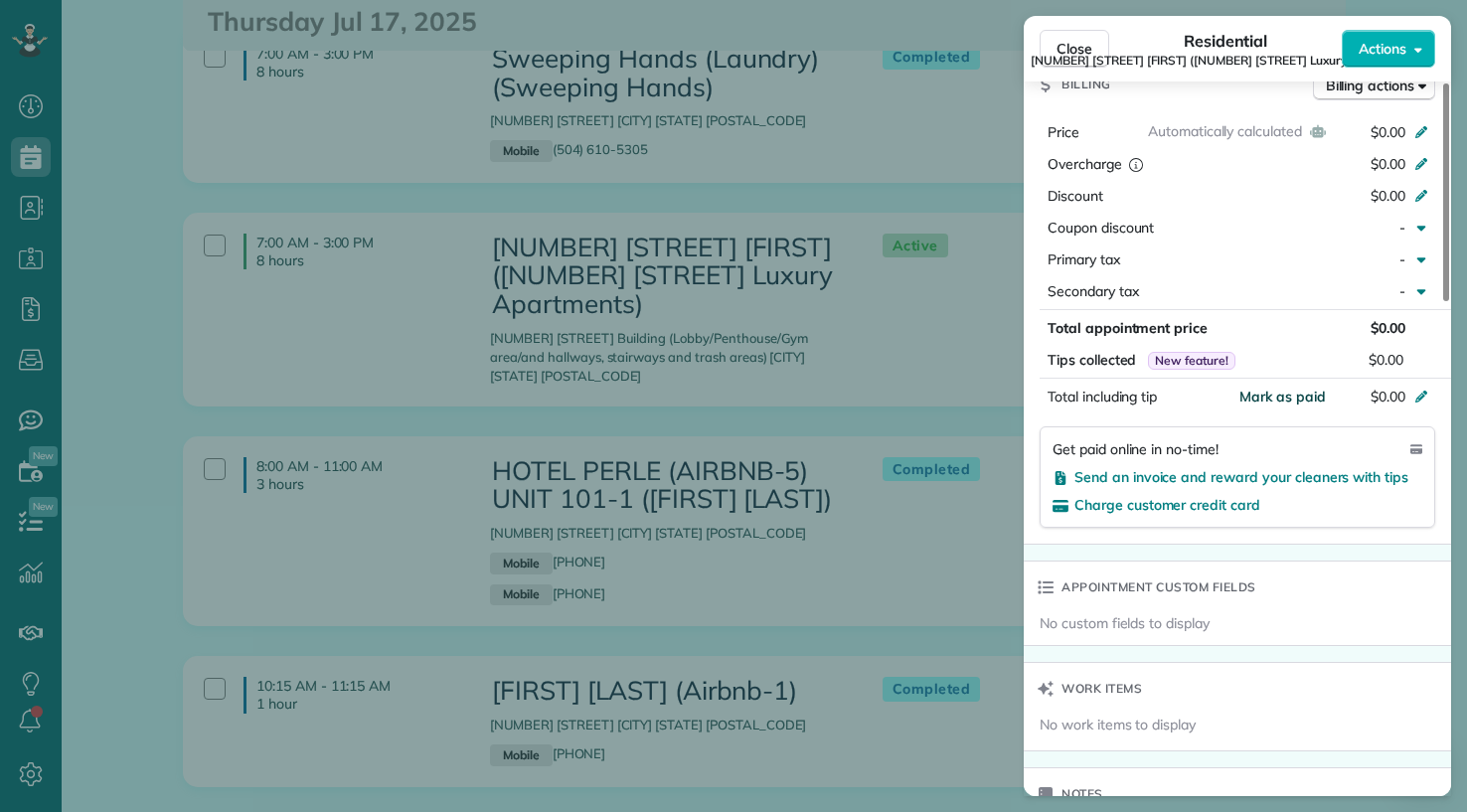 click on "Mark as paid" at bounding box center (1282, 397) 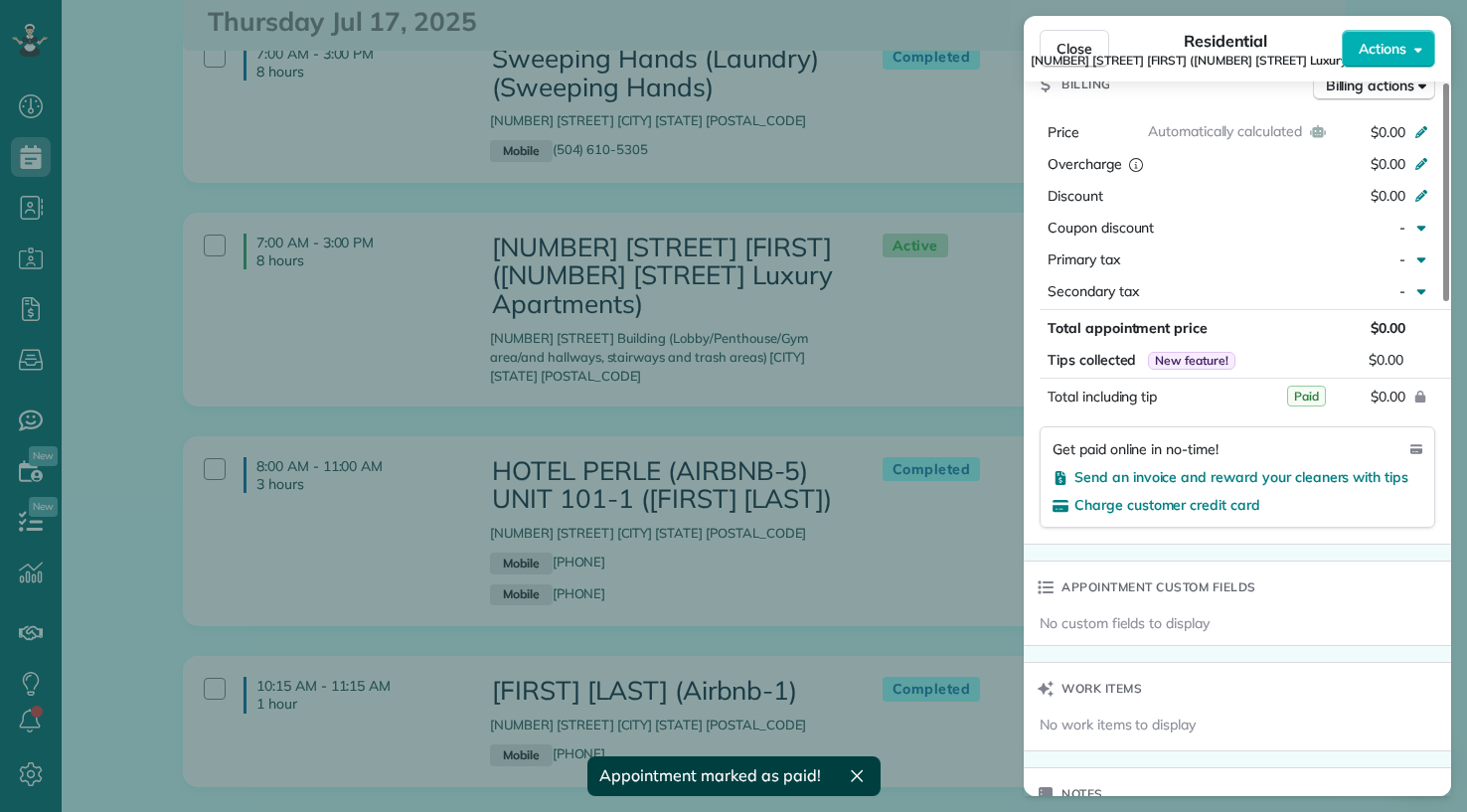 click on "Close Residential 925 Common Melissa L (925 Common St Luxury Apartments) Actions Status Active 925 Common Melissa L (925 Common St Luxury Apartments) · Open profile No phone number on record Add phone number No email on record Add email View Details Residential jueves, julio 17, 2025 ( yesterday ) 7:00 AM 3:00 PM 8 hours and 0 minutes Repeats weekly Edit recurring service Previous (jul 10) Next (jul 24) 925 Common Street Building (Lobby/Penthouse/Gym area/and hallways, stairways and trash areas) New Orleans LA 70112 Service was not rated yet Setup ratings Cleaners Time in and out Assign Invite Team WHITE Cleaners No cleaners assigned yet Checklist Try Now Keep this appointment up to your standards. Stay on top of every detail, keep your cleaners organised, and your client happy. Assign a checklist Watch a 5 min demo Billing Billing actions Automatically calculated Price $0.00 Overcharge $0.00 Discount $0.00 Coupon discount - Primary tax - Secondary tax - Total appointment price $0.00 Tips collected $0.00 0 1" at bounding box center (734, 406) 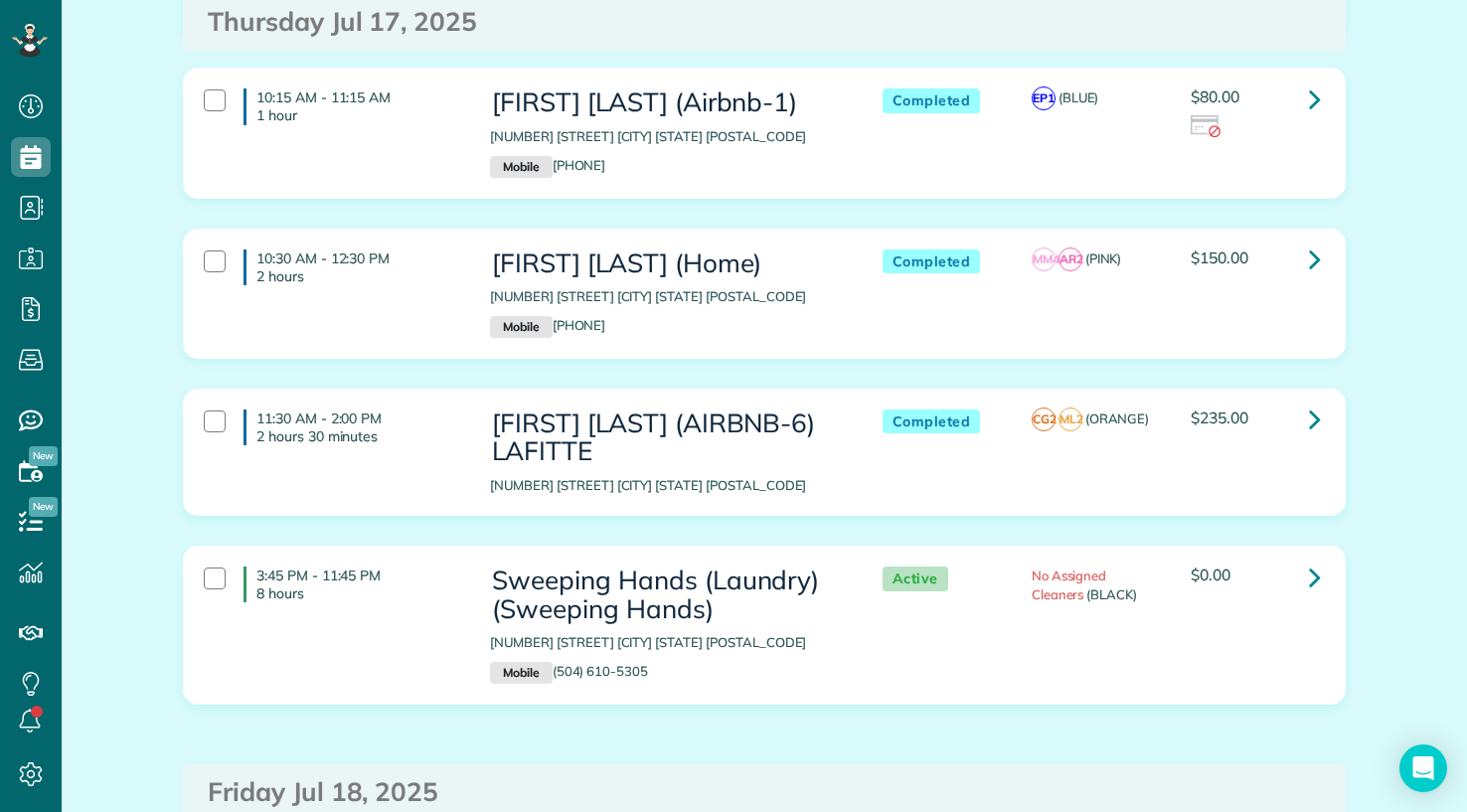 scroll, scrollTop: 9541, scrollLeft: 0, axis: vertical 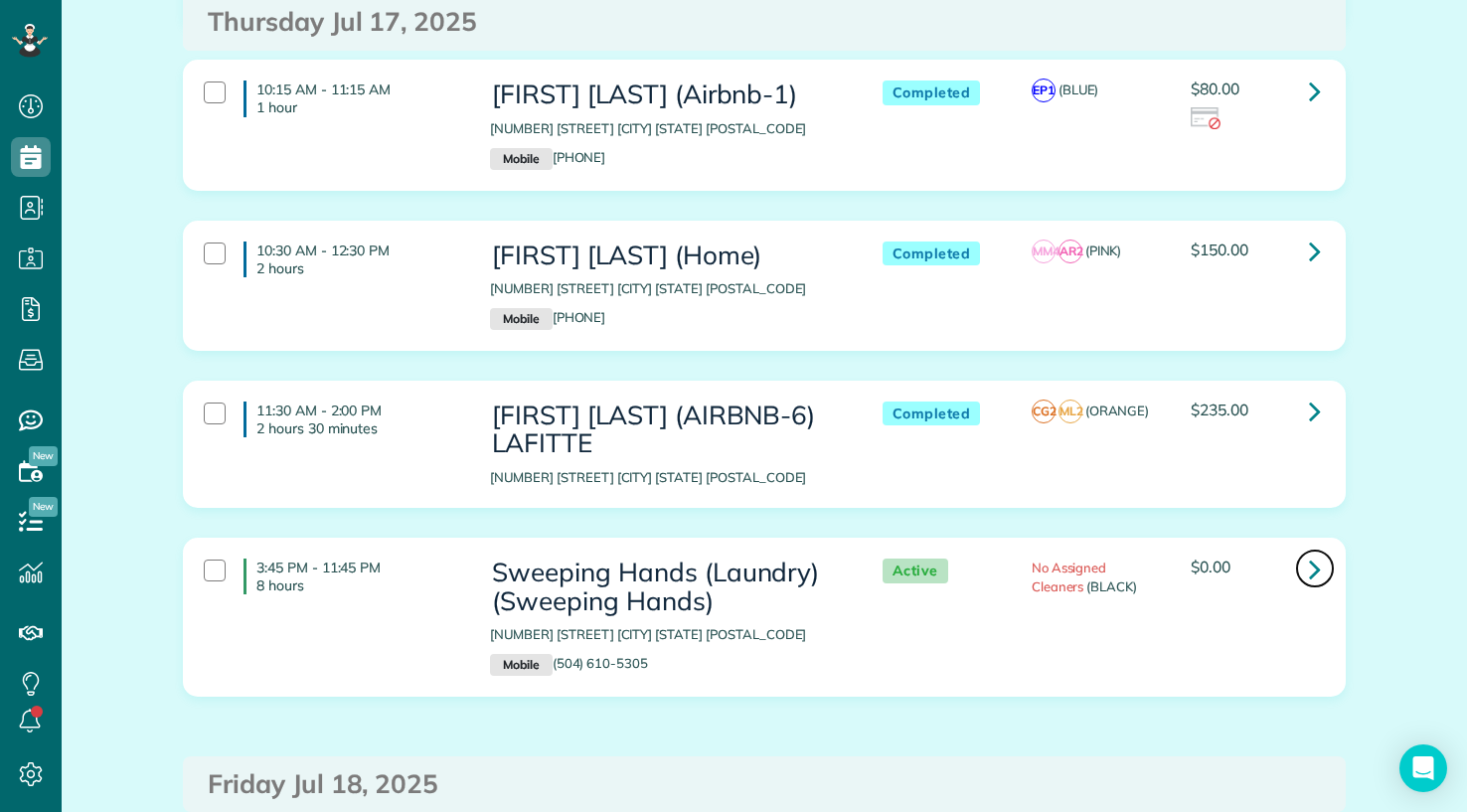 click at bounding box center (1315, 568) 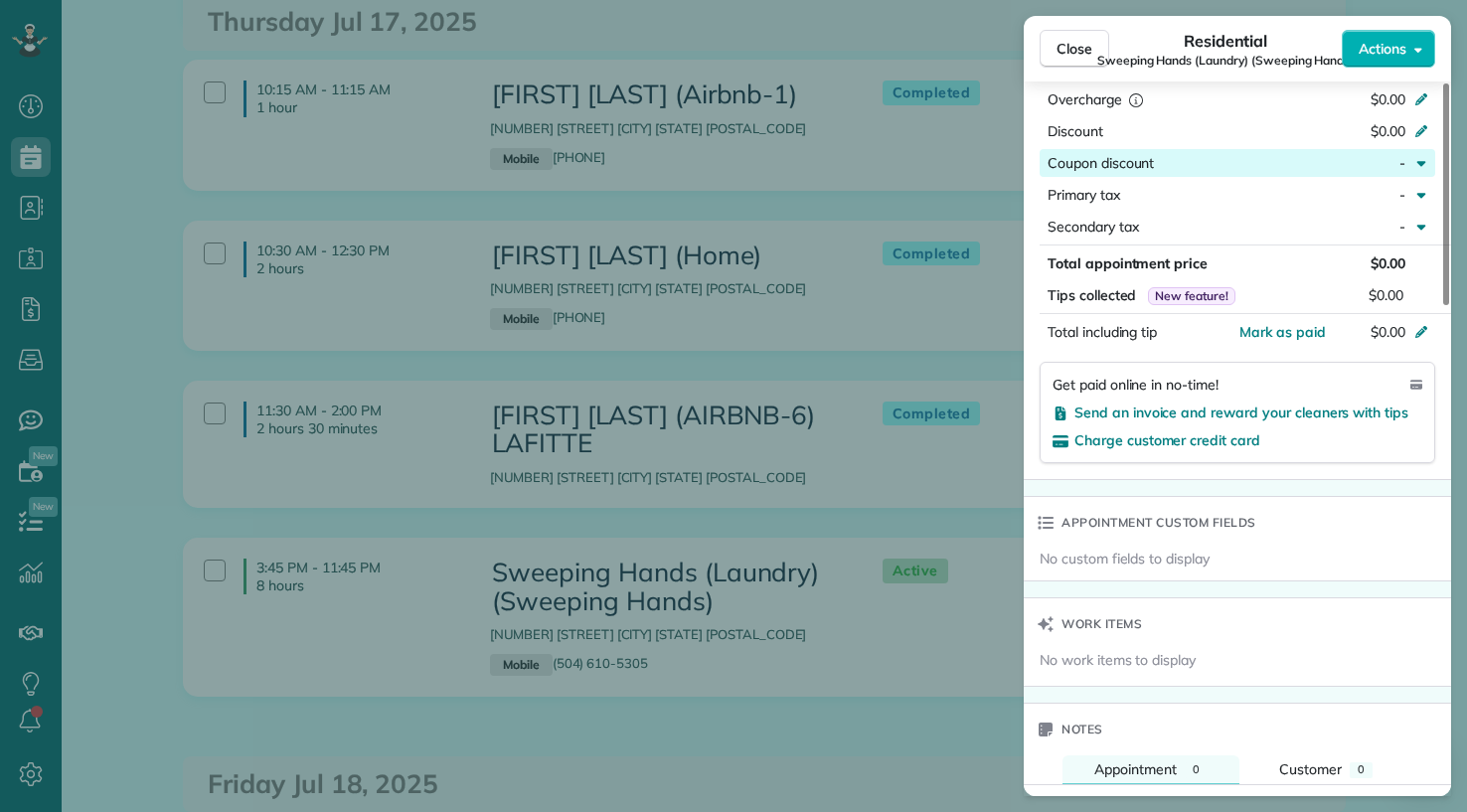 scroll, scrollTop: 1093, scrollLeft: 0, axis: vertical 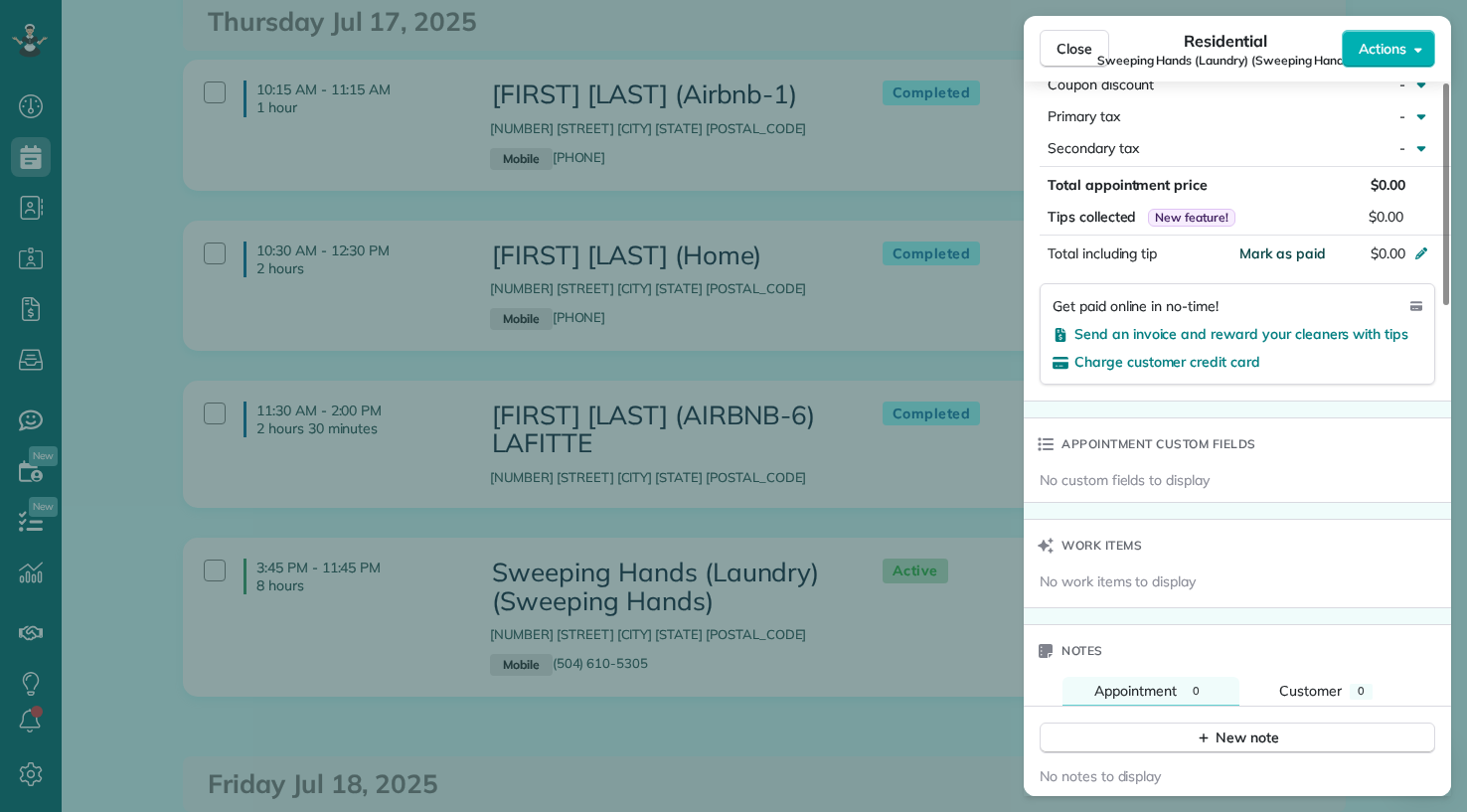 click on "Mark as paid" at bounding box center [1282, 253] 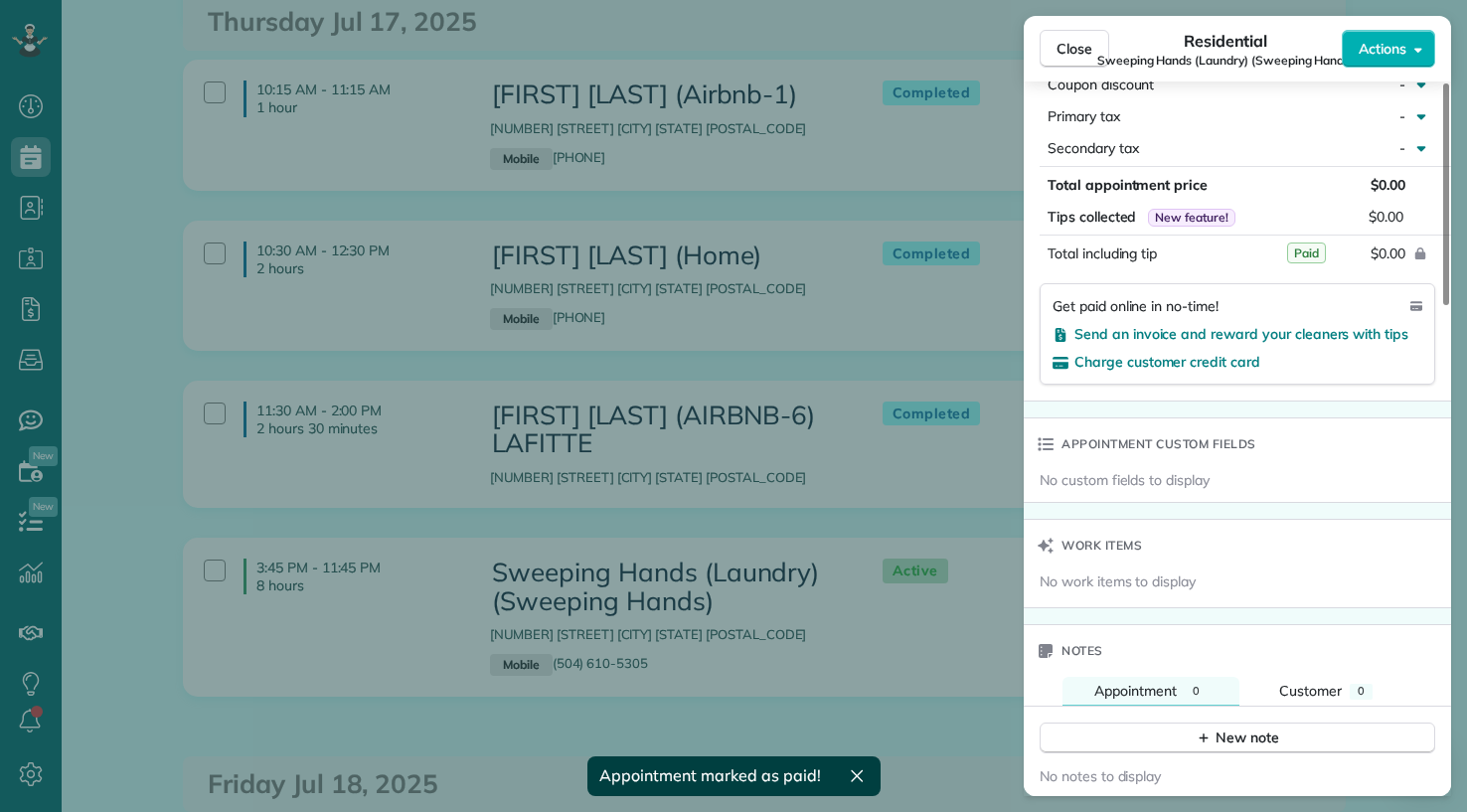 click on "Close Residential Sweeping Hands (Laundry) (Sweeping Hands) Actions Status Active Sweeping Hands (Laundry) (Sweeping Hands) · Open profile Mobile (504) 610-5305 Copy sweepinghands@yahoo.com Copy View Details Residential jueves, julio 17, 2025 ( yesterday ) 3:45 PM 11:45 PM 8 hours and 0 minutes Repeats weekly Edit recurring service Previous (jul 10) Next (jul 24) 546 Lapalco Boulevard Gretna LA 70056 Service was not rated yet Setup ratings Cleaners Time in and out Assign Invite Team BLACK Cleaners No cleaners assigned yet Checklist Try Now Keep this appointment up to your standards. Stay on top of every detail, keep your cleaners organised, and your client happy. Assign a checklist Watch a 5 min demo Billing Billing actions Automatically calculated Price $0.00 Overcharge $0.00 Discount $0.00 Coupon discount - Primary tax - Secondary tax - Total appointment price $0.00 Tips collected New feature! $0.00 Paid Total including tip $0.00 Get paid online in no-time! Charge customer credit card Work items Notes 0 0" at bounding box center (734, 406) 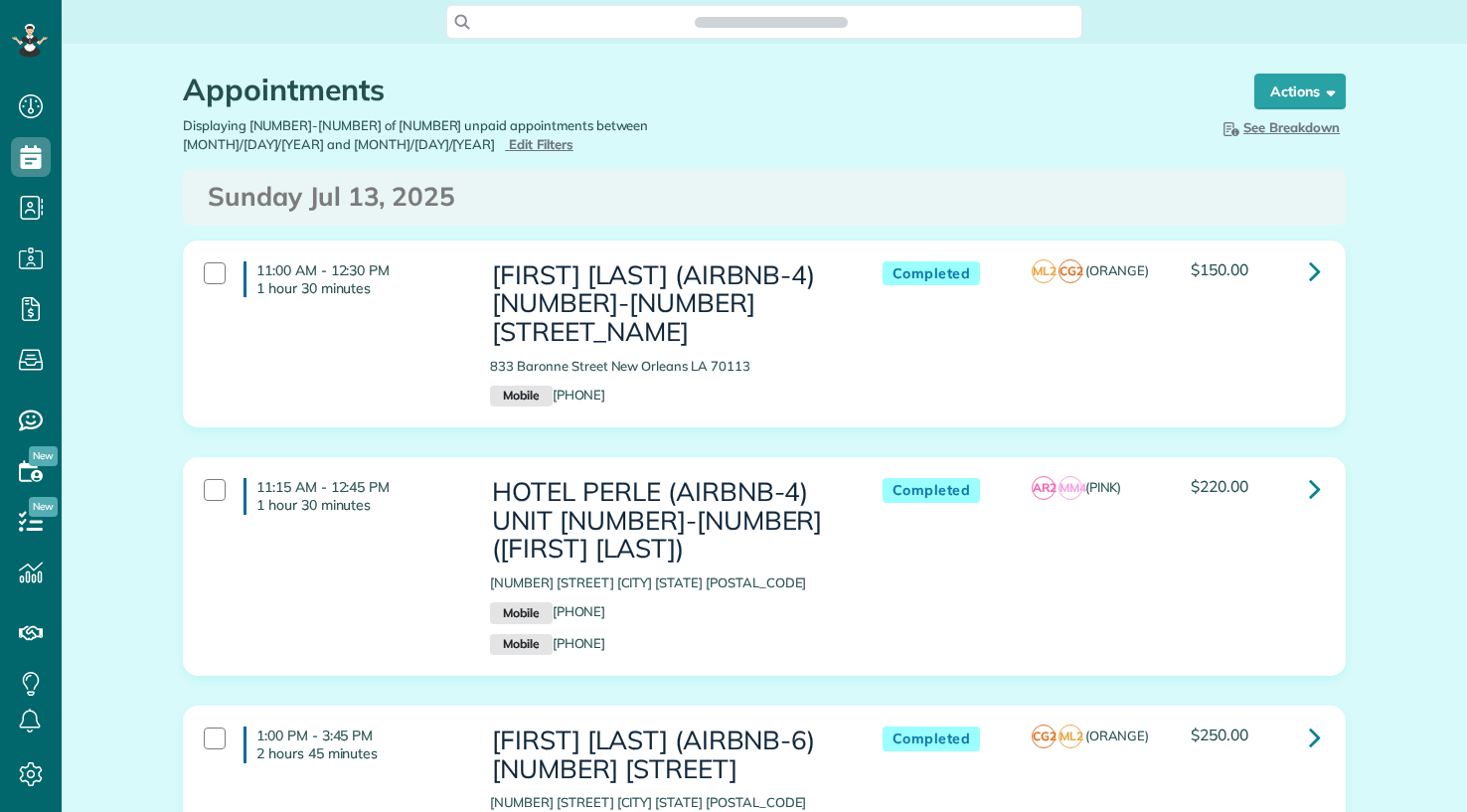 scroll, scrollTop: 0, scrollLeft: 0, axis: both 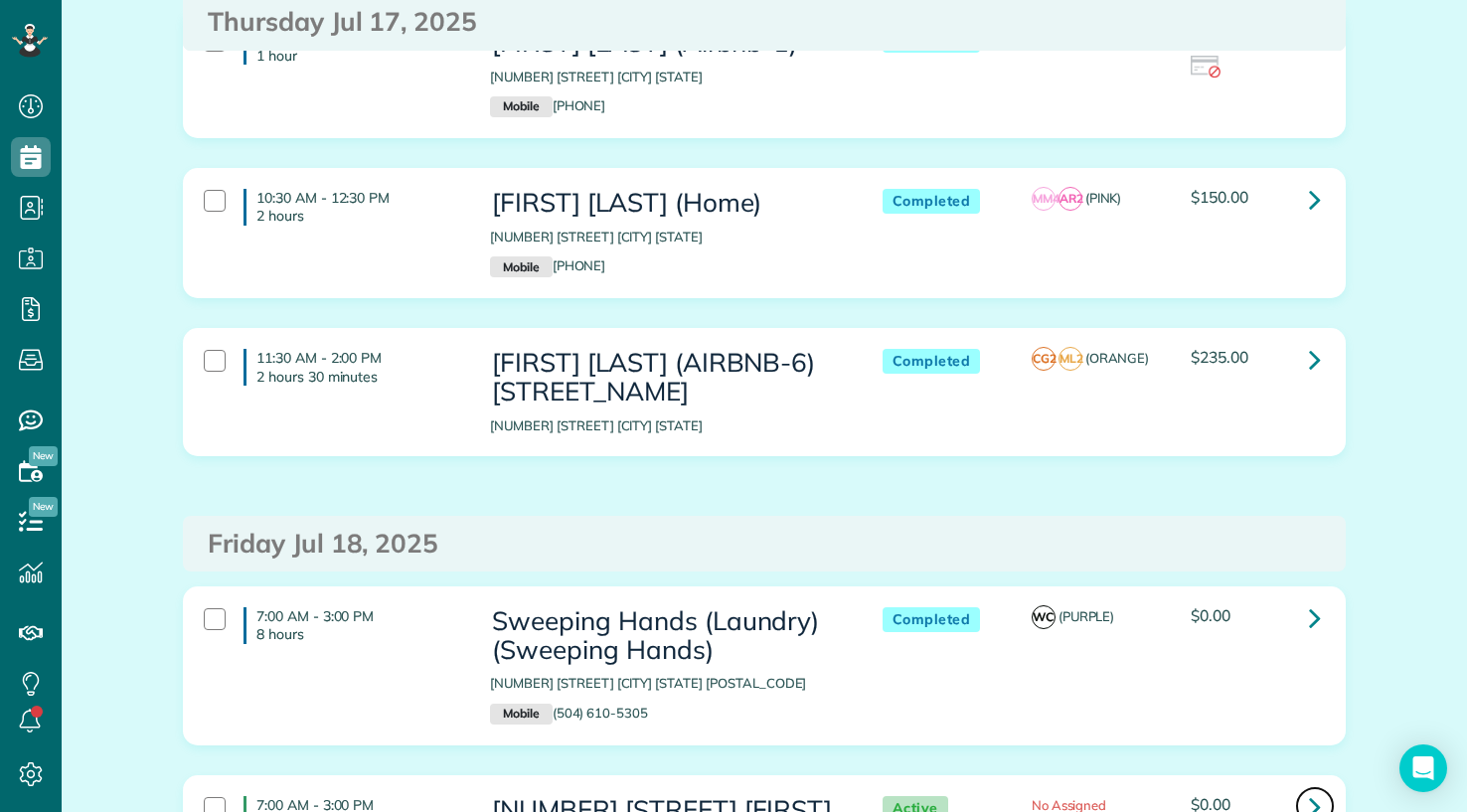 click at bounding box center [1315, 806] 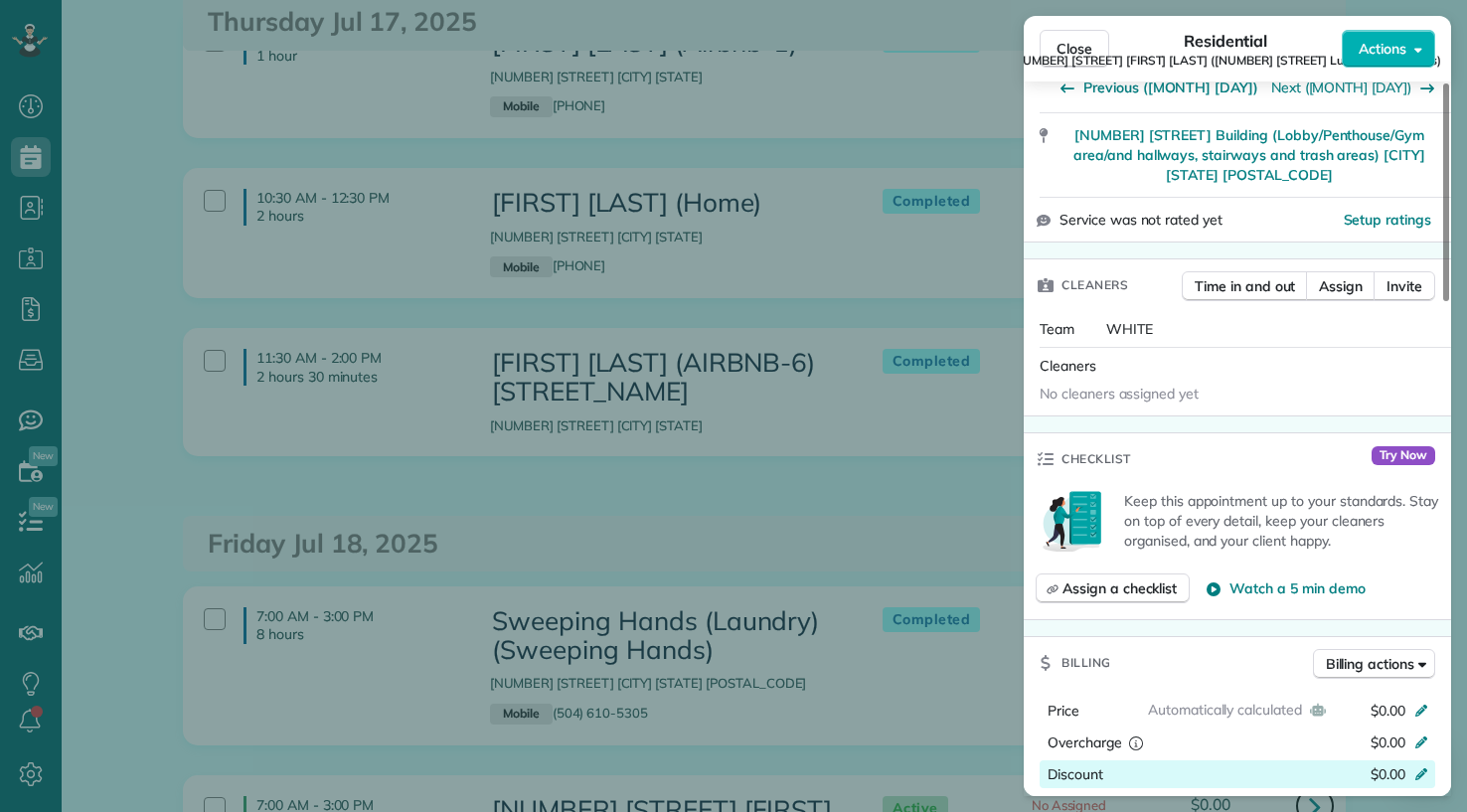 scroll, scrollTop: 696, scrollLeft: 0, axis: vertical 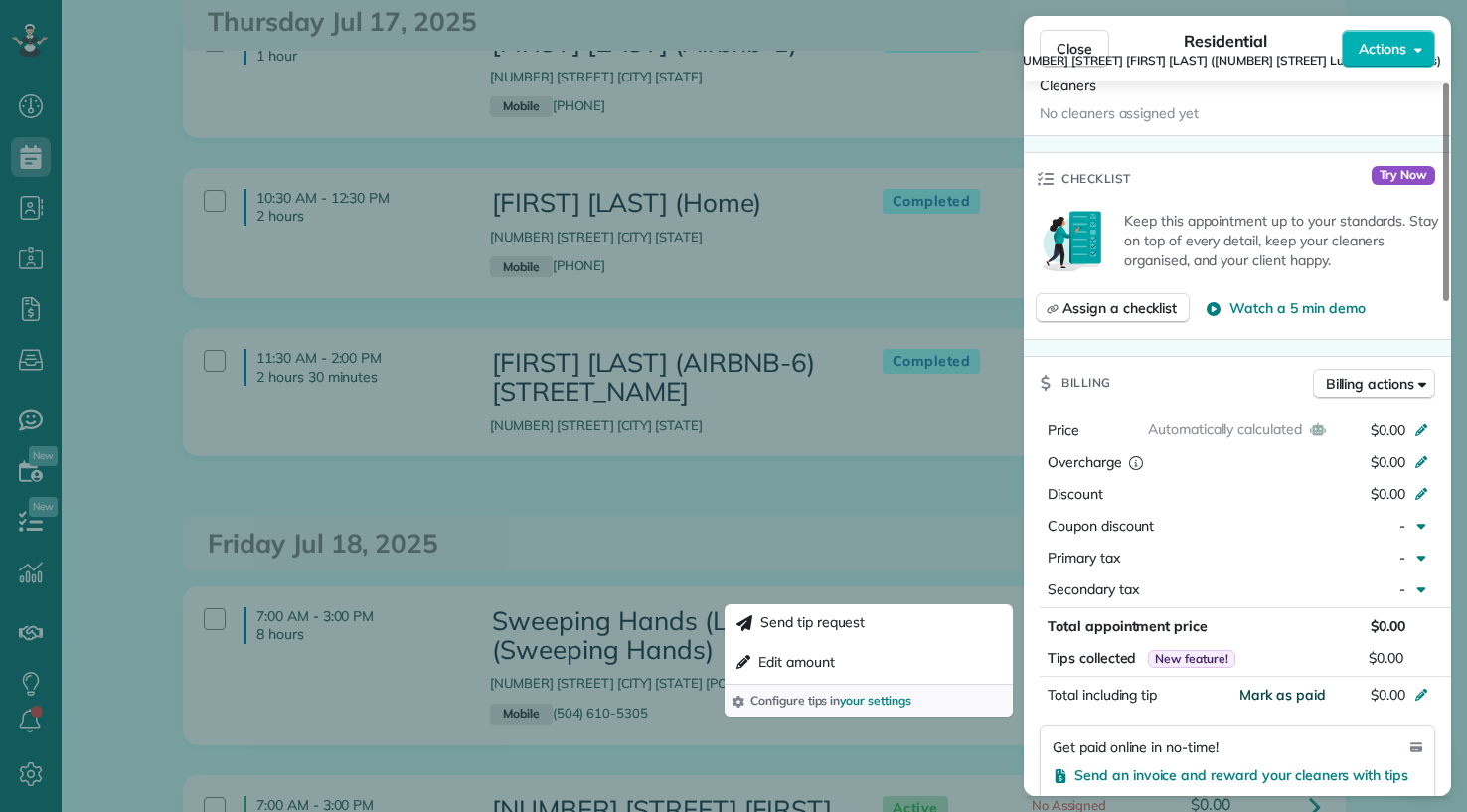 click on "Mark as paid" at bounding box center (1282, 695) 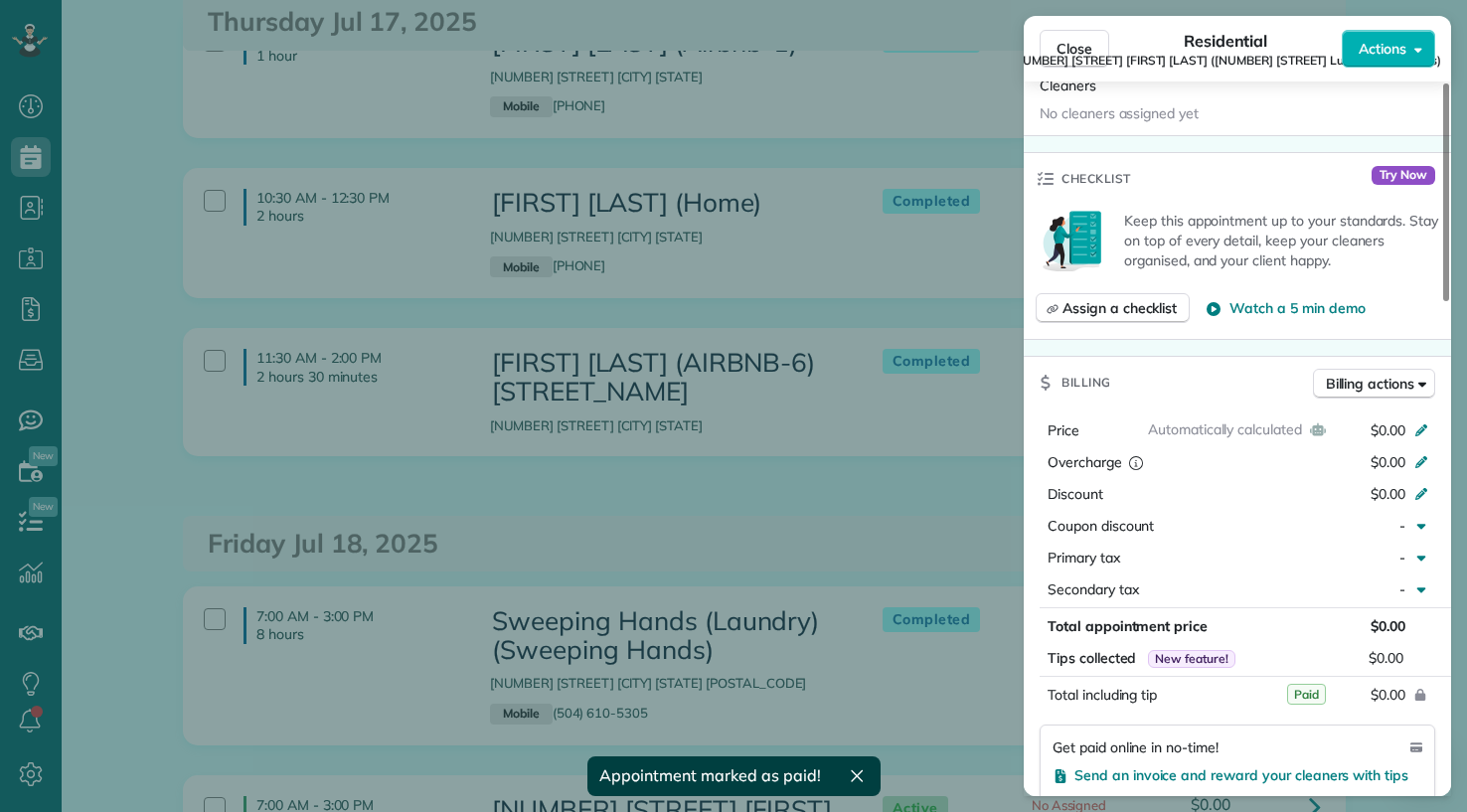 click on "Close Residential [NUMBER] [STREET] [FIRST] [LAST] ([NUMBER] [STREET] Luxury Apartments) Actions Status Active [NUMBER] [STREET] [FIRST] [LAST] ([NUMBER] [STREET] Luxury Apartments) · Open profile No phone number on record Add phone number No email on record Add email View Details Residential [DAY_OF_WEEK], [MONTH] [DAY], [YEAR] ( today ) [TIME] [TIME] [DURATION] Repeats weekly Edit recurring service Previous ([MONTH] [DAY]) Next ([MONTH] [DAY]) [NUMBER] [STREET] Building (Lobby/Penthouse/Gym area/and hallways, stairways and trash areas) [CITY] [STATE] [POSTAL_CODE] Service was not rated yet Setup ratings Cleaners Time in and out Assign Invite Team WHITE Cleaners No cleaners assigned yet Checklist Try Now Keep this appointment up to your standards. Stay on top of every detail, keep your cleaners organised, and your client happy. Assign a checklist Watch a 5 min demo Billing Billing actions Automatically calculated Price $0.00 Overcharge $0.00 Discount $0.00 Coupon discount - Primary tax - Secondary tax - Total appointment price $0.00 Tips collected New feature!" at bounding box center (734, 406) 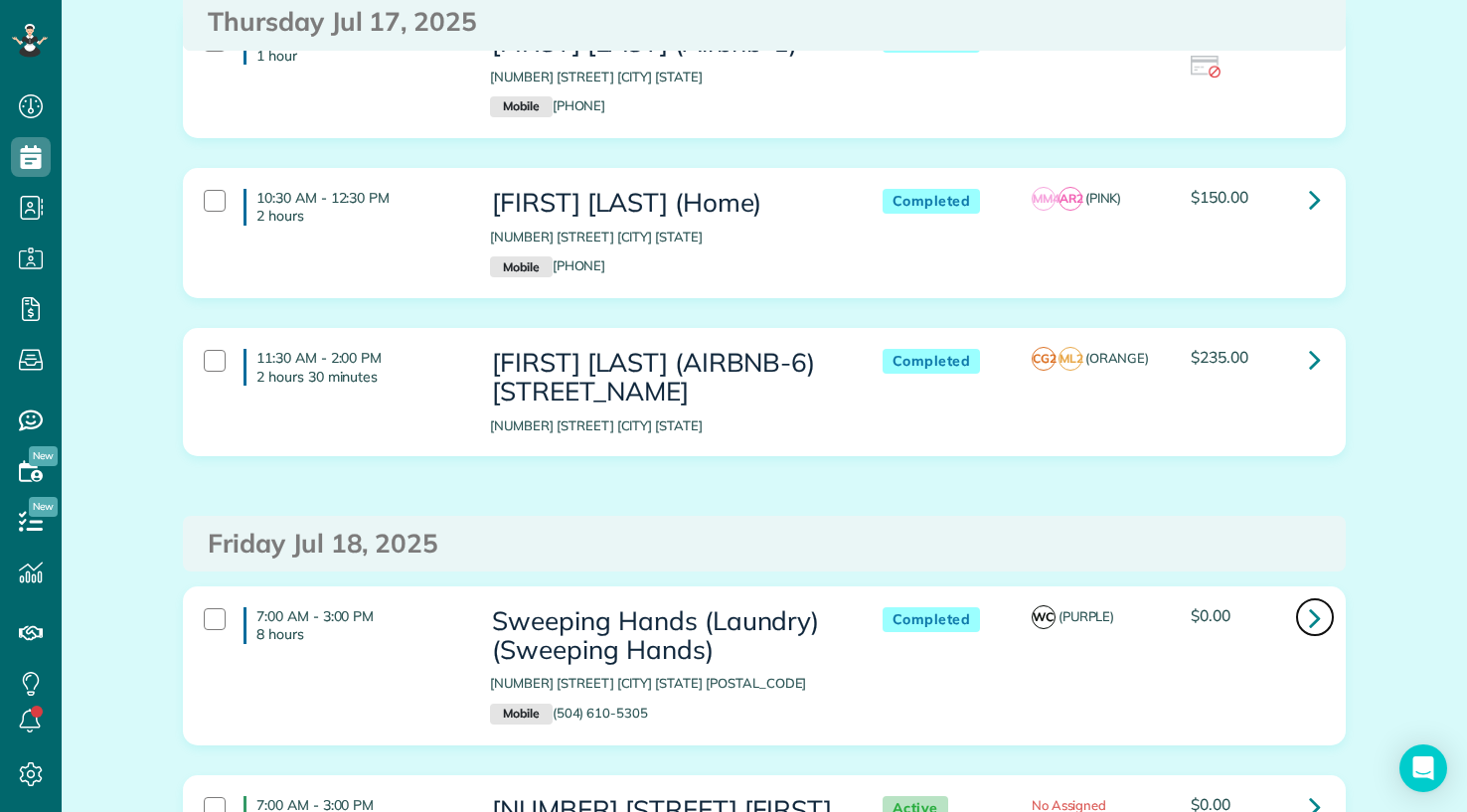 click at bounding box center (1315, 617) 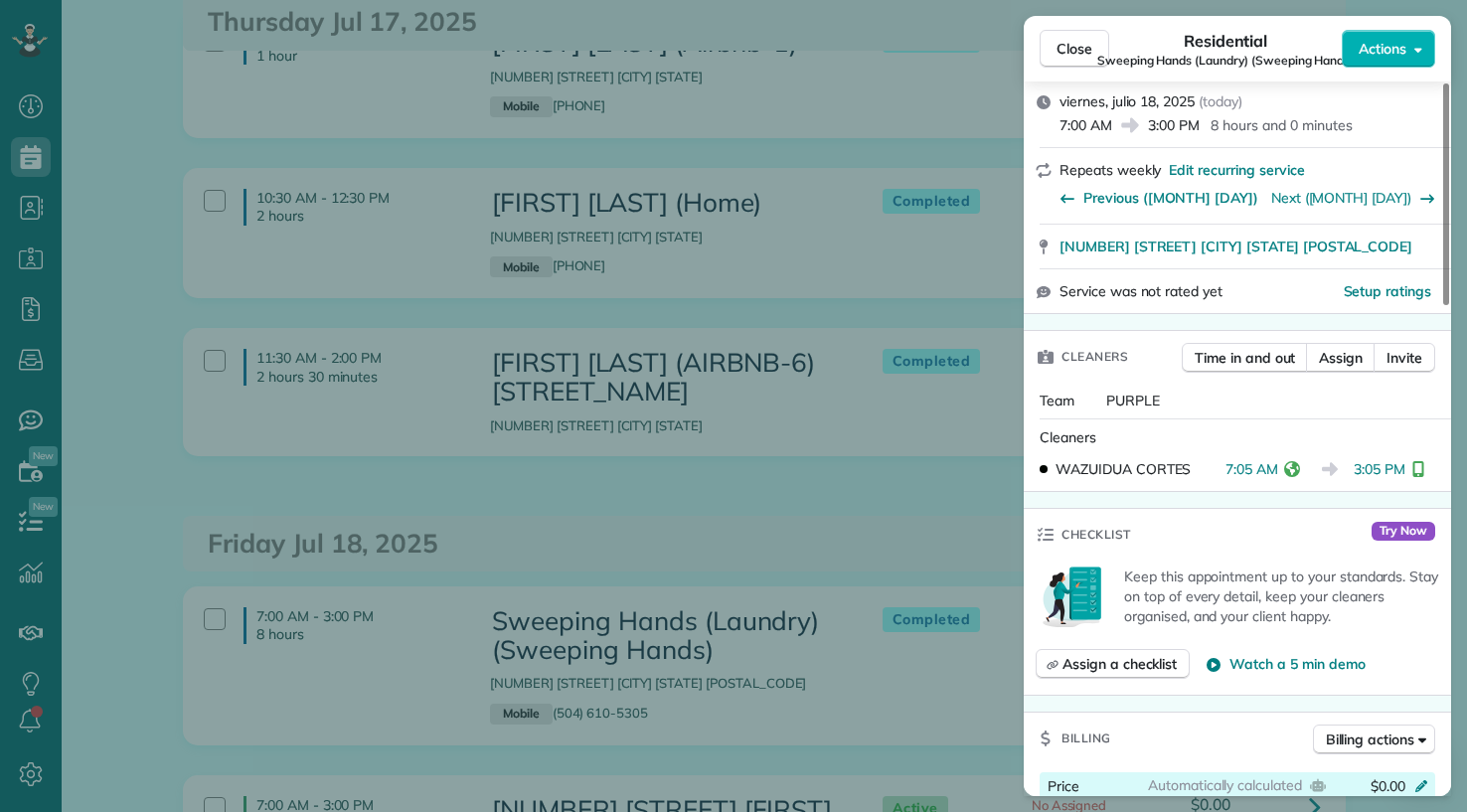 scroll, scrollTop: 696, scrollLeft: 0, axis: vertical 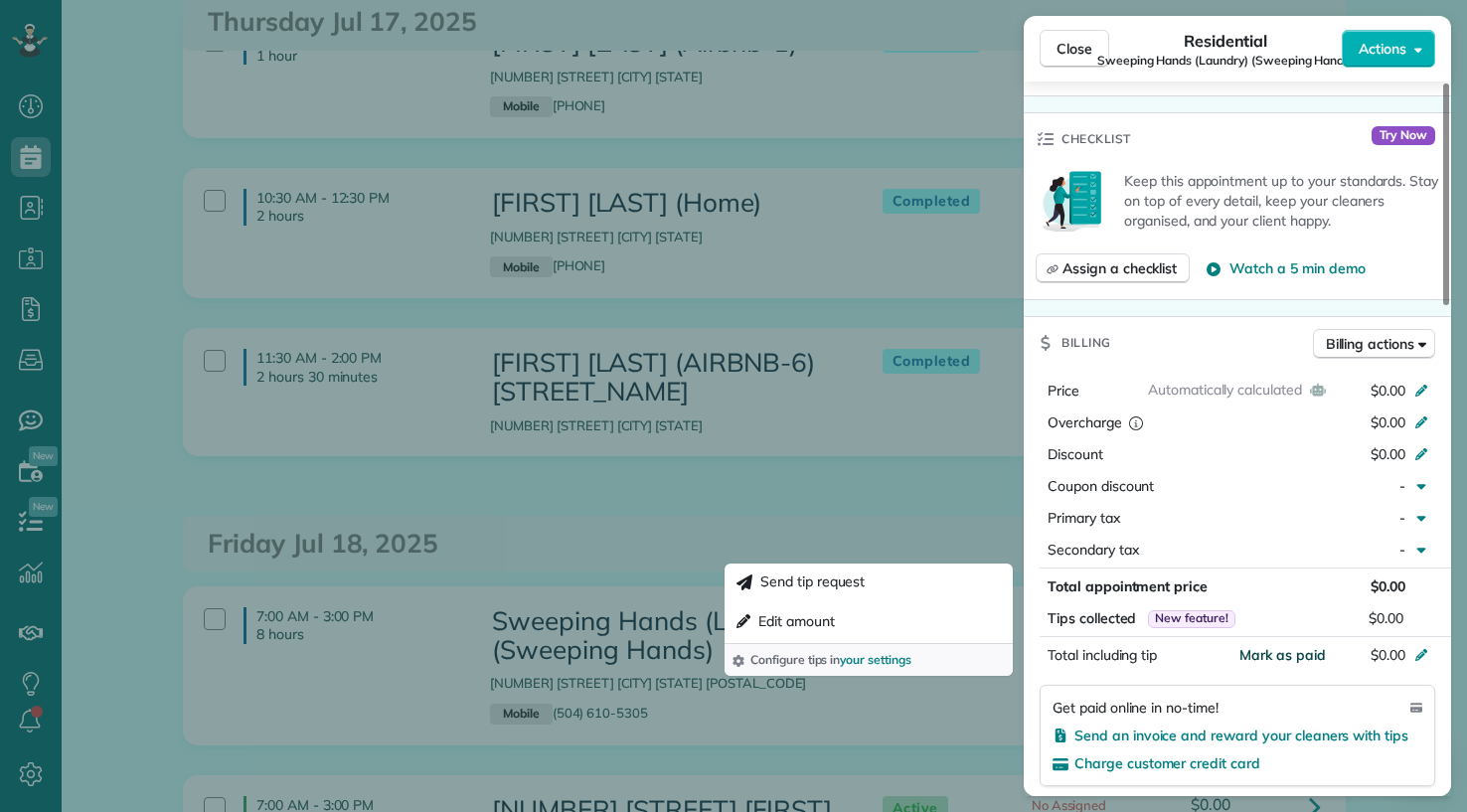 click on "Mark as paid" at bounding box center (1282, 655) 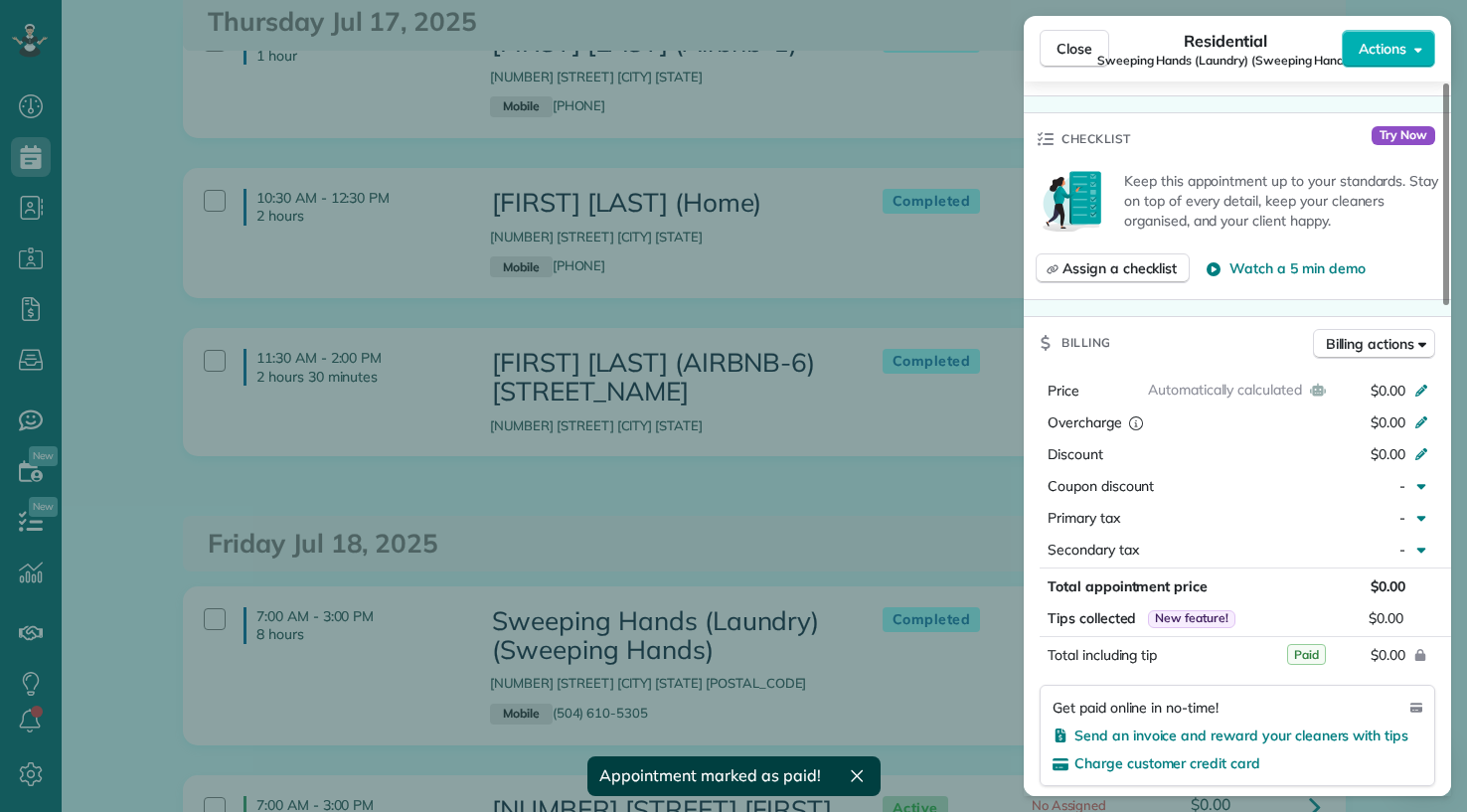 click on "Close Residential [FIRST] ([LAUNDRY]) ([FIRST]) Actions Status Completed [FIRST] ([LAUNDRY]) ([FIRST]) · Open profile Mobile ([PHONE]) Copy [EMAIL] Copy View Details Residential [DAY_OF_WEEK], [MONTH] [DAY], [YEAR] ( today ) [TIME] [TIME] [DURATION] Repeats weekly Edit recurring service Previous ([MONTH] [DAY]) Next ([MONTH] [DAY]) [NUMBER] [STREET] [CITY] [STATE] [POSTAL_CODE] Service was not rated yet Setup ratings Cleaners Time in and out Assign Invite Team PURPLE Cleaners [FIRST] [LAST] [TIME] [TIME] Checklist Try Now Keep this appointment up to your standards. Stay on top of every detail, keep your cleaners organised, and your client happy. Assign a checklist Watch a 5 min demo Billing Billing actions Automatically calculated Price $0.00 Overcharge $0.00 Discount $0.00 Coupon discount - Primary tax - Secondary tax - Total appointment price $0.00 Tips collected New feature! $0.00 Paid Total including tip $0.00 Get paid online in no-time! Charge customer credit card Work items 0" at bounding box center (734, 406) 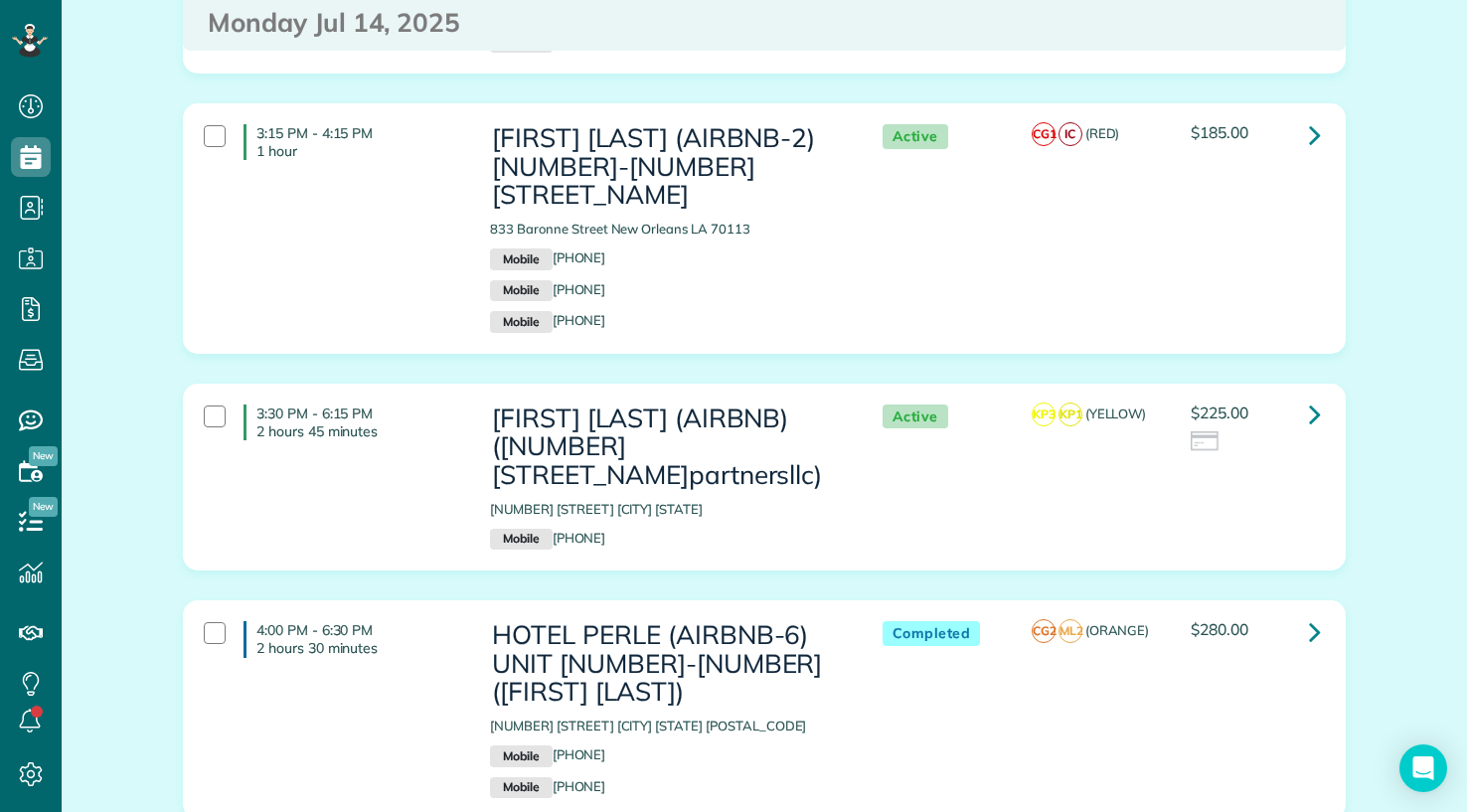 scroll, scrollTop: 3456, scrollLeft: 0, axis: vertical 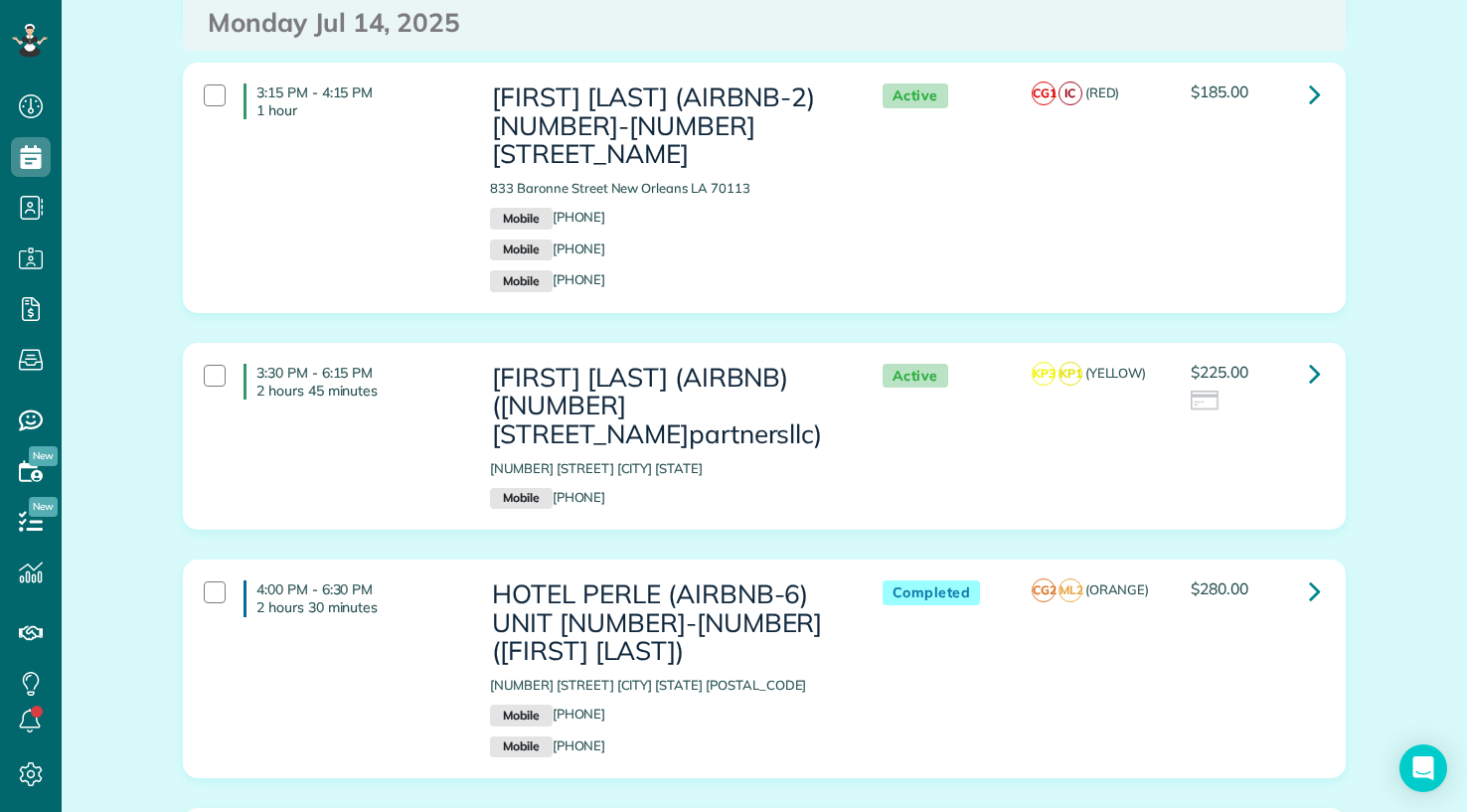 click on "Appointments
Schedule Changes
Actions
Create Appointment
Create Task
Clock In/Out
Send Work Orders
Print Route Sheets
Today's Emails/Texts
Export data (Owner Only)..
Bulk Actions
Set status to: Active
Set status to: Stand-By
Set status to: Cancelled" at bounding box center (764, 1687) 